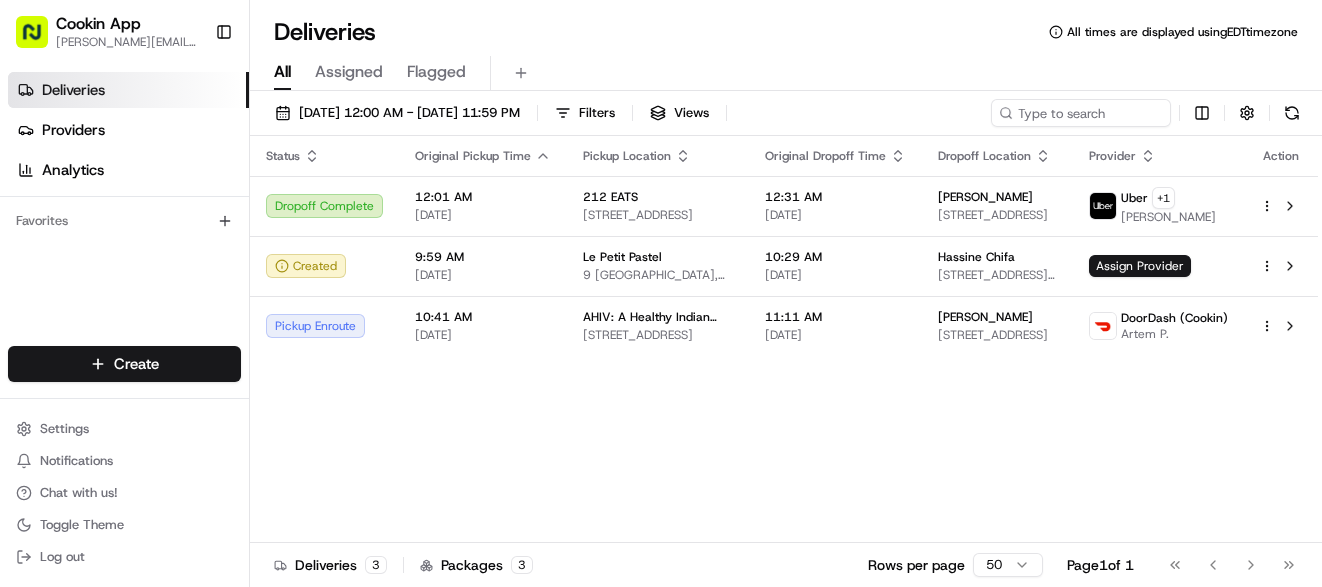 scroll, scrollTop: 0, scrollLeft: 0, axis: both 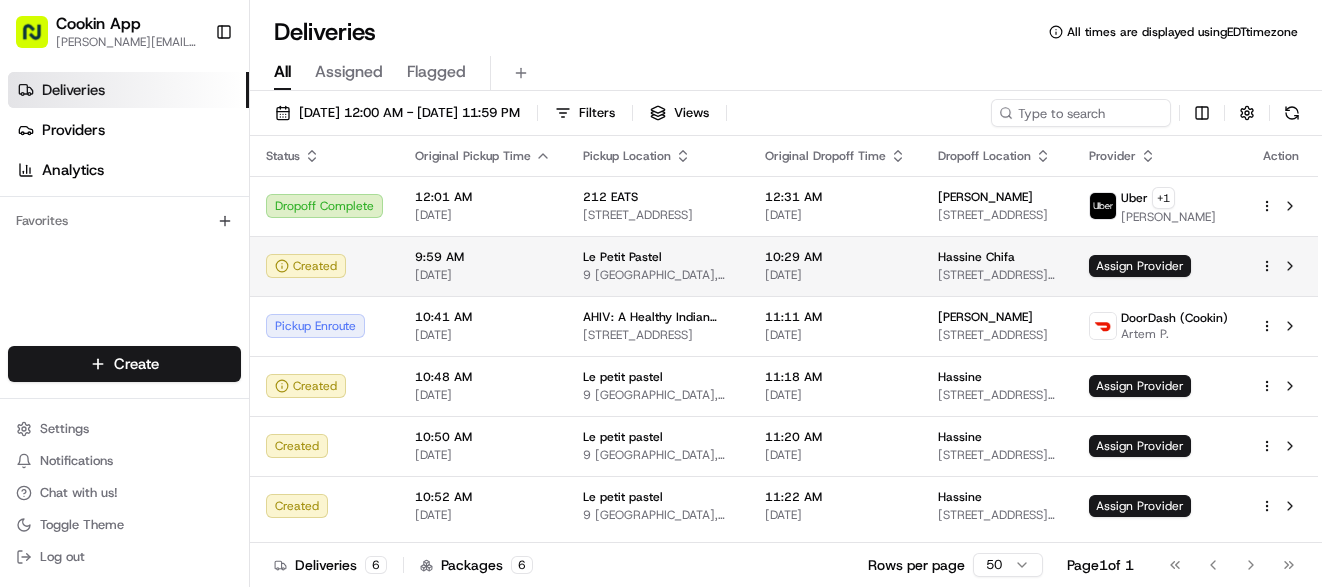 click on "10:29 AM" at bounding box center (835, 257) 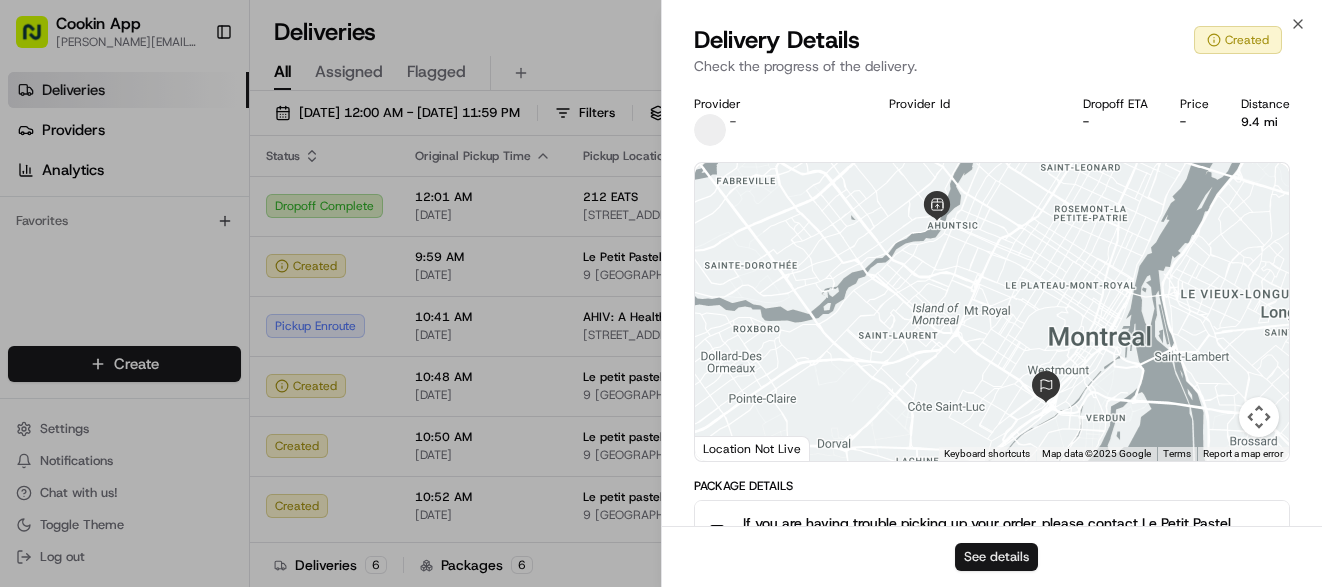click on "See details" at bounding box center (996, 557) 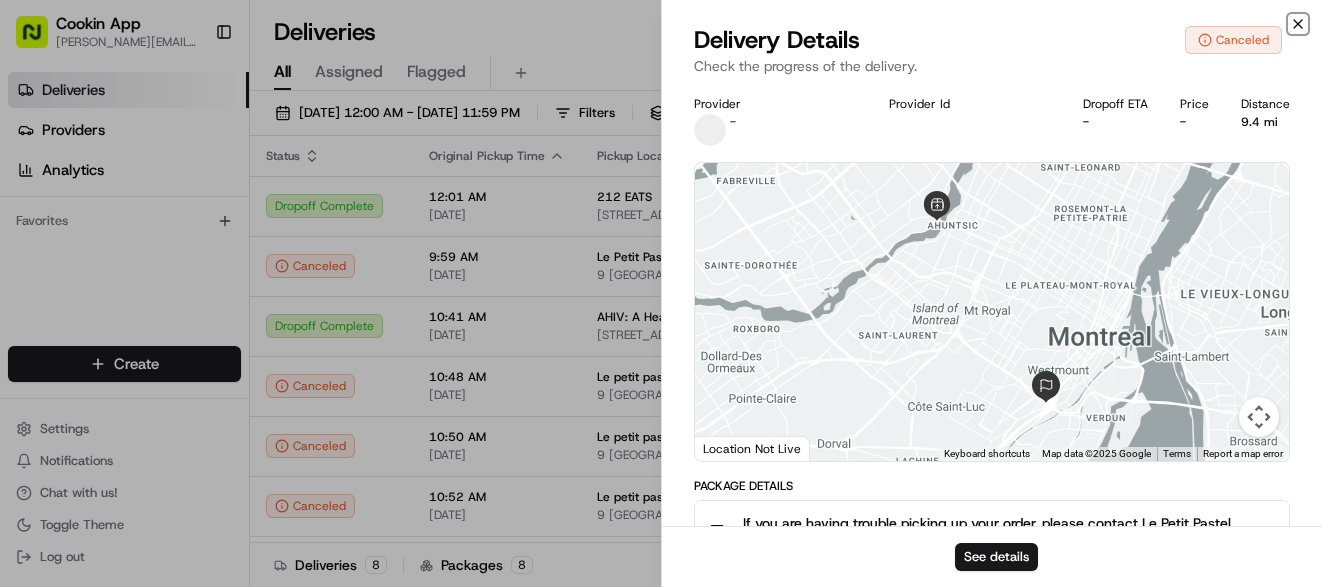 click 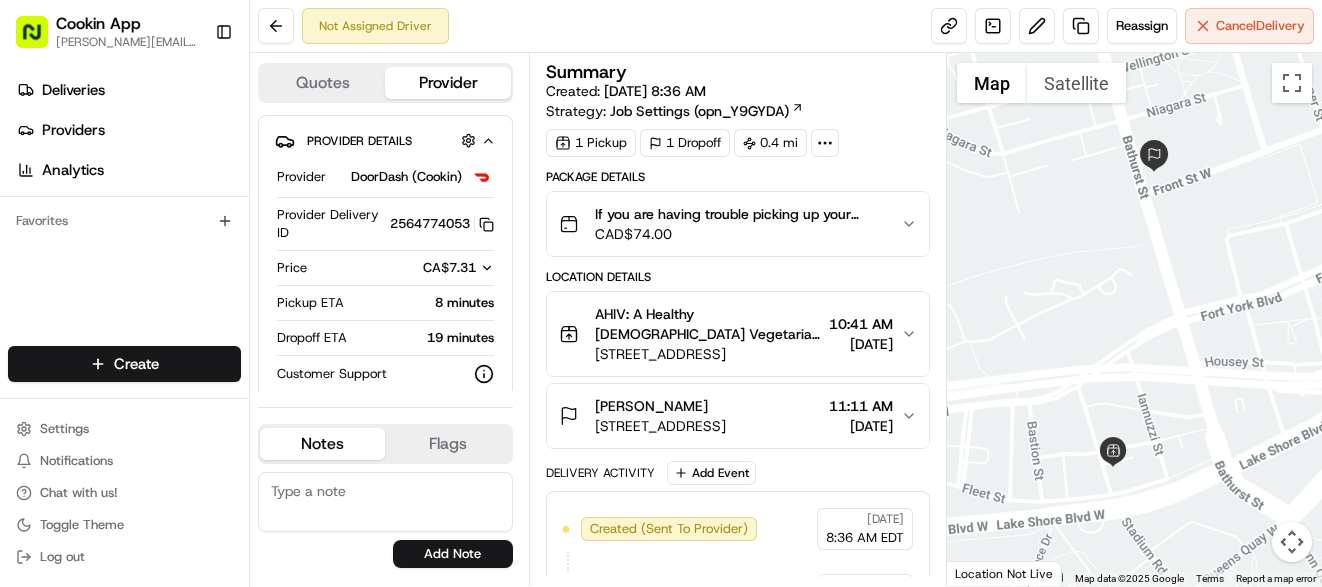 scroll, scrollTop: 0, scrollLeft: 0, axis: both 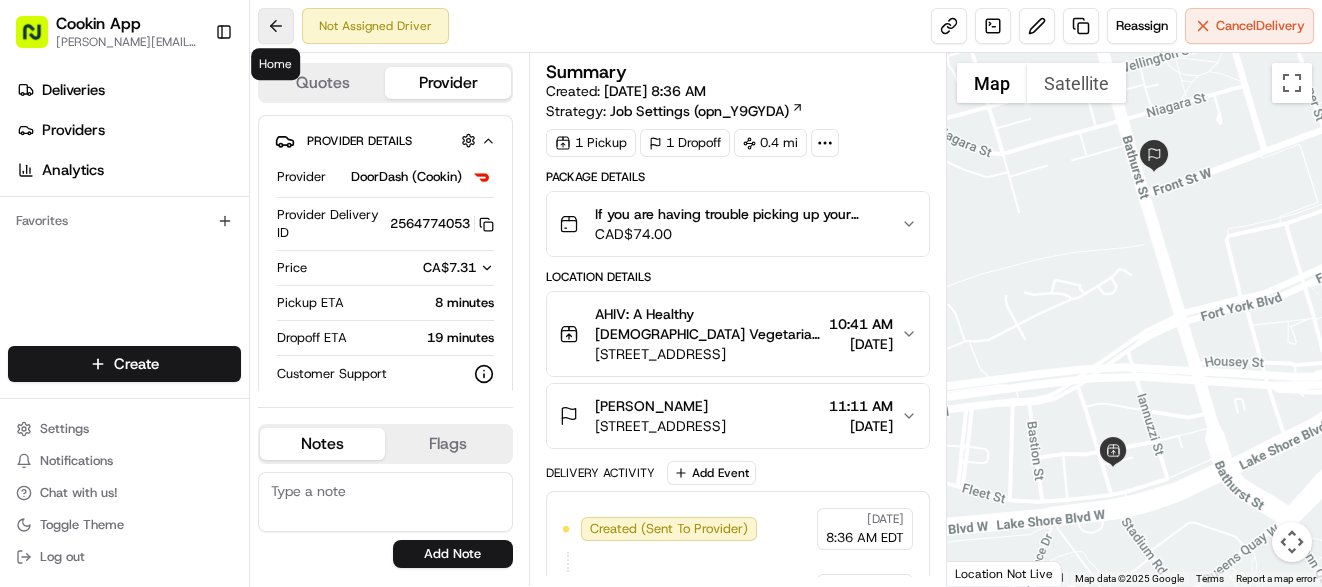 click at bounding box center [276, 26] 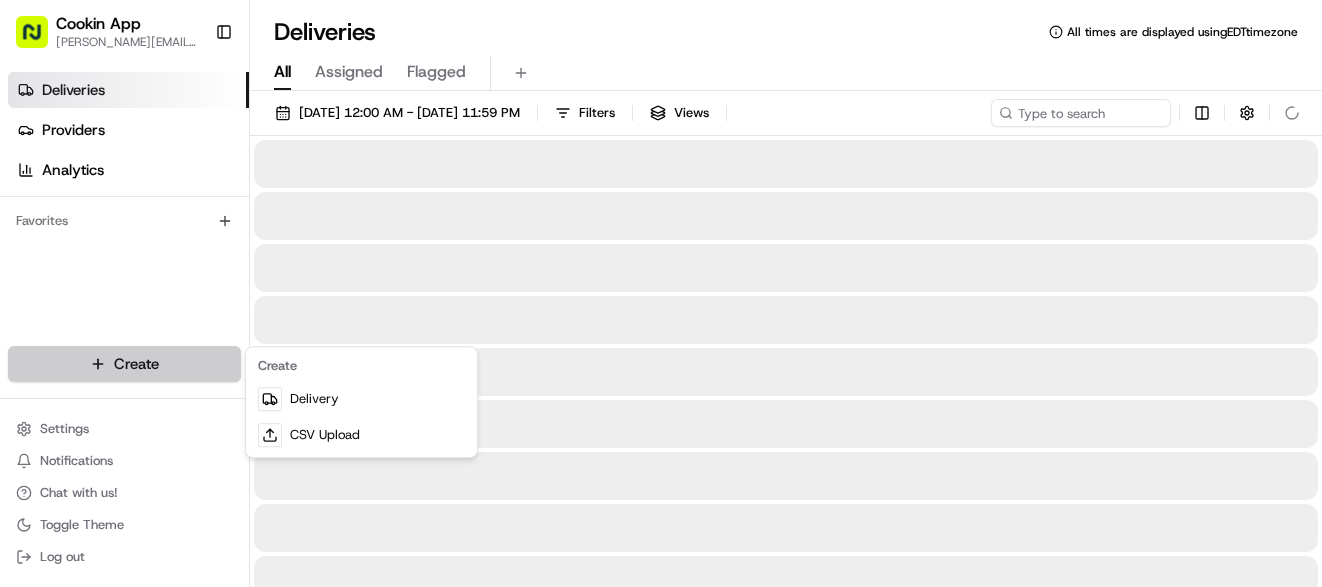 click on "Cookin App [PERSON_NAME][EMAIL_ADDRESS][DOMAIN_NAME] Toggle Sidebar Deliveries Providers Analytics Favorites Main Menu Members & Organization Organization Users Roles Preferences Customization Tracking Orchestration Automations Locations Pickup Locations Dropoff Locations Billing Billing Refund Requests Integrations Notification Triggers Webhooks API Keys Request Logs Create Settings Notifications Chat with us! Toggle Theme Log out Deliveries All times are displayed using  EDT  timezone All Assigned Flagged [DATE] 12:00 AM - [DATE] 11:59 PM Filters Views
Press space bar to start a drag.
When dragging you can use the arrow keys to move the item around and escape to cancel.
Some screen readers may require you to be in focus mode or to use your pass through key
Create Delivery CSV Upload" at bounding box center (661, 293) 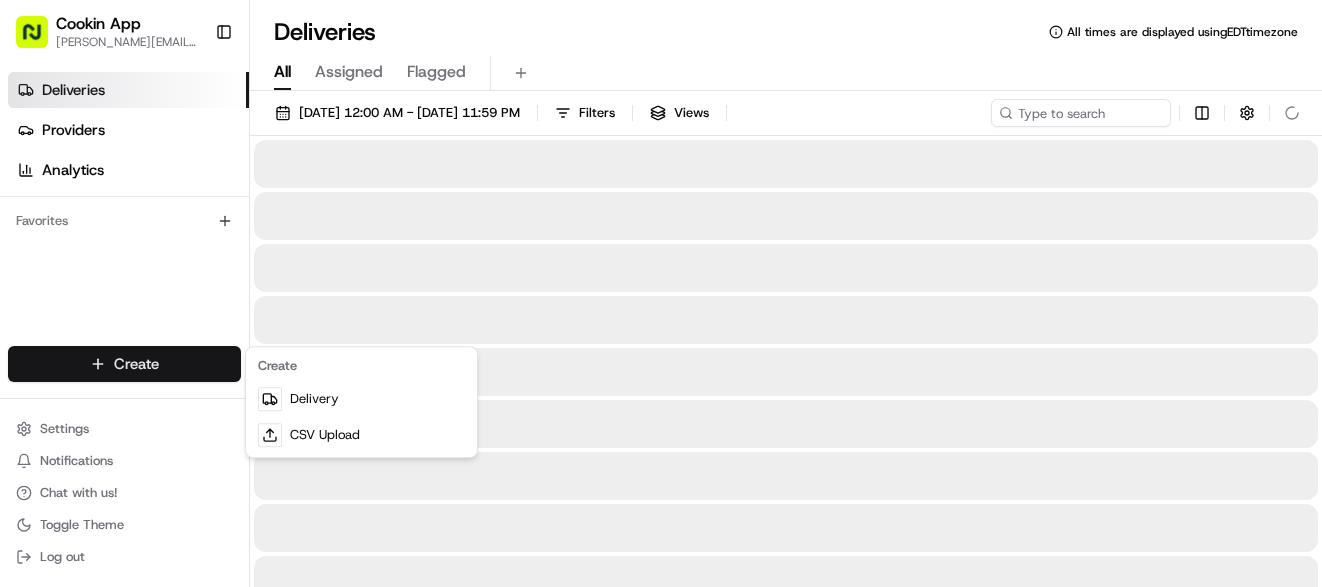 click on "Create" at bounding box center (361, 366) 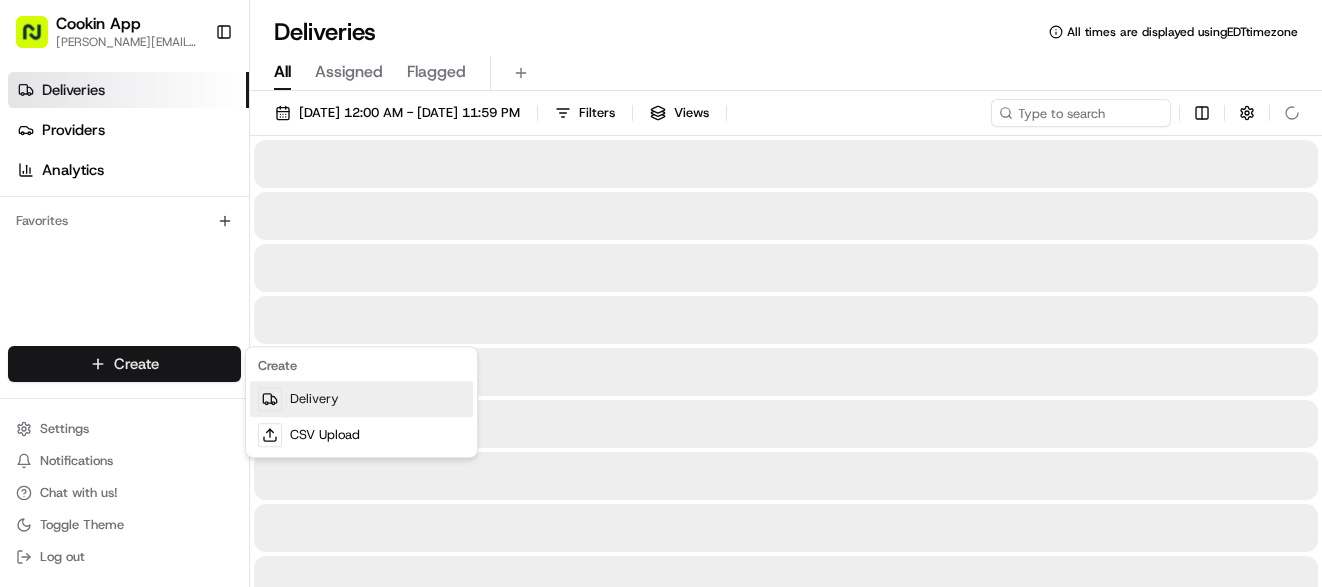 click on "Delivery" at bounding box center (361, 399) 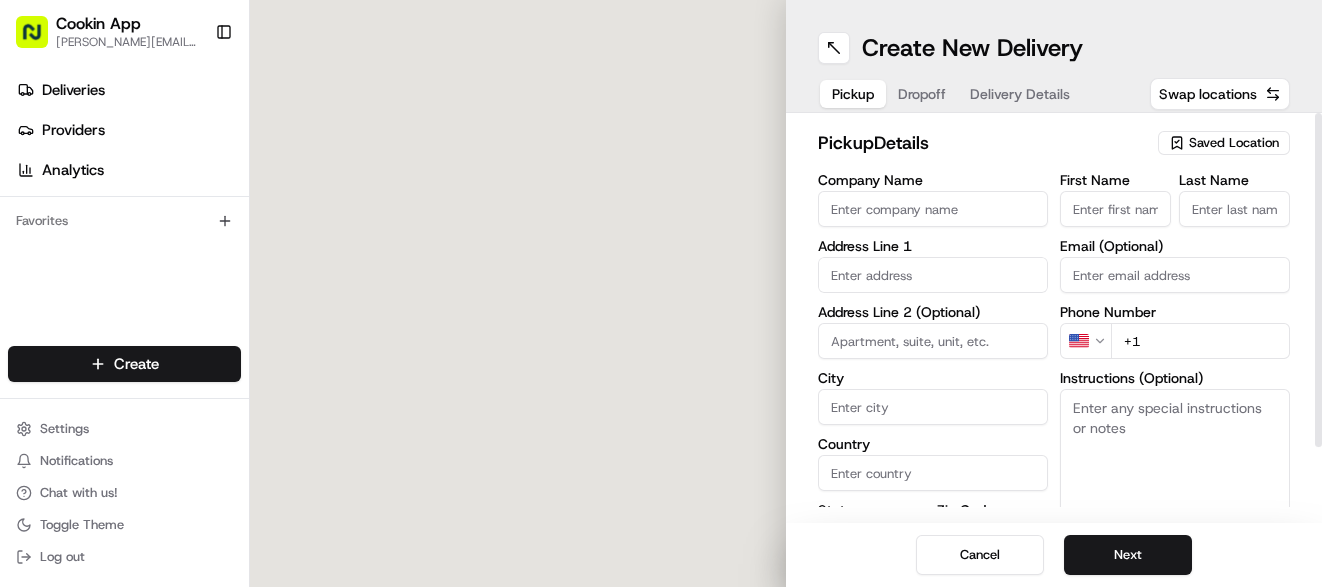 click on "Company Name" at bounding box center (933, 209) 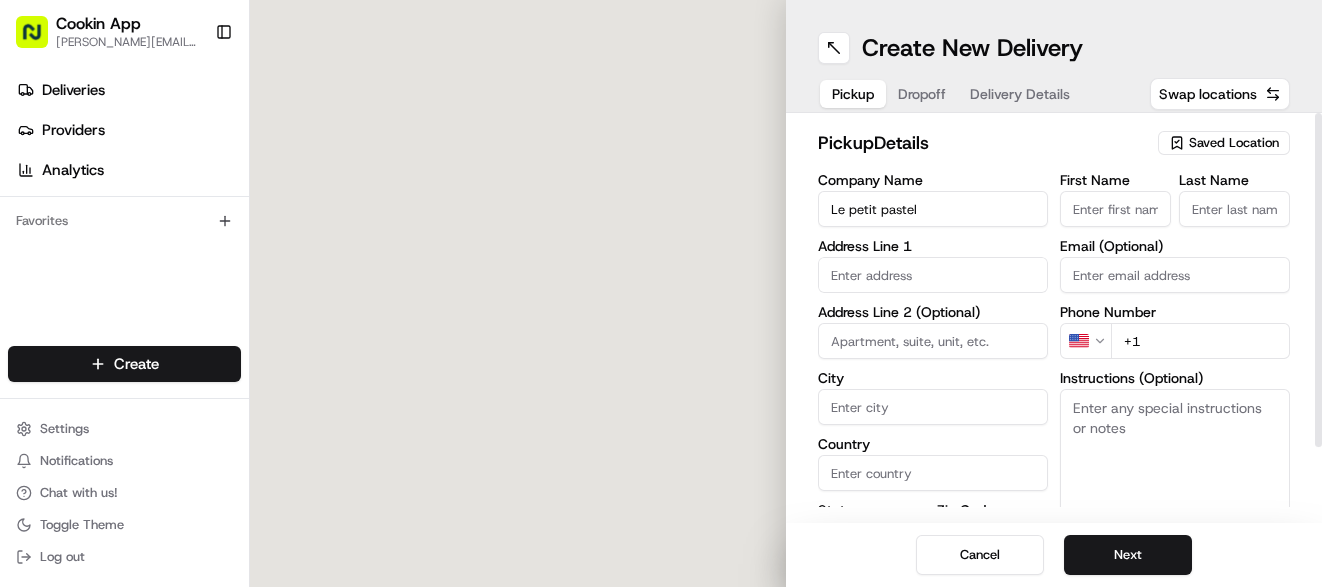 type on "Le petit pastel" 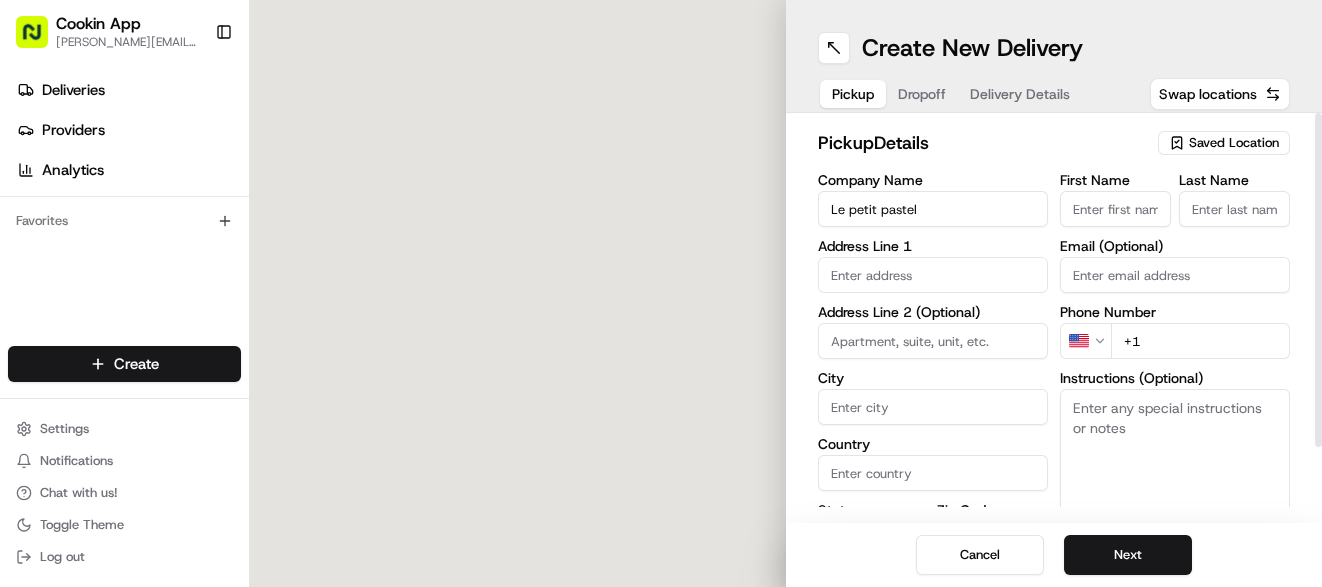 click on "First Name" at bounding box center [1115, 209] 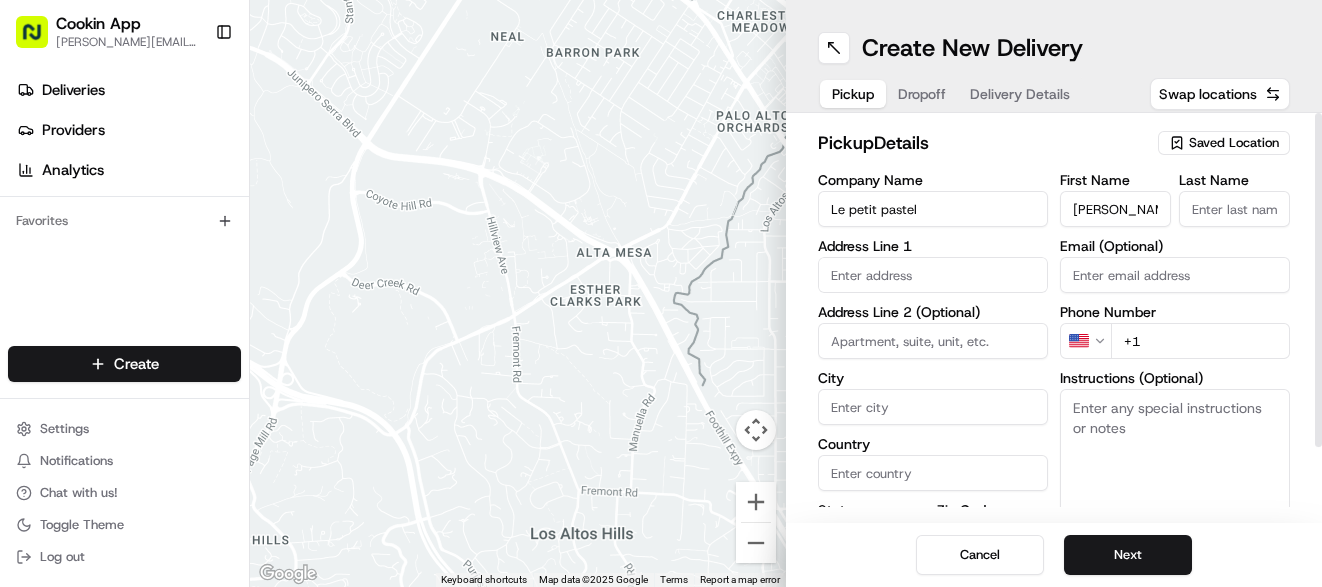type on "[PERSON_NAME] mineE" 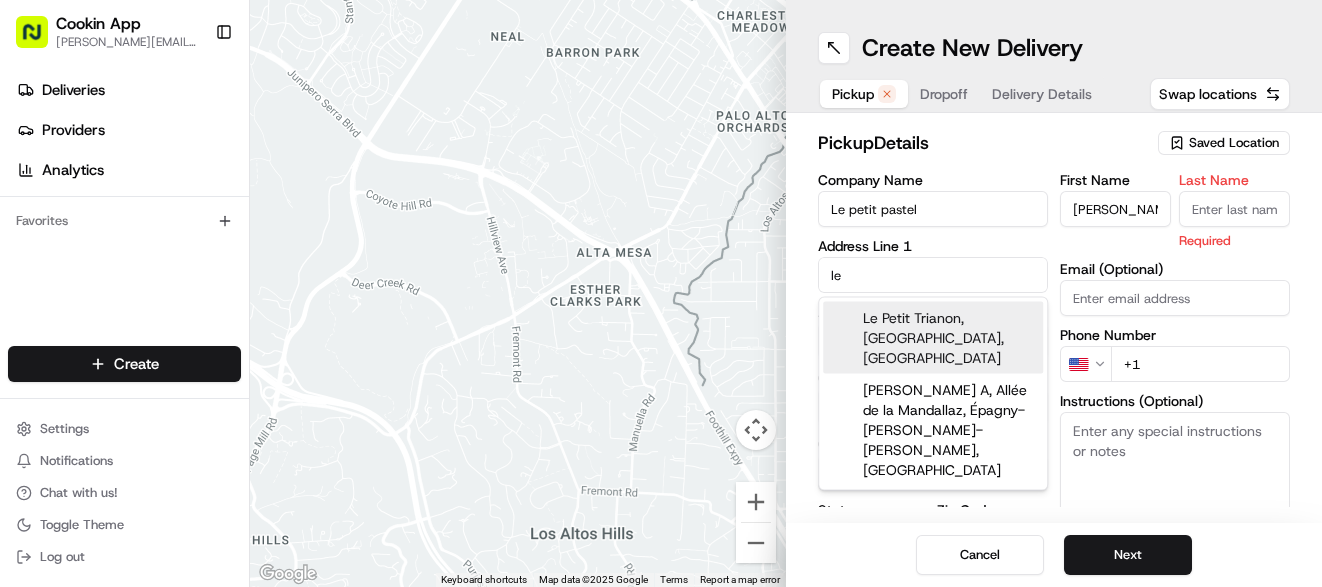 type on "l" 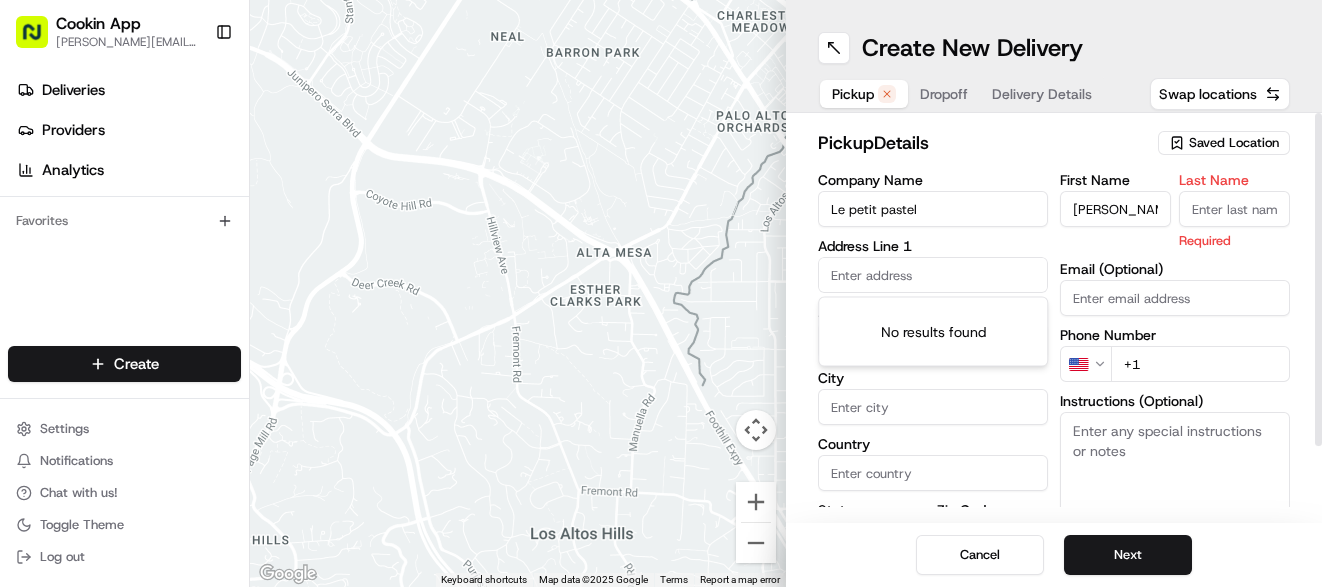 click at bounding box center [933, 275] 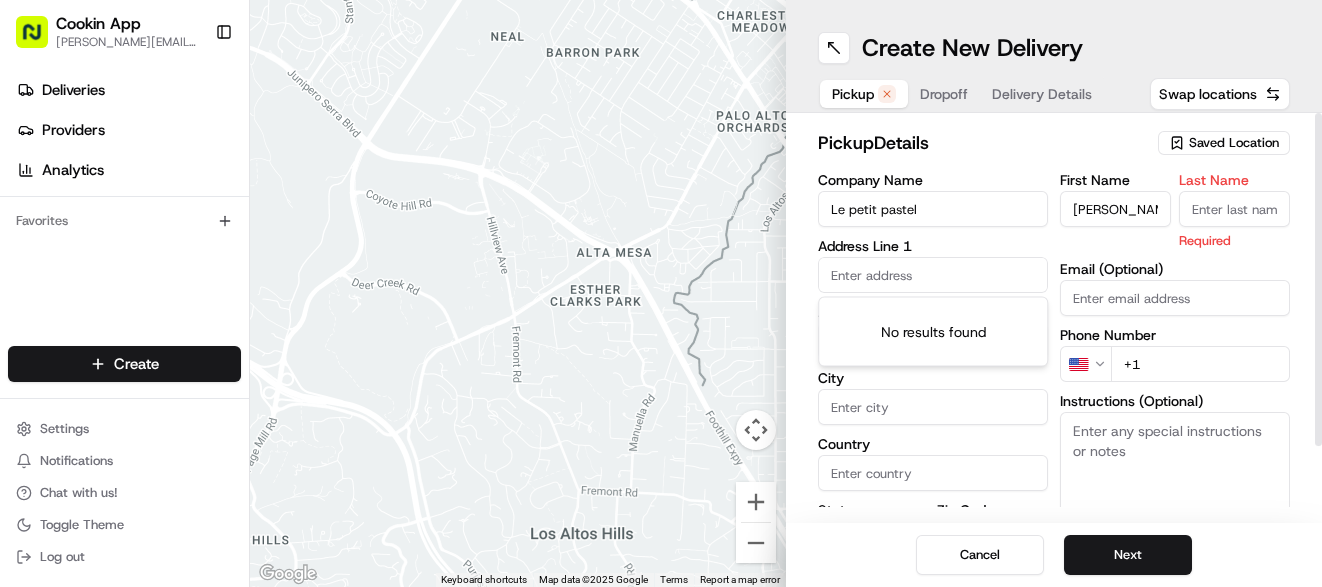 drag, startPoint x: 862, startPoint y: 265, endPoint x: 587, endPoint y: 320, distance: 280.44608 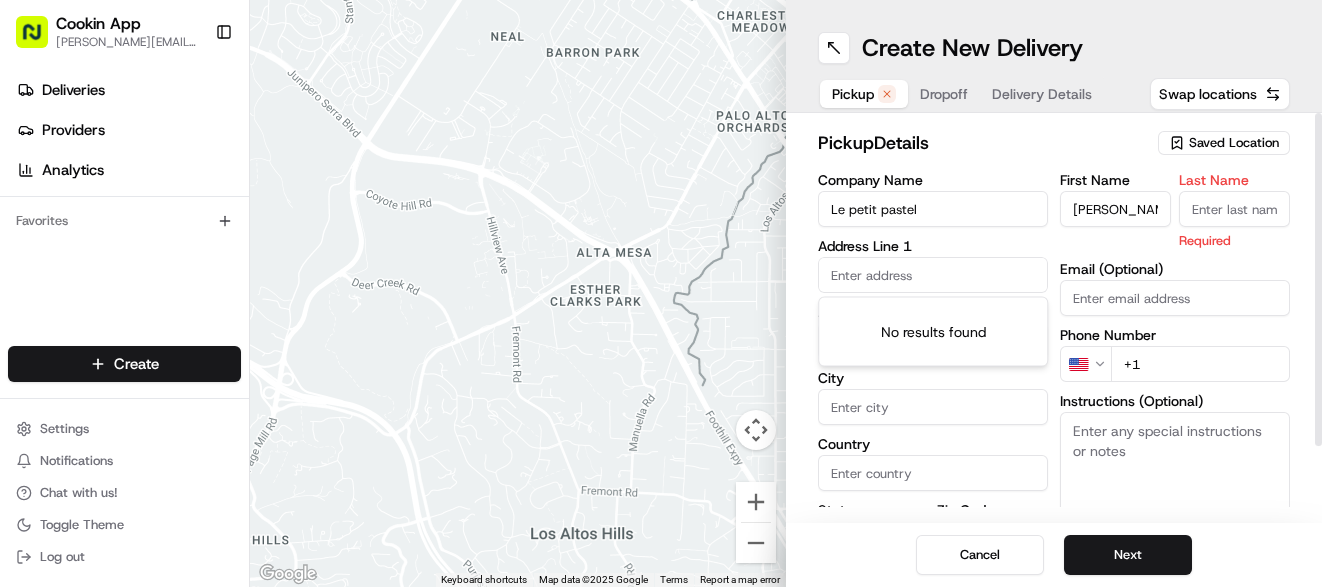 click at bounding box center [518, 293] 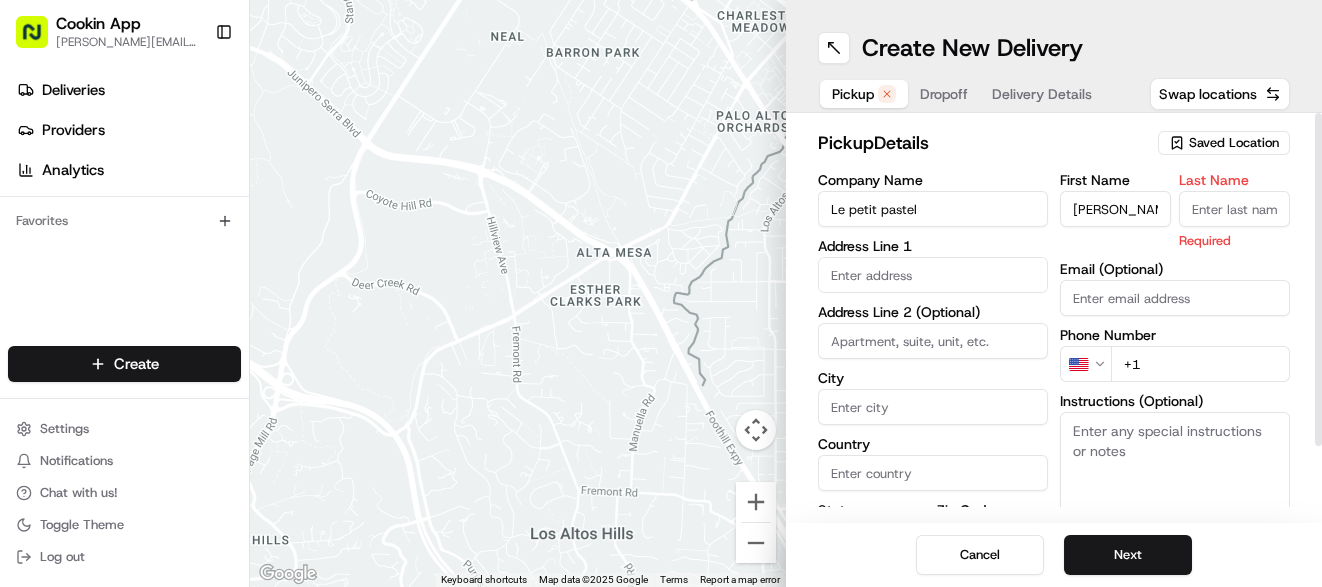 click at bounding box center (933, 275) 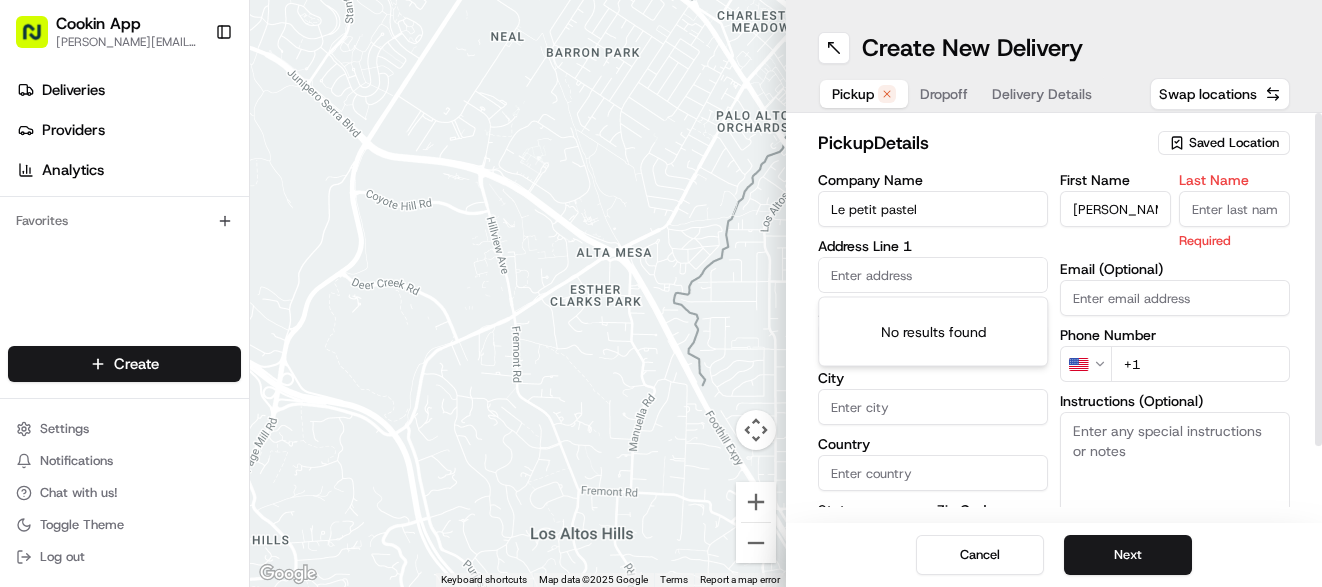 paste on "[STREET_ADDRESS]" 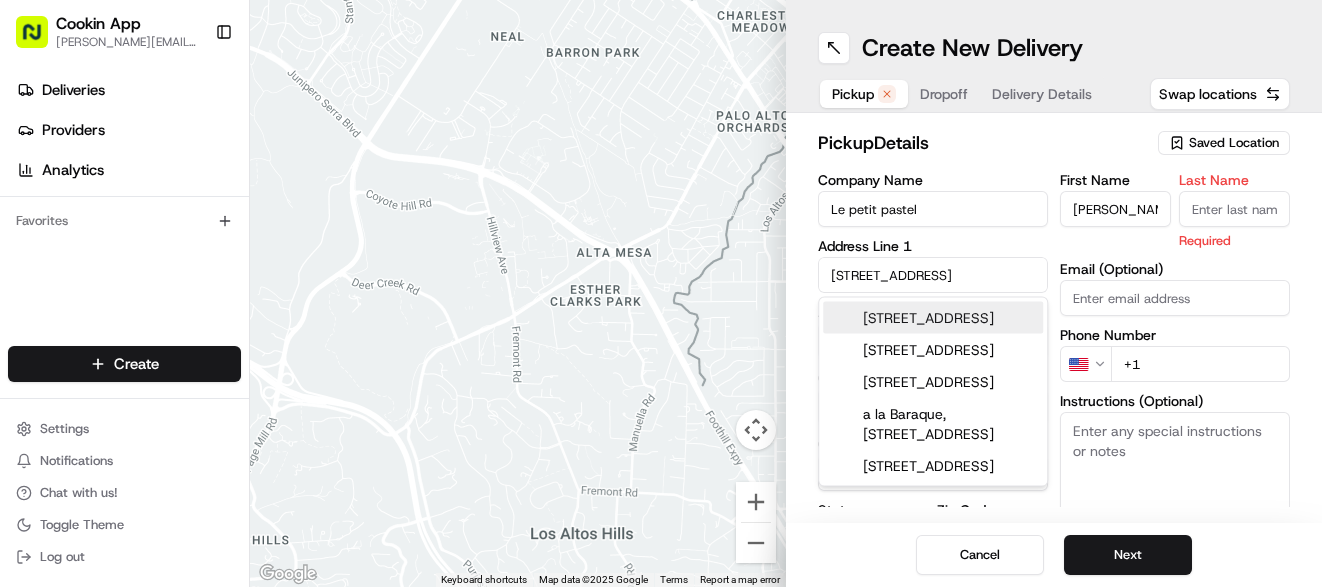 click on "[STREET_ADDRESS]" at bounding box center [933, 318] 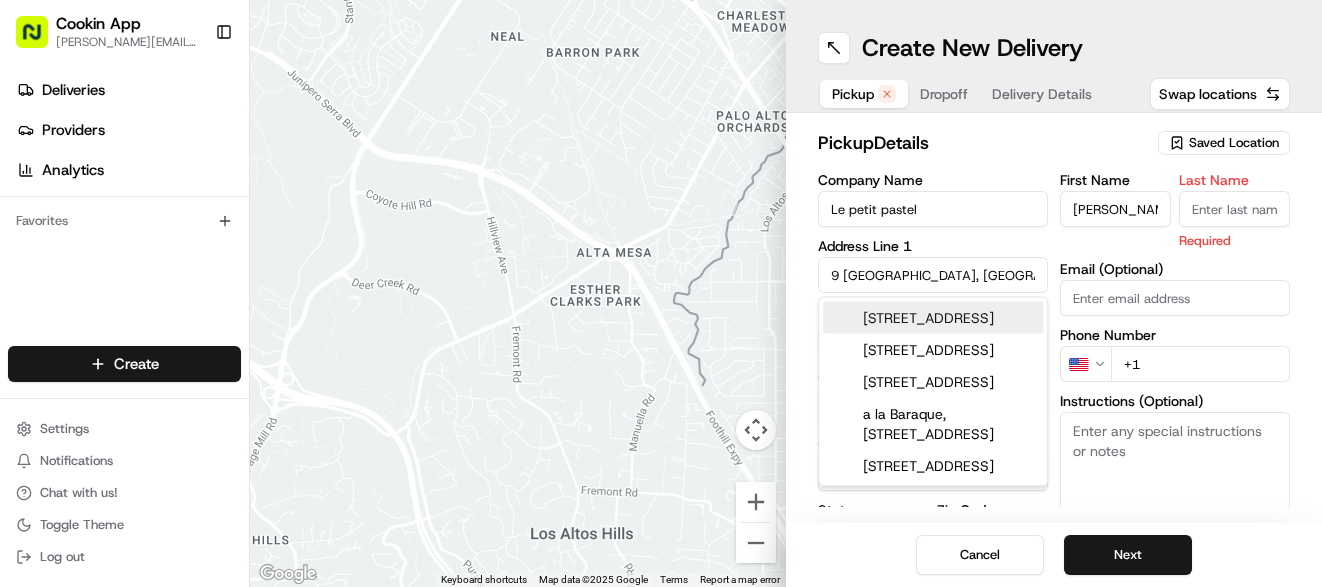 type on "[STREET_ADDRESS]" 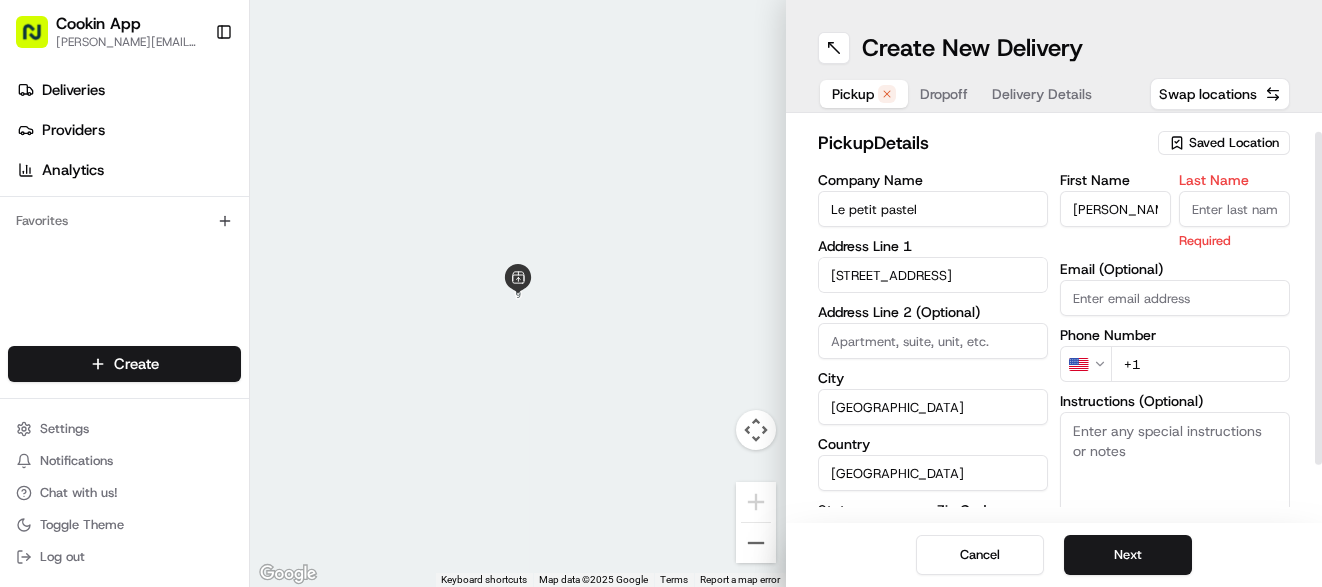 scroll, scrollTop: 87, scrollLeft: 0, axis: vertical 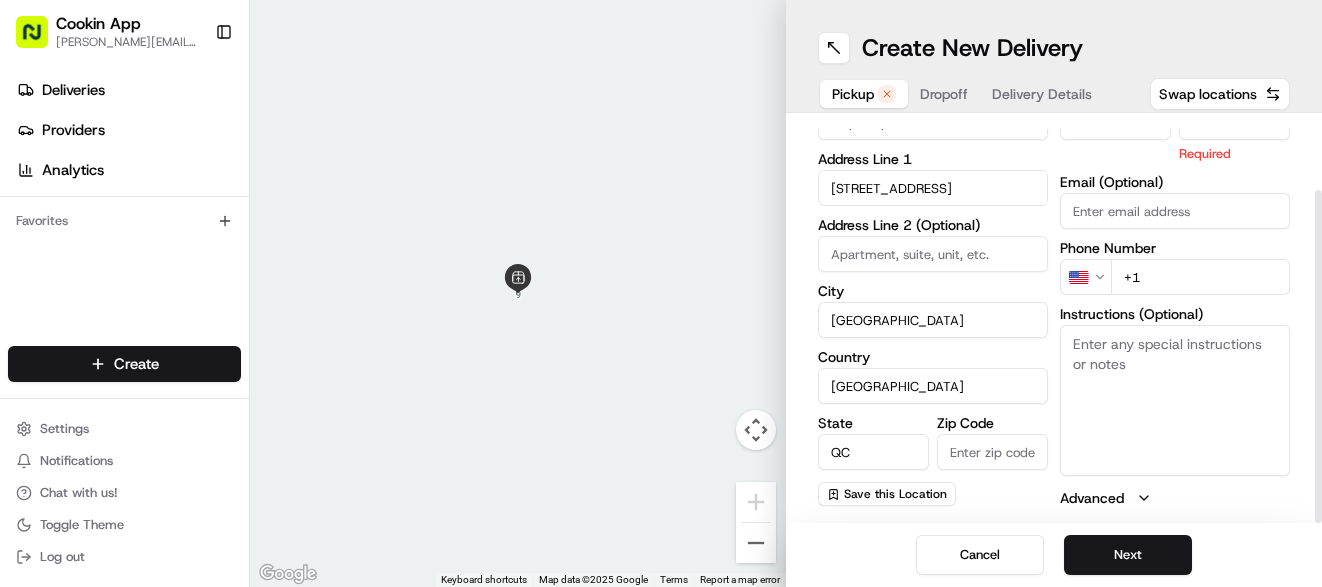 click on "+1" at bounding box center [1200, 277] 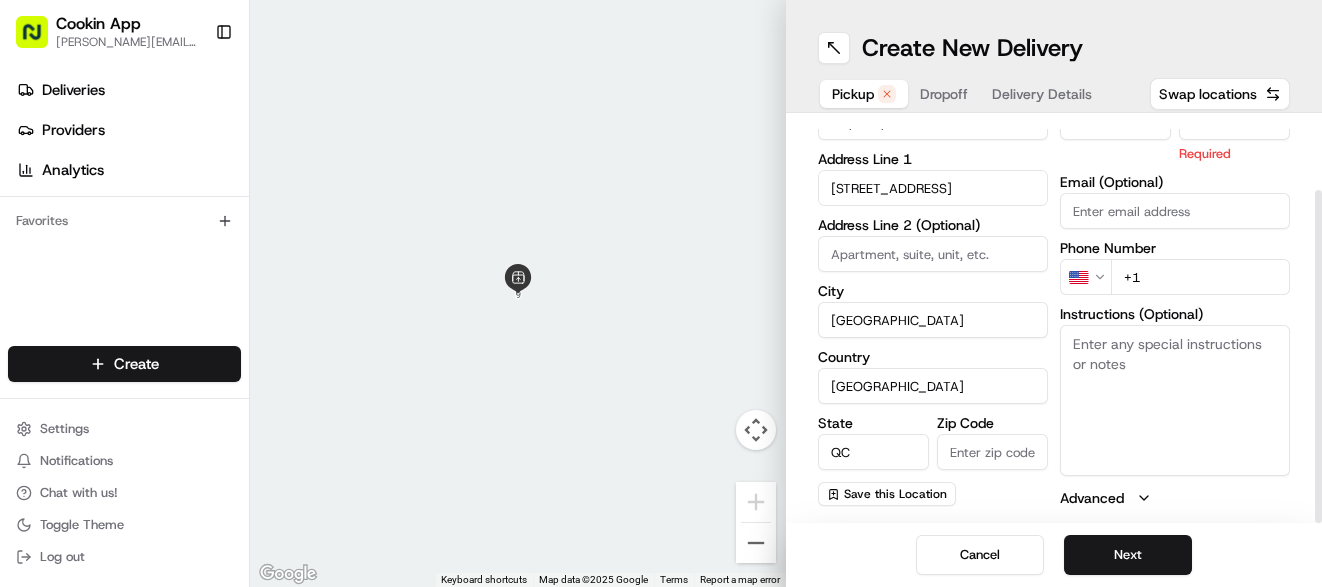 paste on "9" 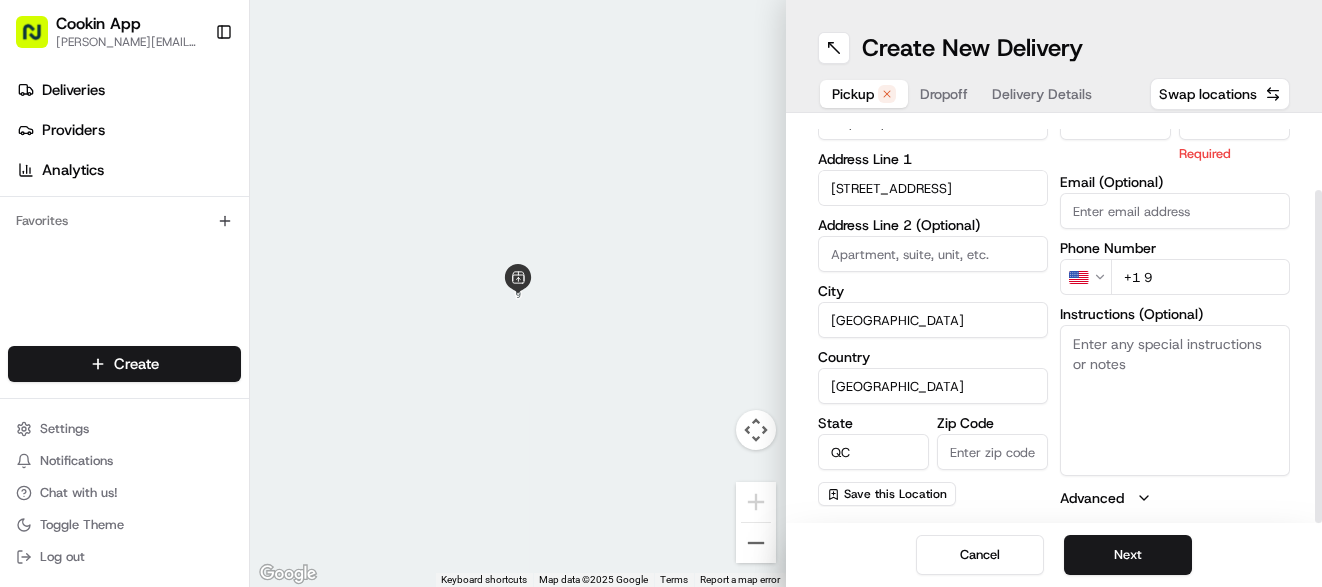 click on "+1 9" at bounding box center [1200, 277] 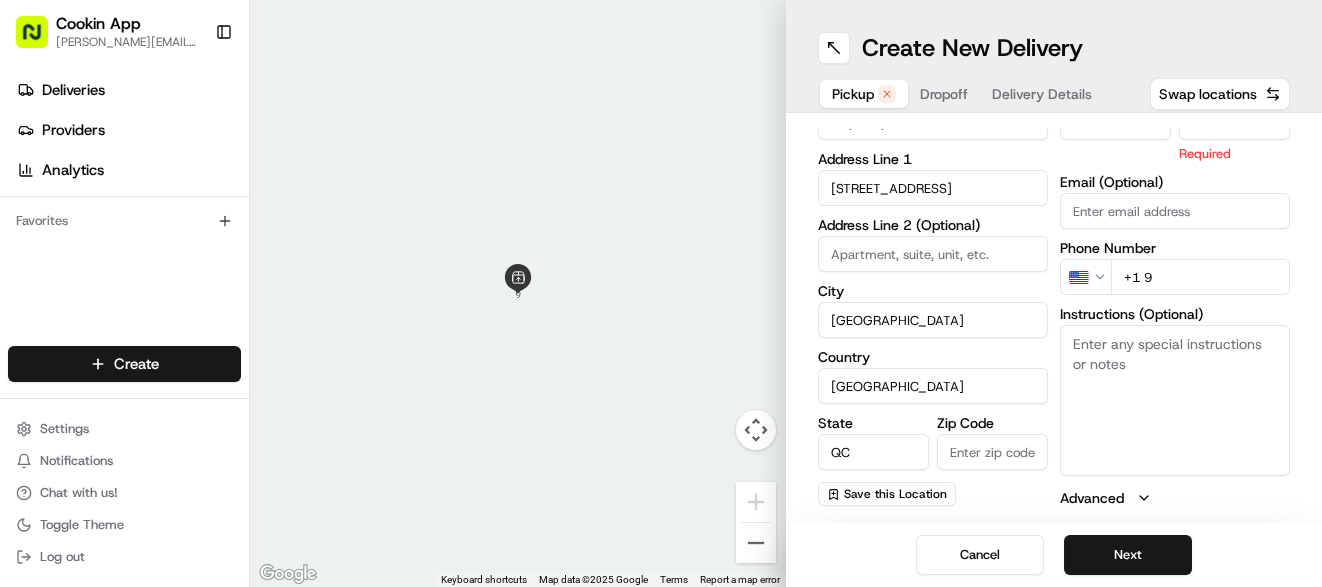 type on "+1 9" 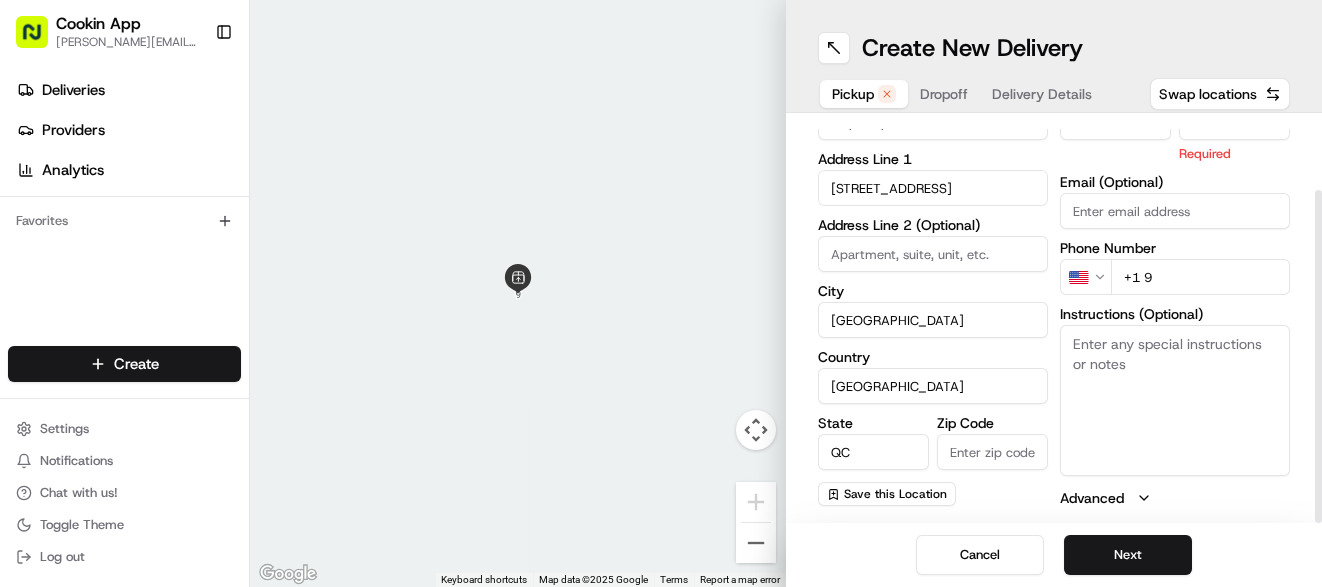 click on "Zip Code" at bounding box center (992, 452) 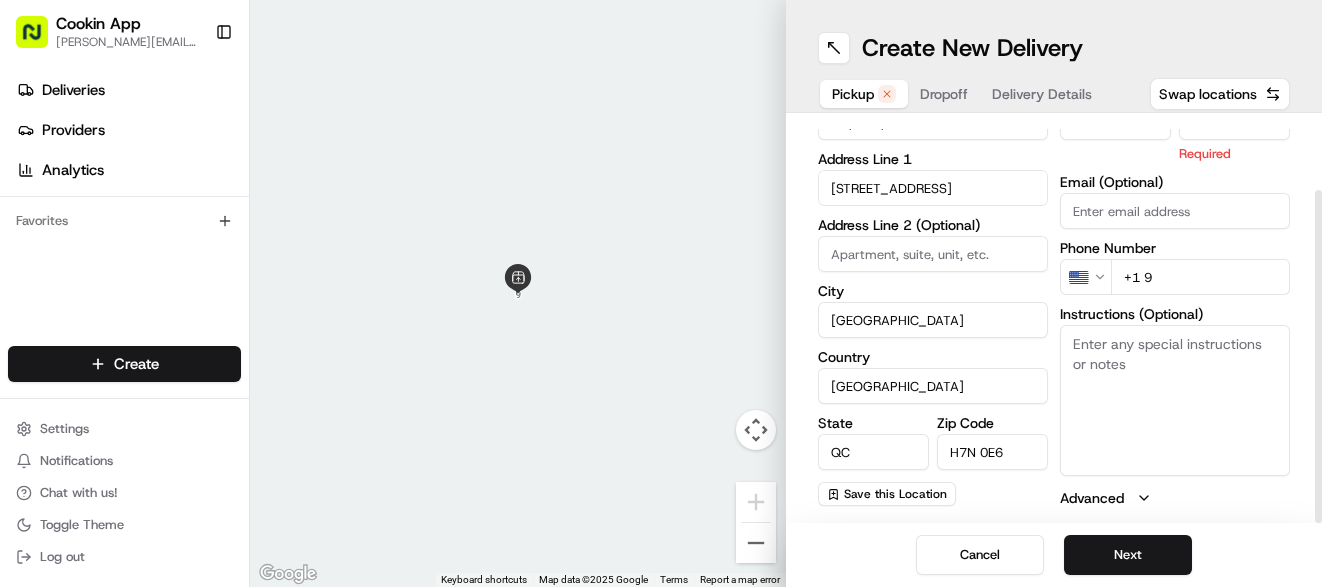 click on "H7N 0E6" at bounding box center [992, 452] 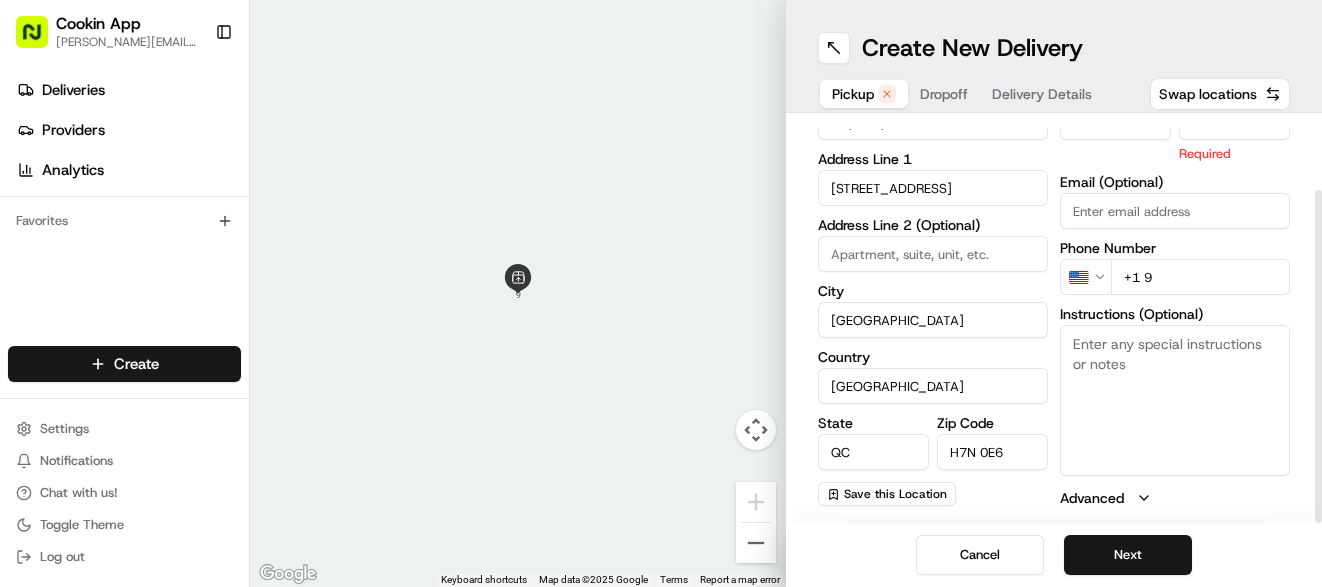 click on "Instructions (Optional)" at bounding box center [1175, 400] 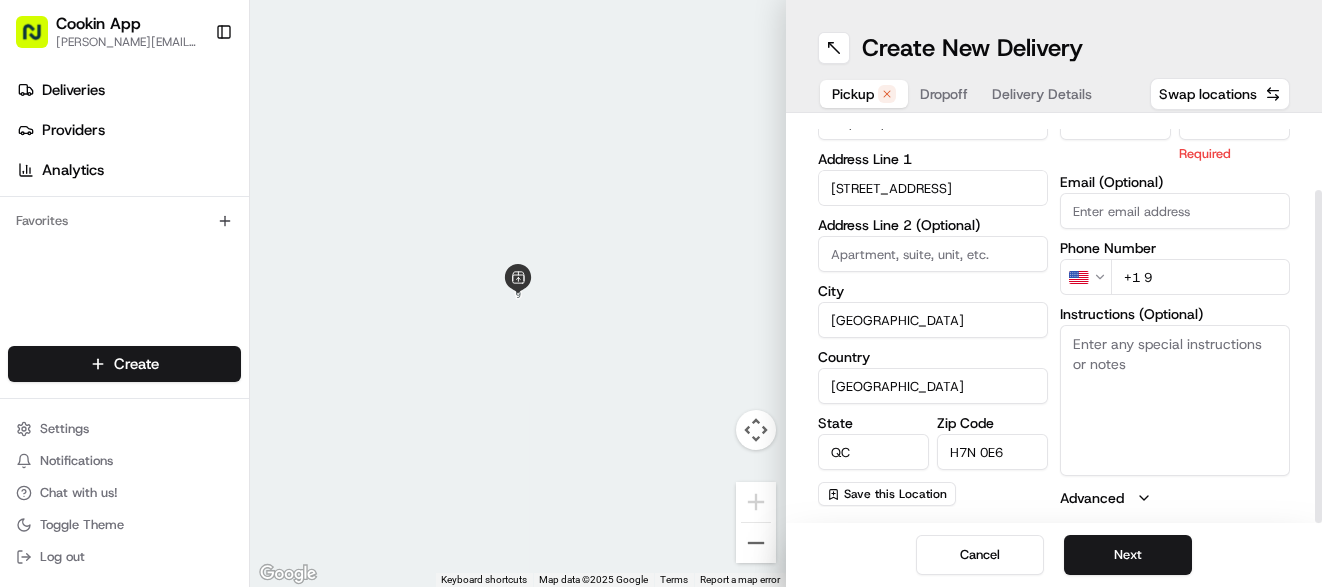 paste on "It's a home-bakery in a condo building" 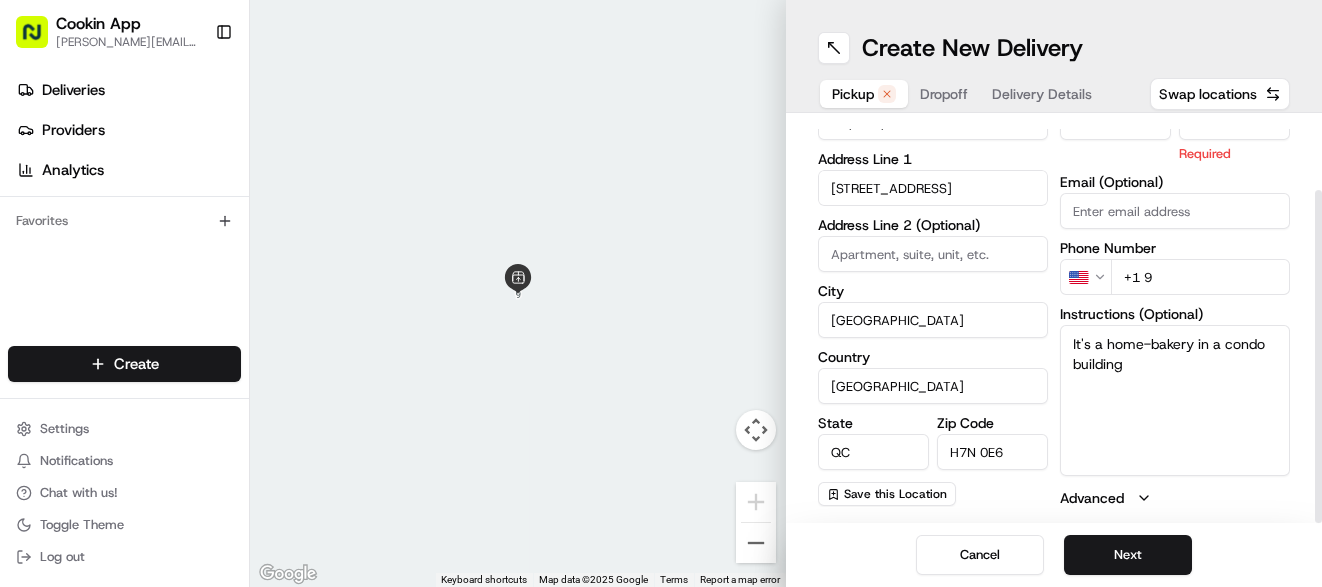 type on "It's a home-bakery in a condo building" 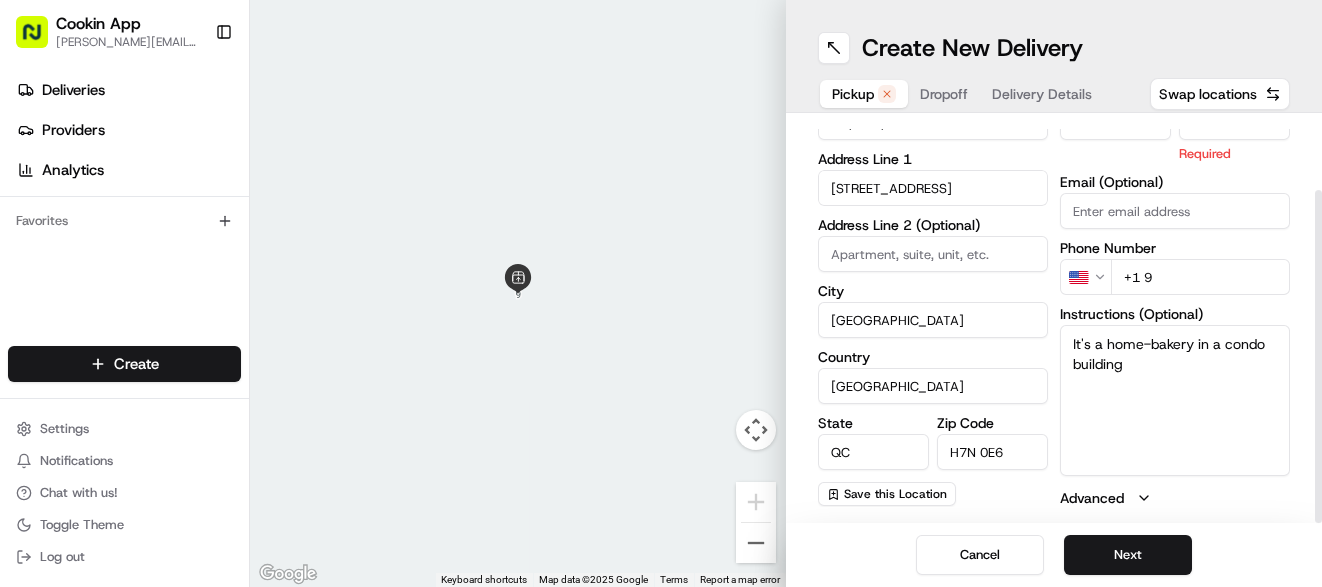 drag, startPoint x: 1165, startPoint y: 272, endPoint x: 1015, endPoint y: 272, distance: 150 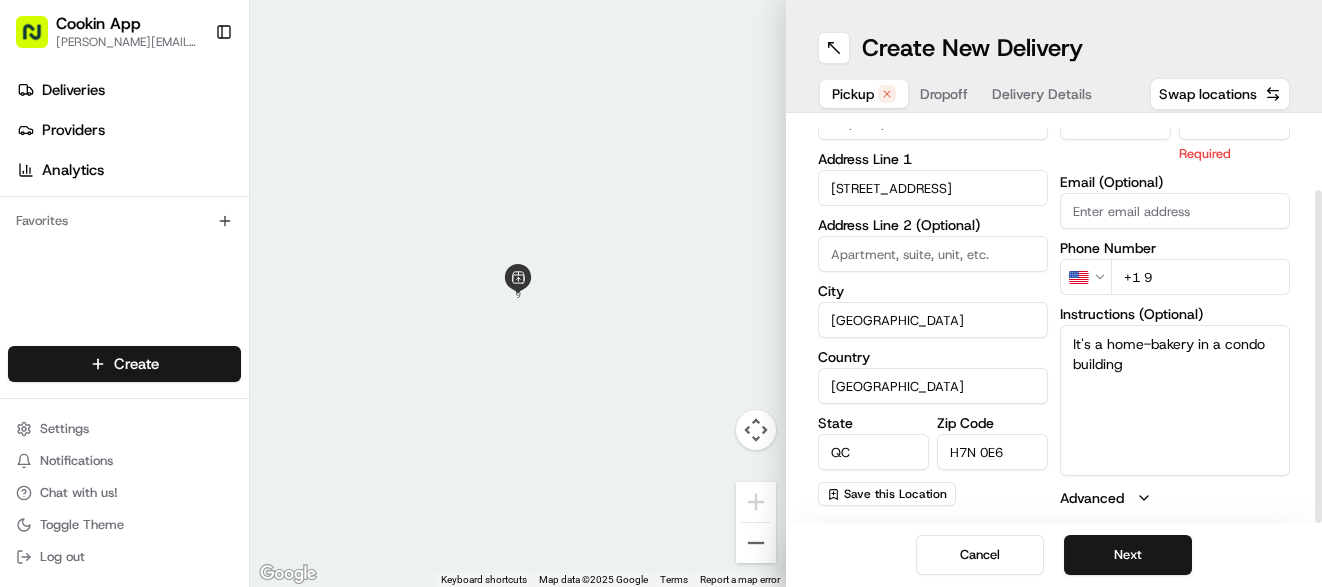 click on "Company Name Le petit pastel Address Line [GEOGRAPHIC_DATA] Address Line 2 (Optional) [GEOGRAPHIC_DATA] Country [GEOGRAPHIC_DATA] State [GEOGRAPHIC_DATA] Zip Code H7N 0E6 Save this Location First Name [PERSON_NAME] mineE Last Name Required Email (Optional) Phone Number US +1 9 Instructions (Optional) It's a home-bakery in a condo building  Advanced" at bounding box center [1054, 297] 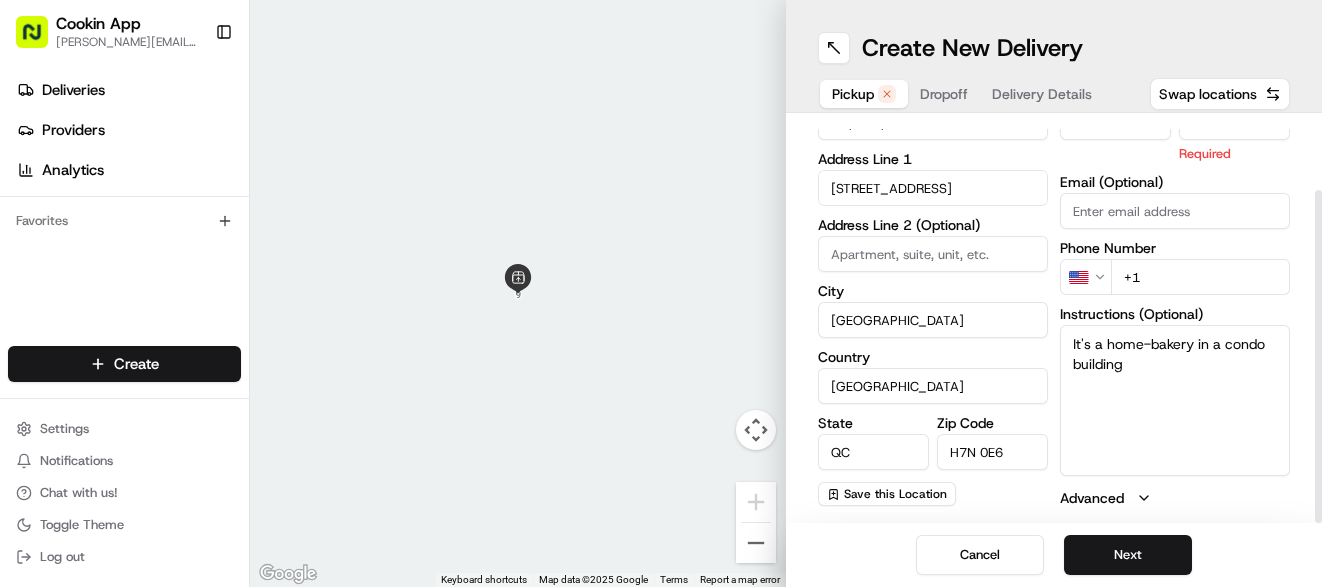 click on "+1" at bounding box center (1200, 277) 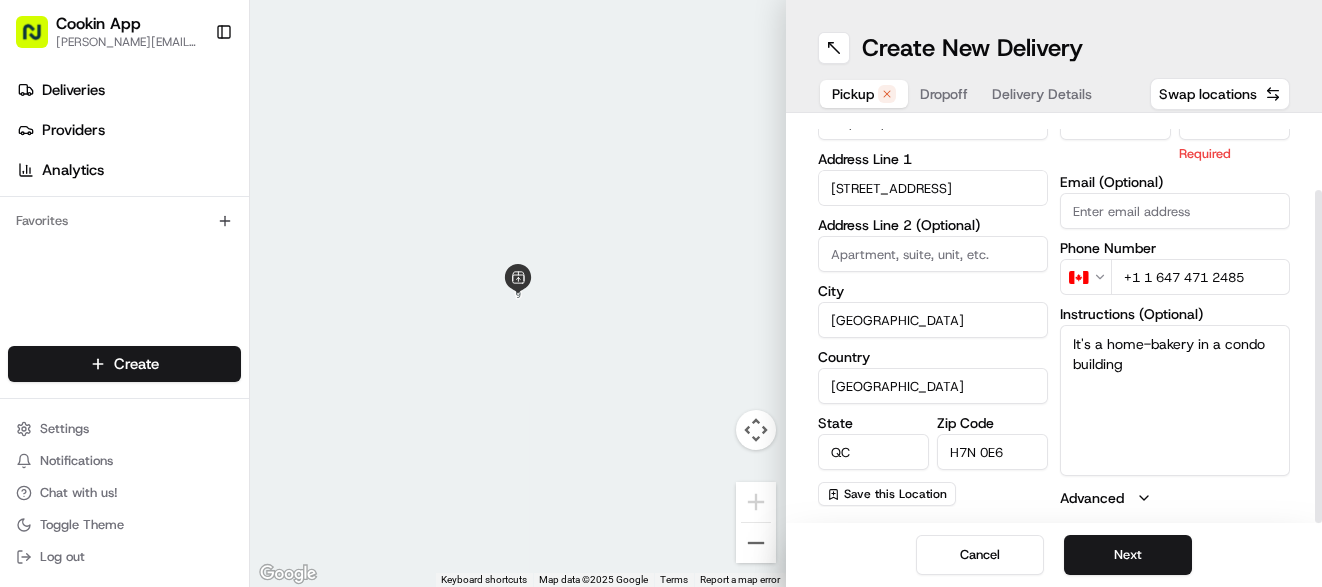 click on "+1 1 647 471 2485" at bounding box center [1200, 277] 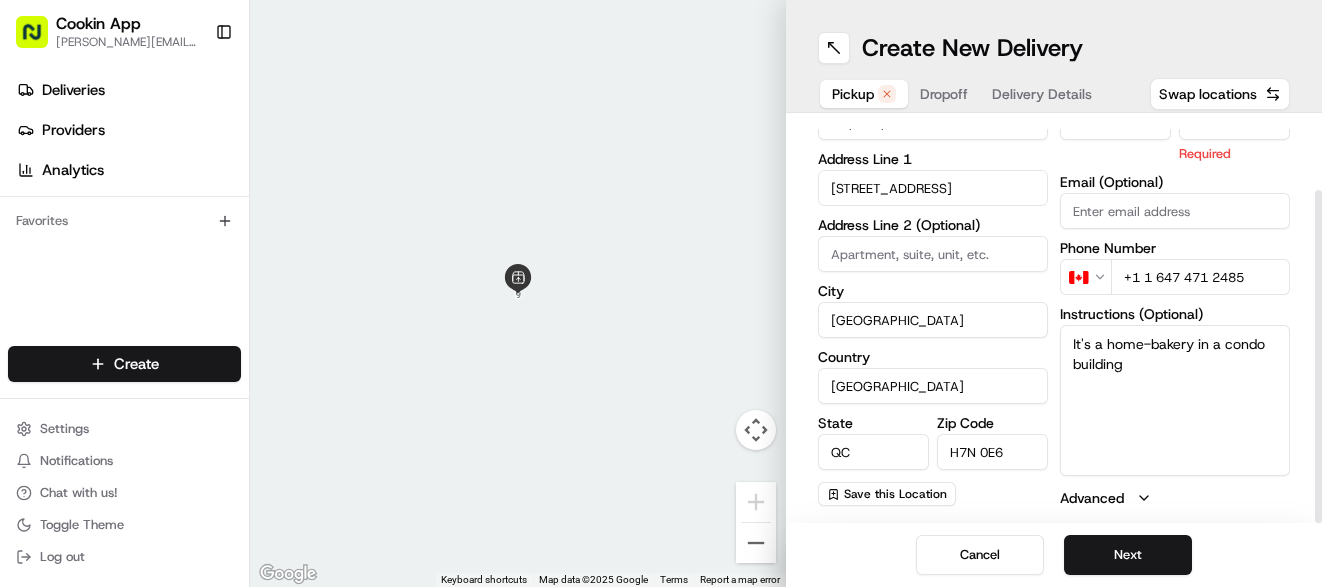 click on "+1 1 647 471 2485" at bounding box center (1200, 277) 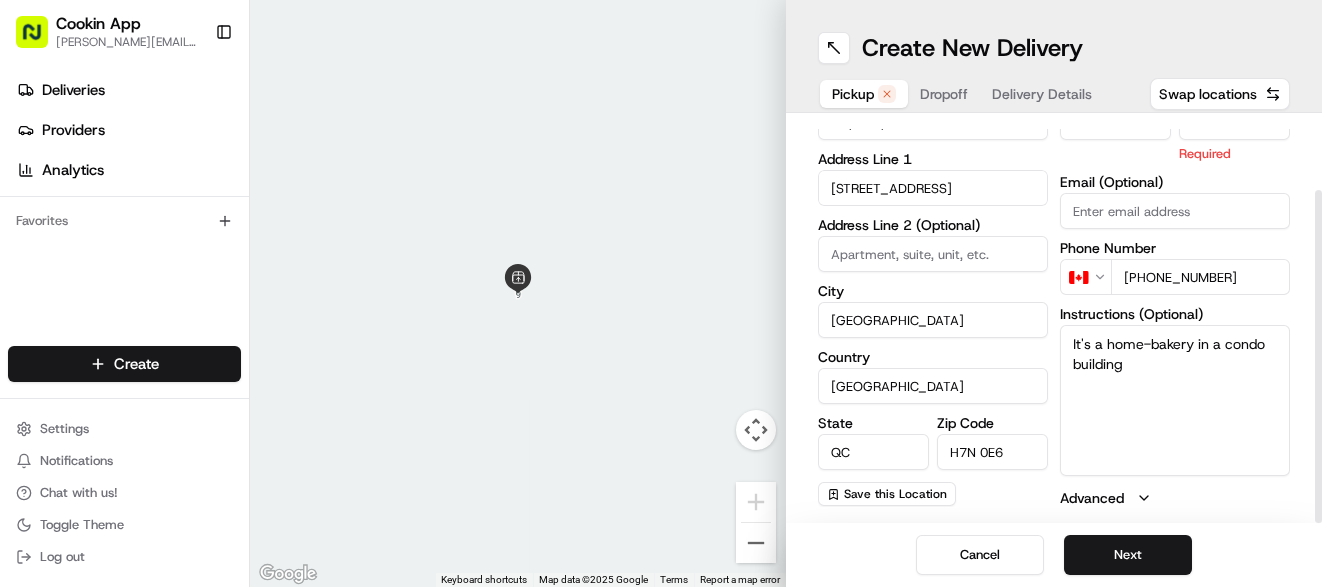 type on "[PHONE_NUMBER]" 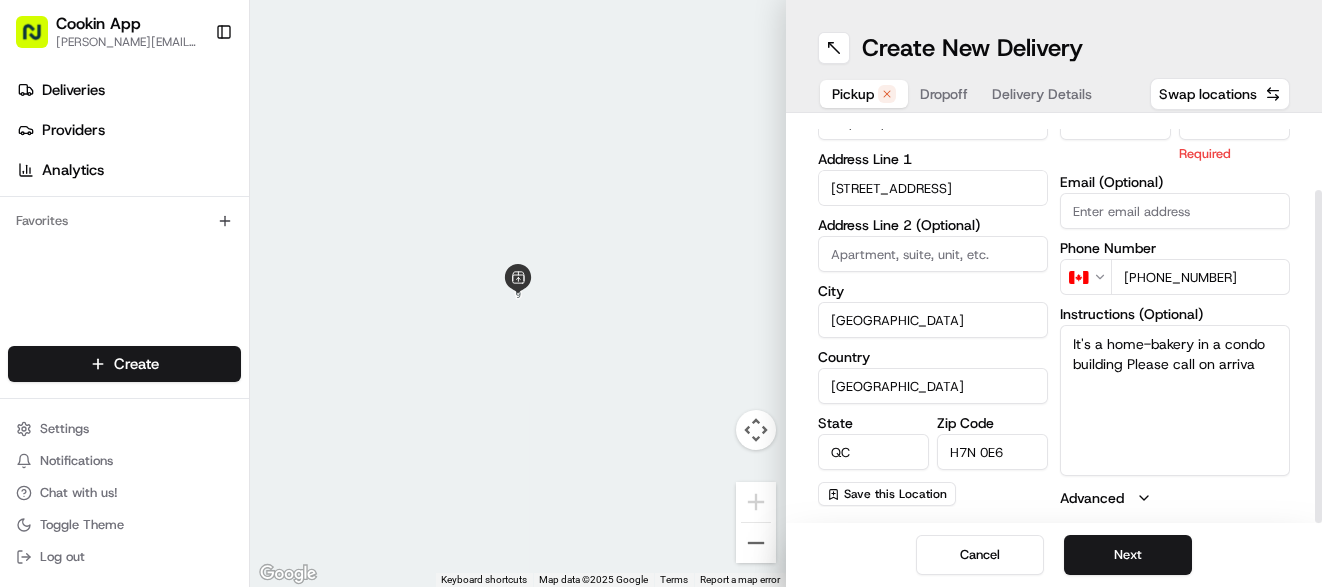 type on "It's a home-bakery in a condo building Please call on arrival" 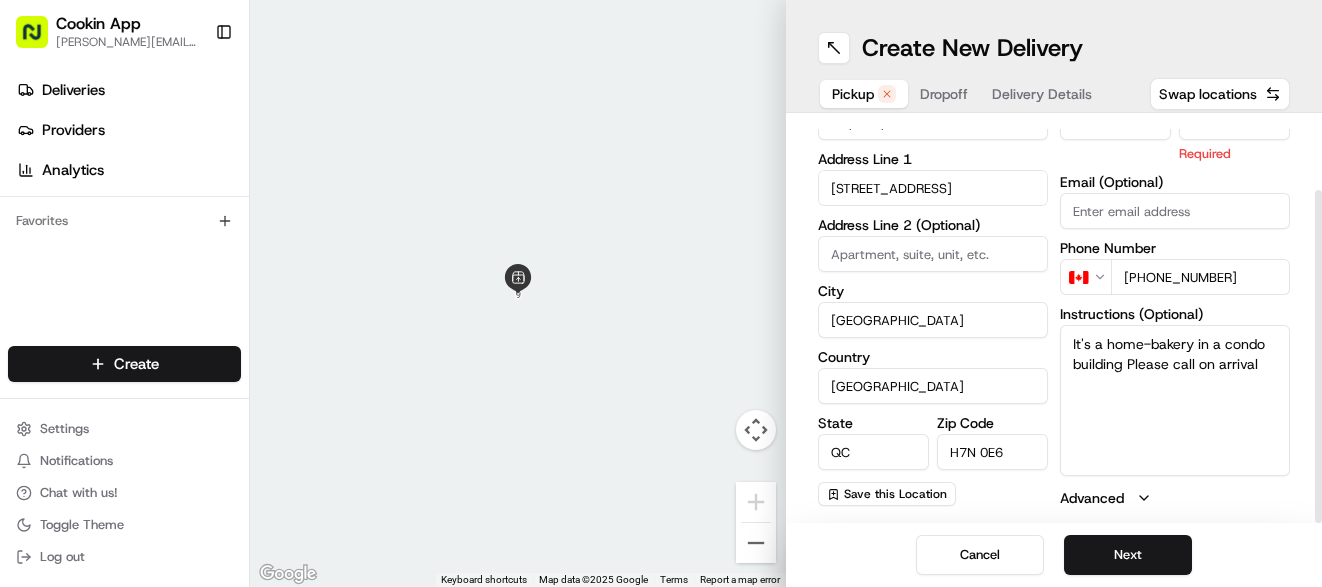 click on "Dropoff" at bounding box center [944, 94] 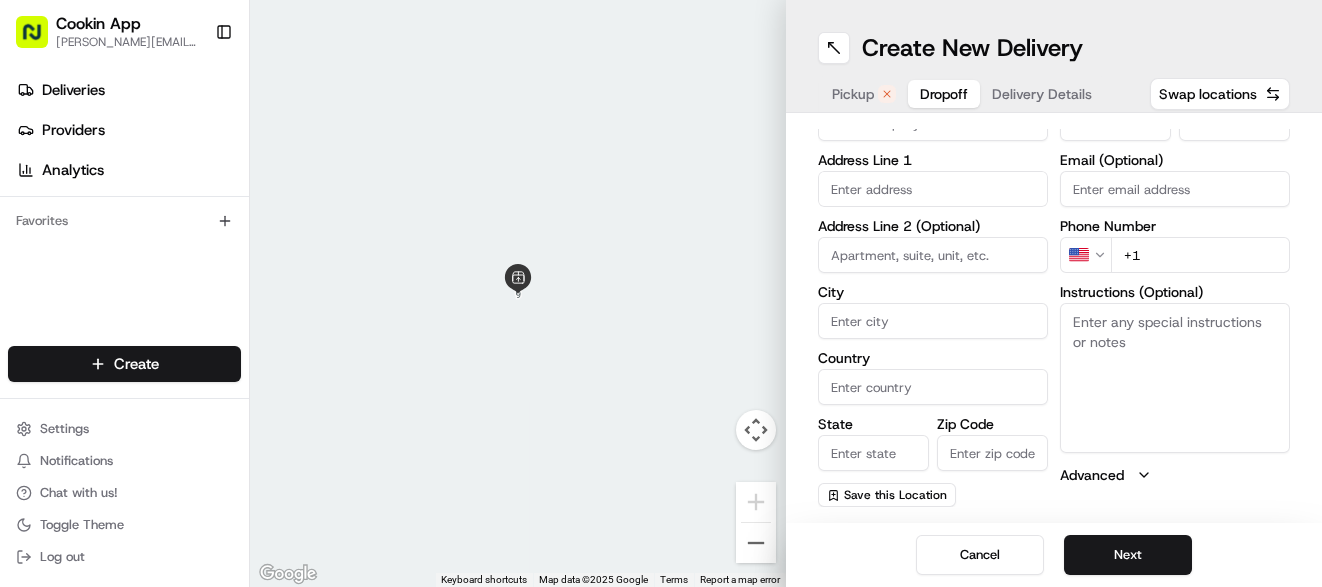 scroll, scrollTop: 85, scrollLeft: 0, axis: vertical 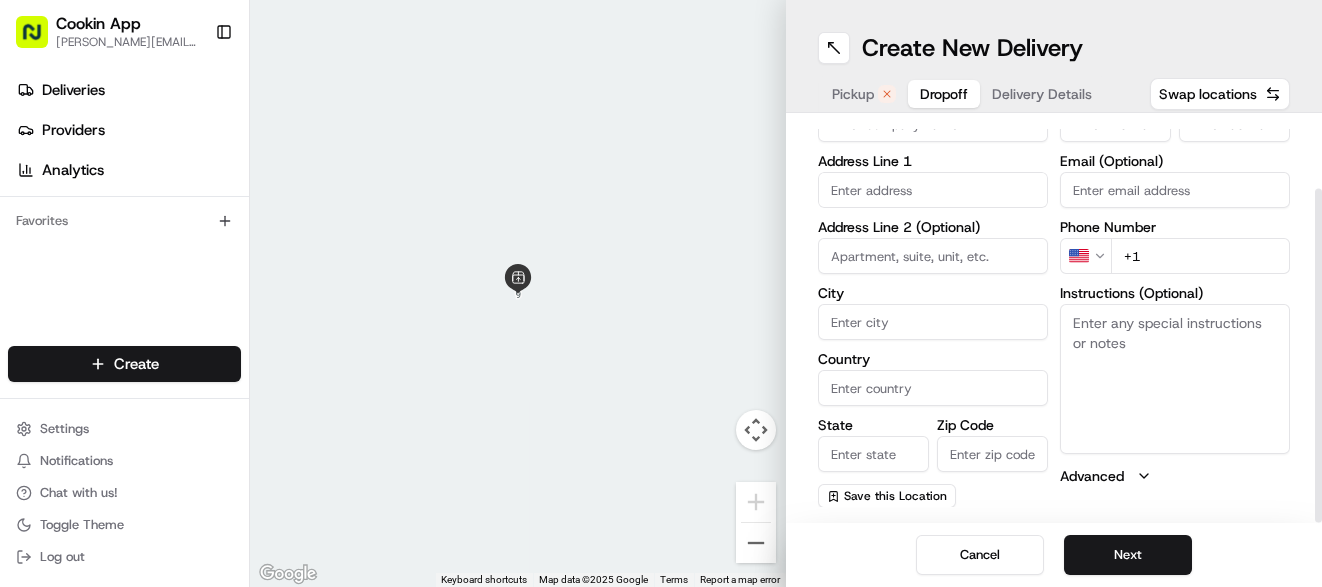 click on "+1" at bounding box center [1200, 256] 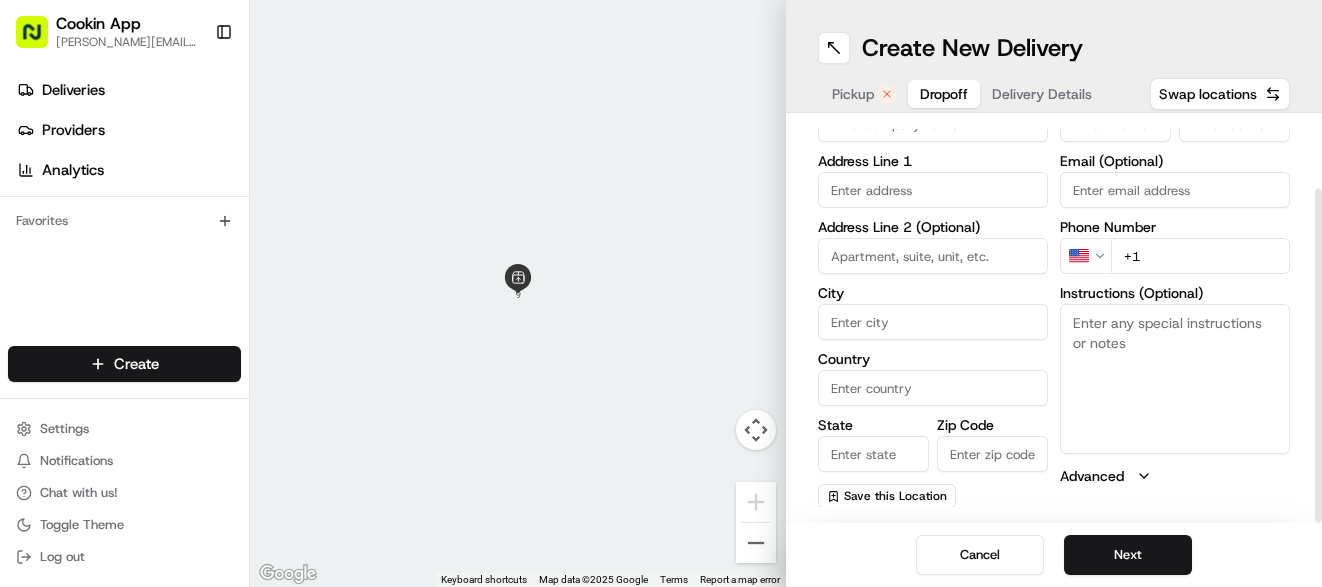 paste on "1 647 471 2485" 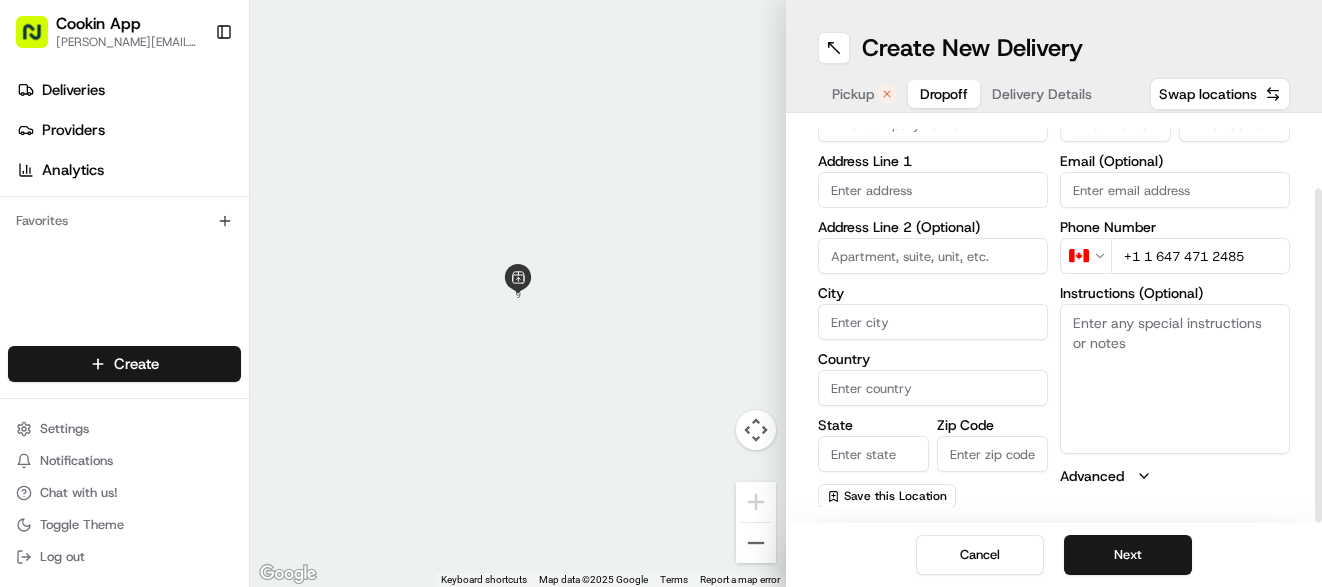 drag, startPoint x: 1269, startPoint y: 254, endPoint x: 713, endPoint y: 273, distance: 556.3245 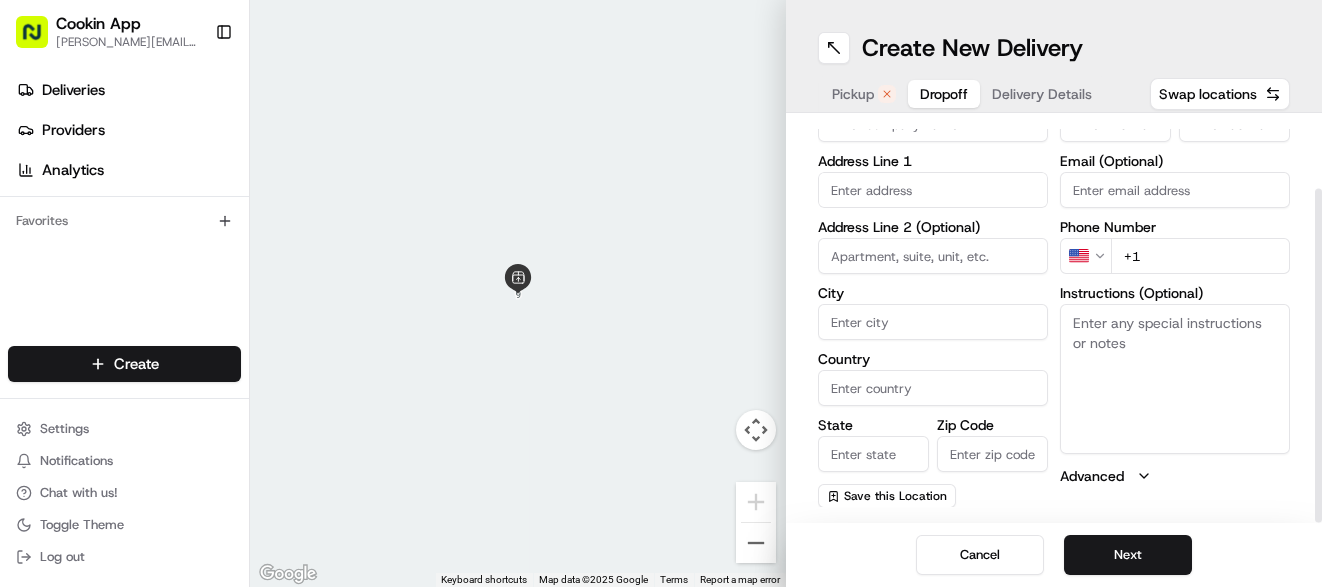 click on "Cookin App [PERSON_NAME][EMAIL_ADDRESS][DOMAIN_NAME] Toggle Sidebar Deliveries Providers Analytics Favorites Main Menu Members & Organization Organization Users Roles Preferences Customization Tracking Orchestration Automations Locations Pickup Locations Dropoff Locations Billing Billing Refund Requests Integrations Notification Triggers Webhooks API Keys Request Logs Create Settings Notifications Chat with us! Toggle Theme Log out ← Move left → Move right ↑ Move up ↓ Move down + Zoom in - Zoom out Home Jump left by 75% End Jump right by 75% Page Up Jump up by 75% Page Down Jump down by 75% Keyboard shortcuts Map Data Map data ©2025 Google Map data ©2025 Google 2 m  Click to toggle between metric and imperial units Terms Report a map error Create New Delivery Pickup Dropoff Delivery Details Swap locations dropoff  Details Saved Location Company Name Address Line 1 Address Line 2 (Optional) City Country State Zip Code Save this Location First Name Last Name Email (Optional) Phone Number US +1 Advanced Next" at bounding box center (661, 293) 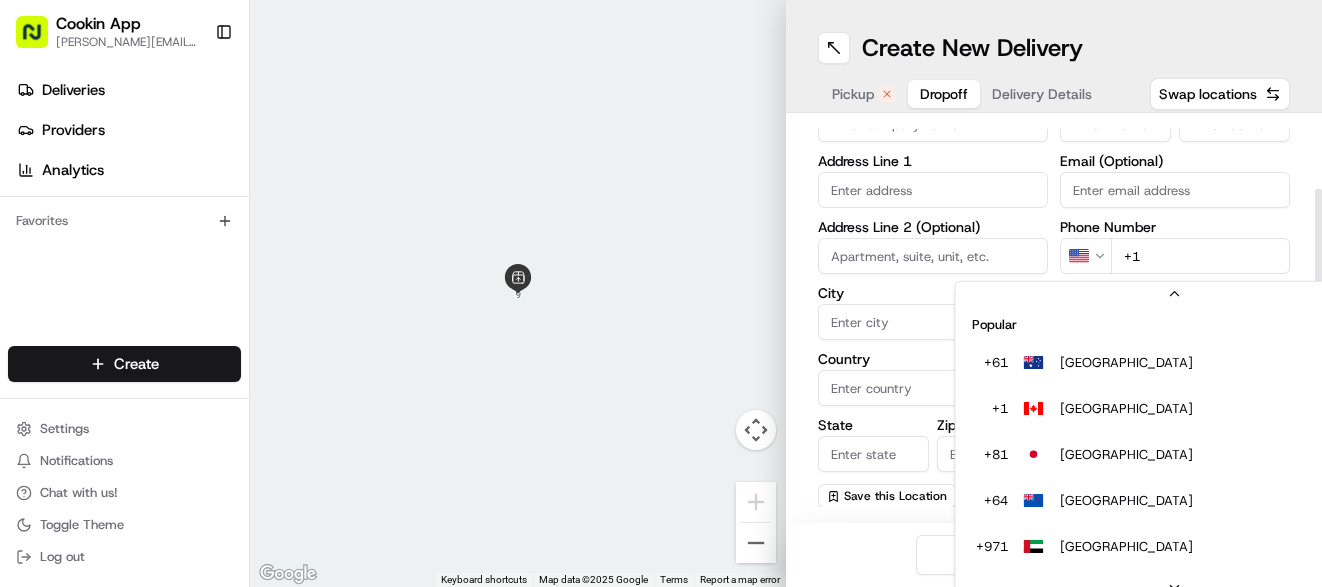 scroll, scrollTop: 85, scrollLeft: 0, axis: vertical 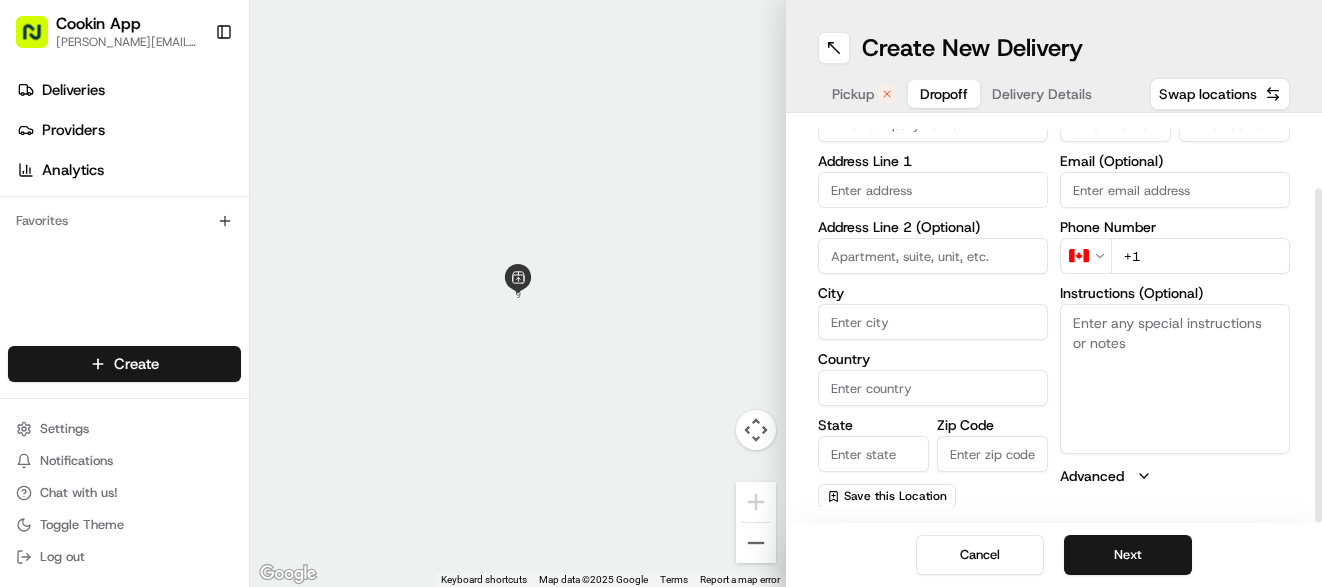 click on "+1" at bounding box center [1200, 256] 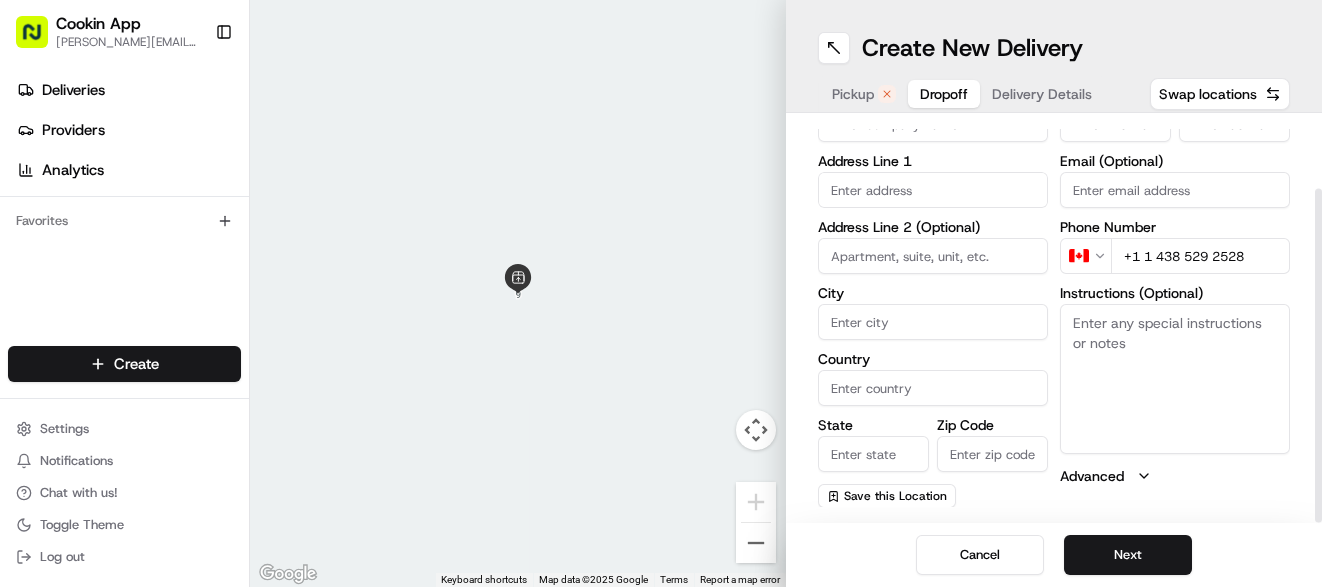 click on "+1 1 438 529 2528" at bounding box center [1200, 256] 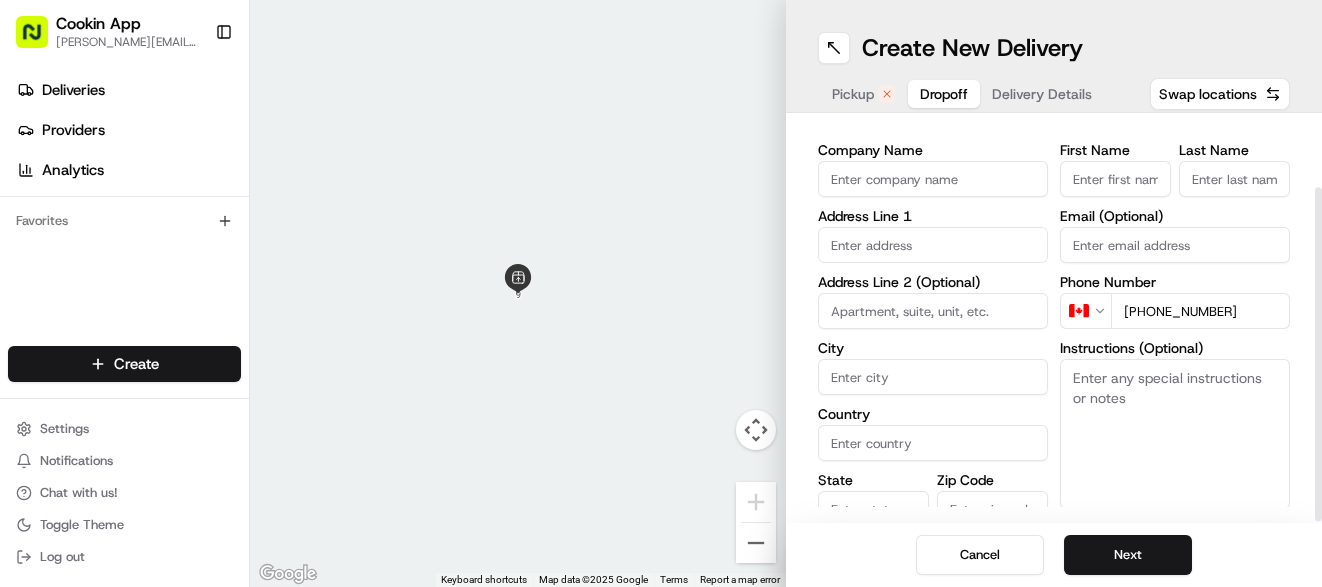 scroll, scrollTop: 0, scrollLeft: 0, axis: both 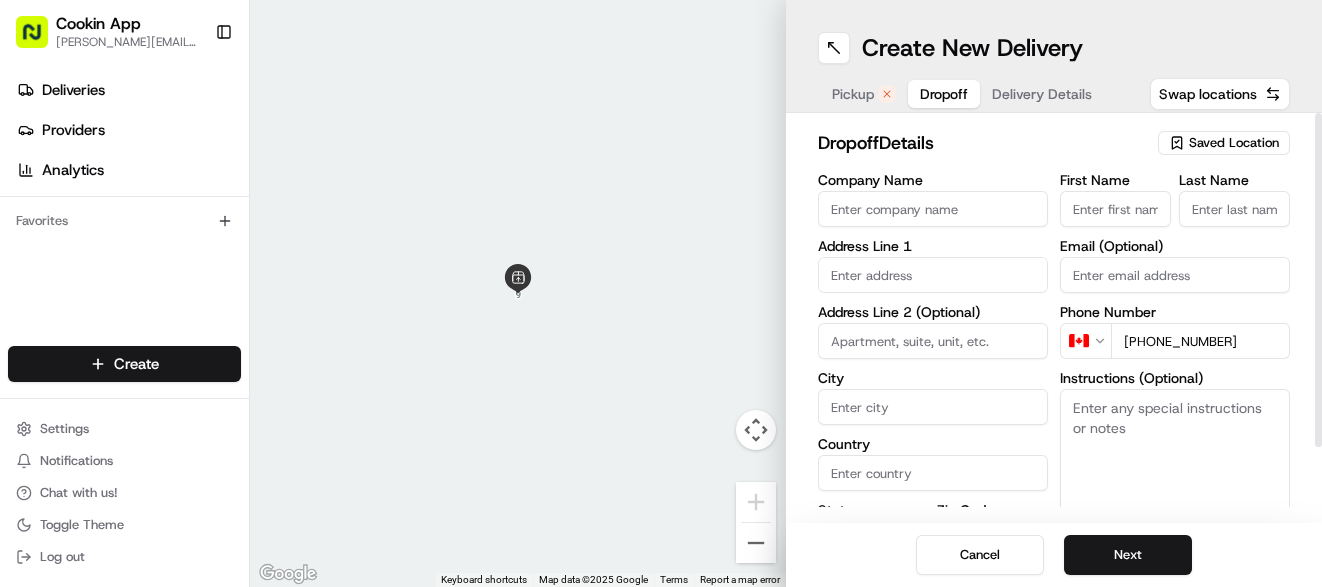 type on "[PHONE_NUMBER]" 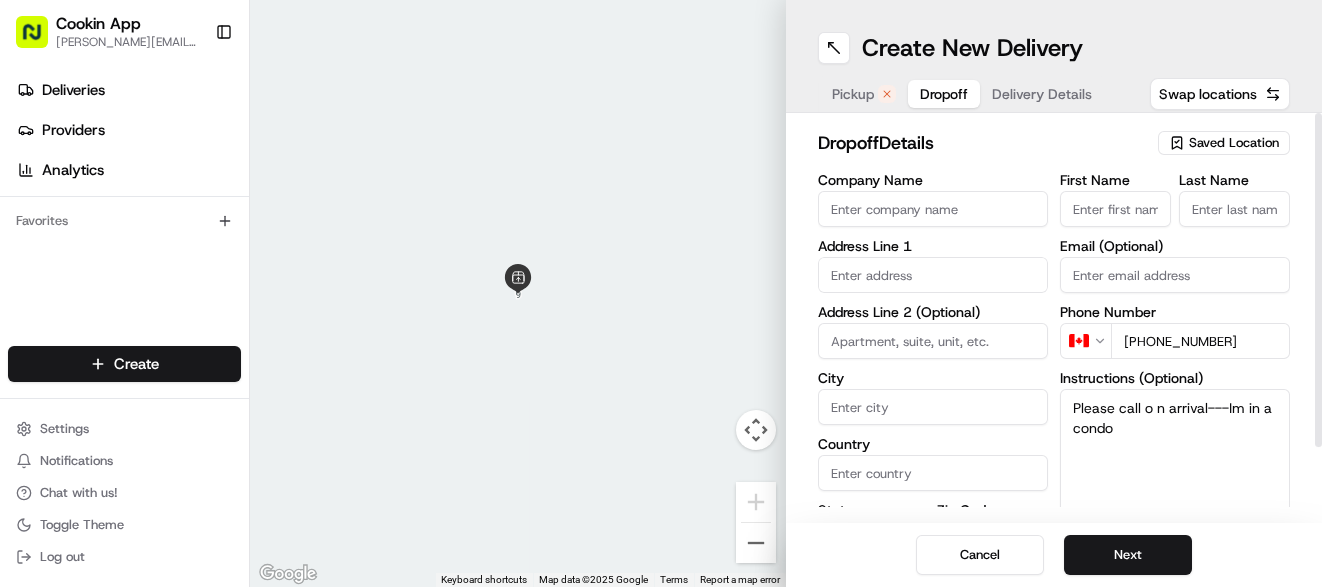 click on "Please call o n arrival---Im in a  condo" at bounding box center (1175, 464) 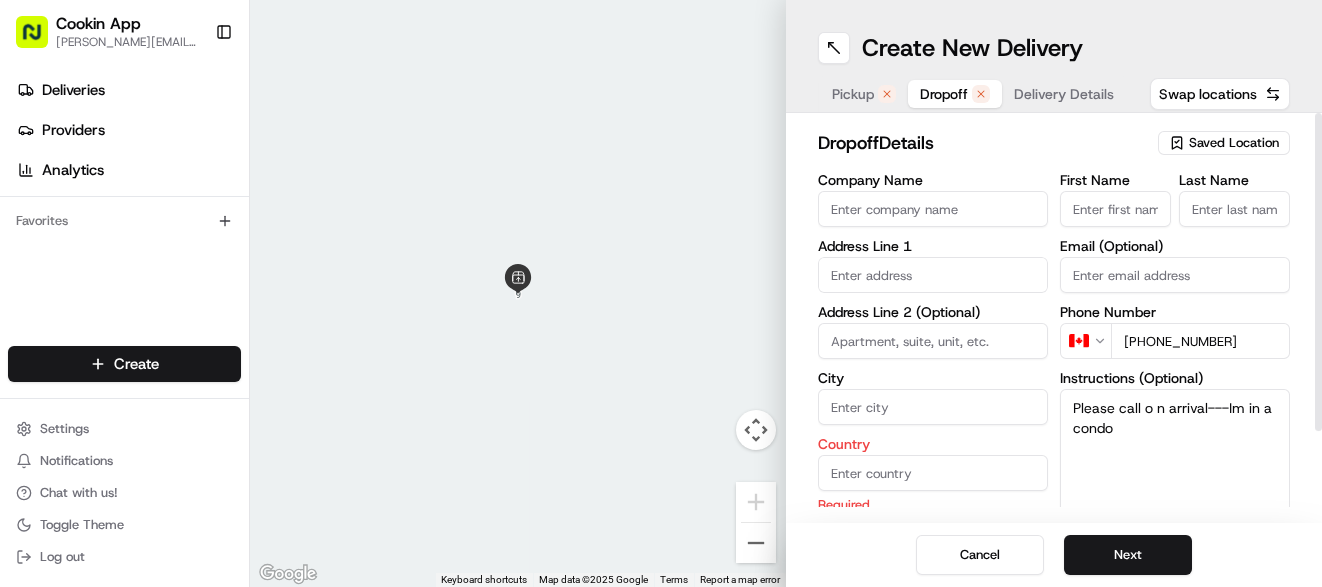 drag, startPoint x: 1152, startPoint y: 420, endPoint x: 1032, endPoint y: 368, distance: 130.78226 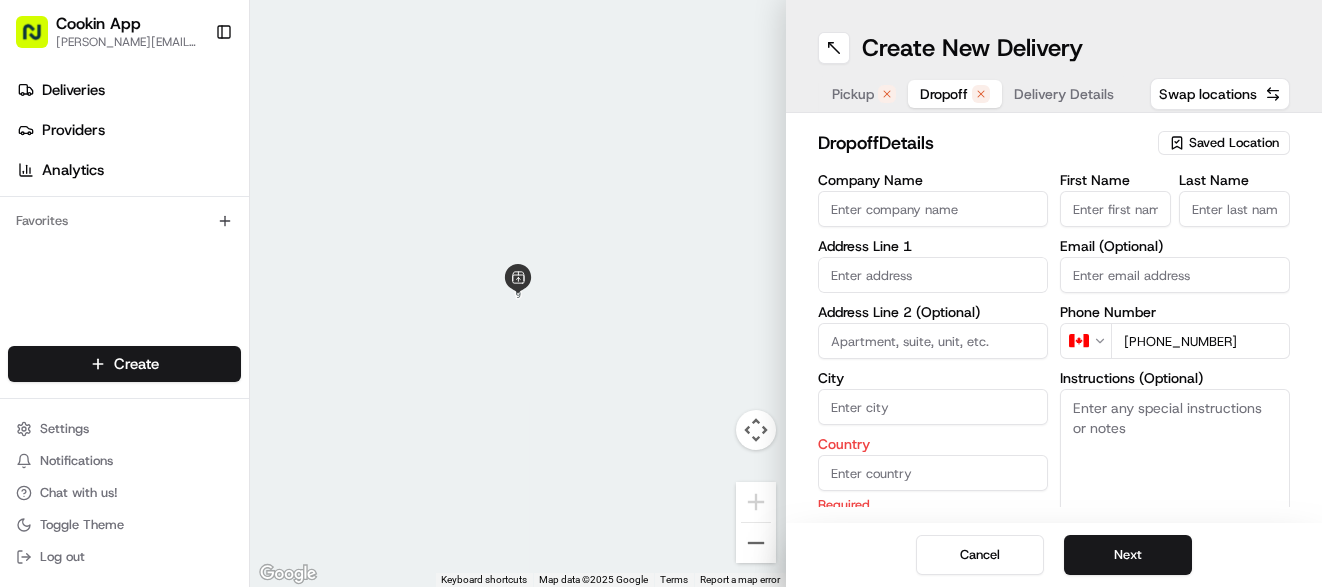 type 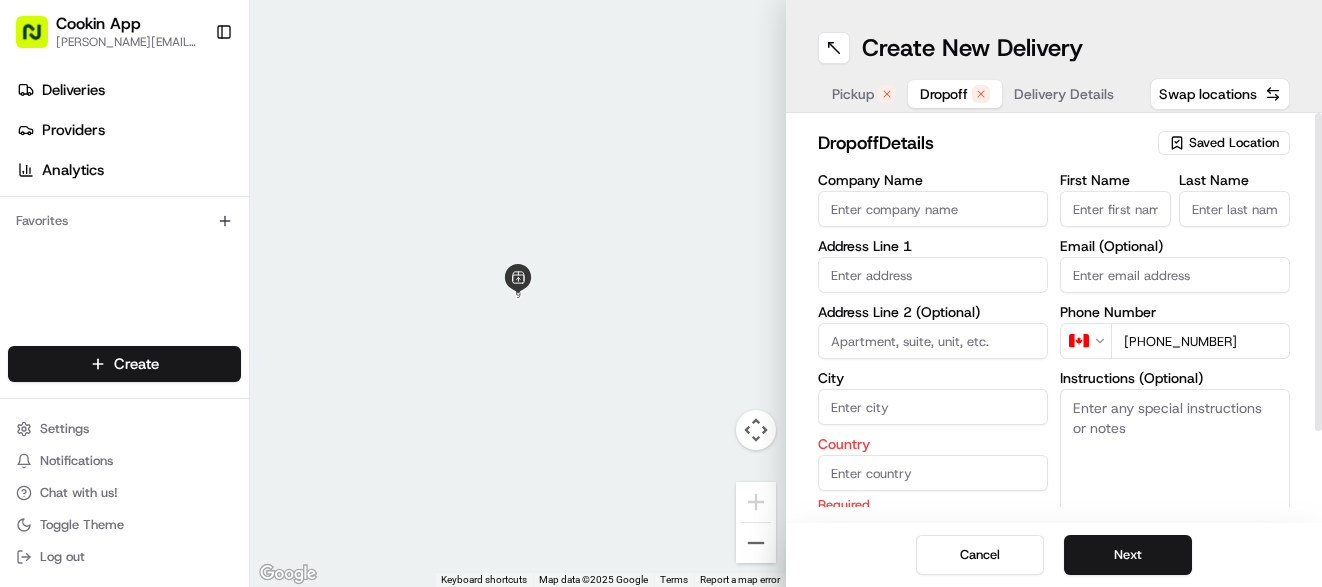click on "Company Name" at bounding box center (933, 209) 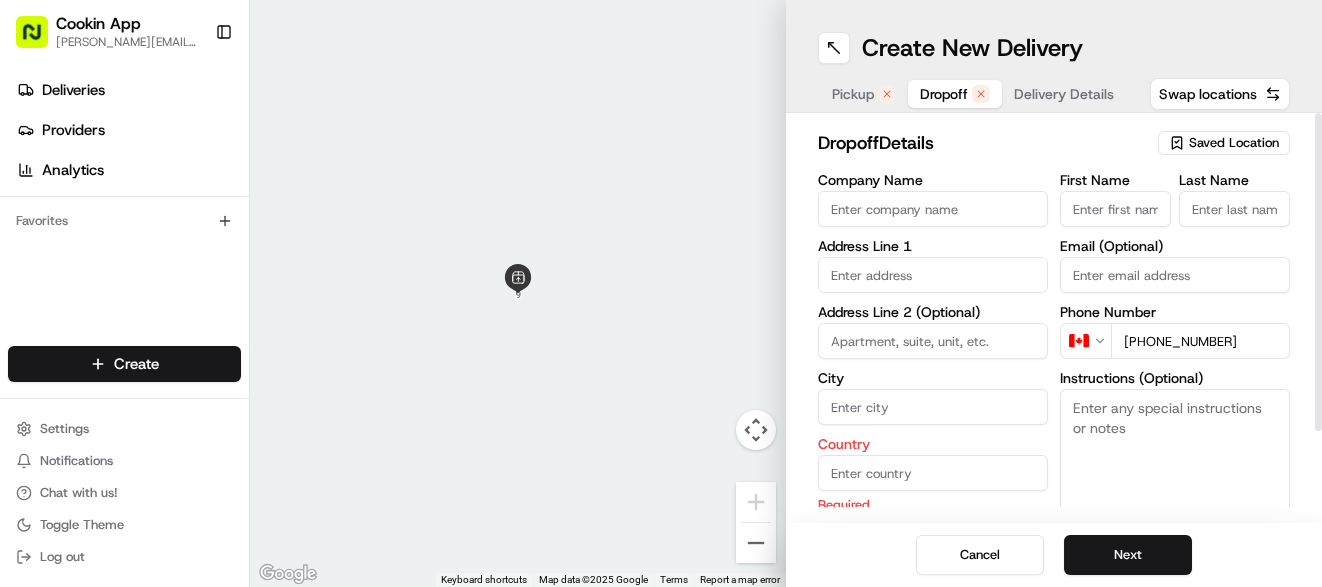 paste on "14385292528" 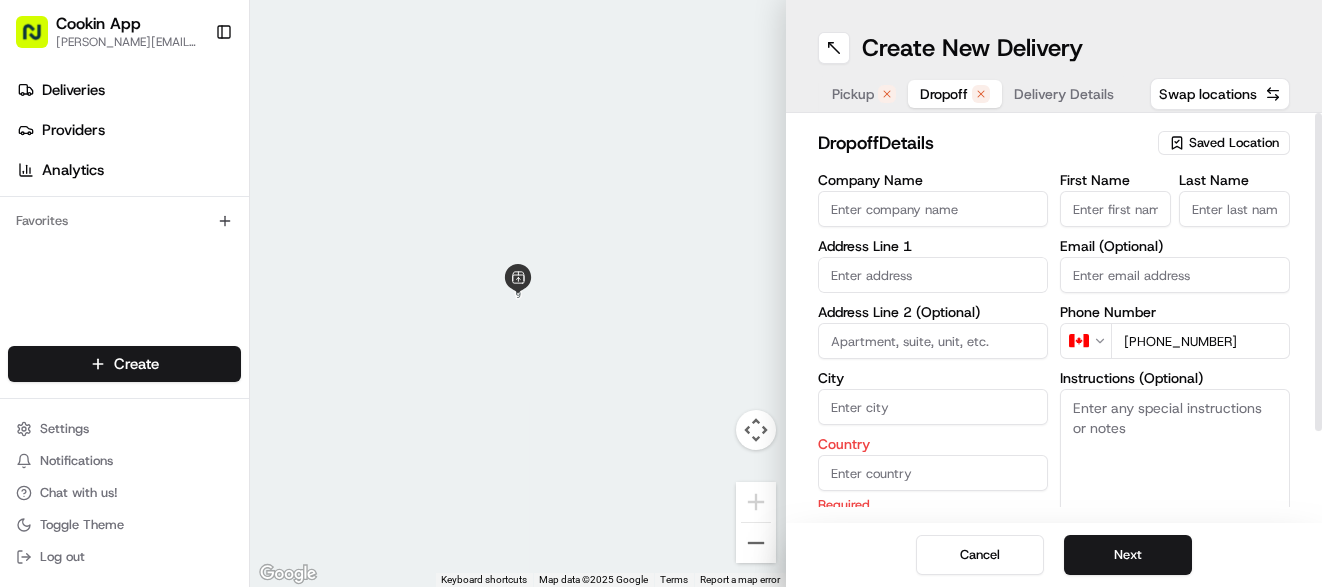 type on "14385292528" 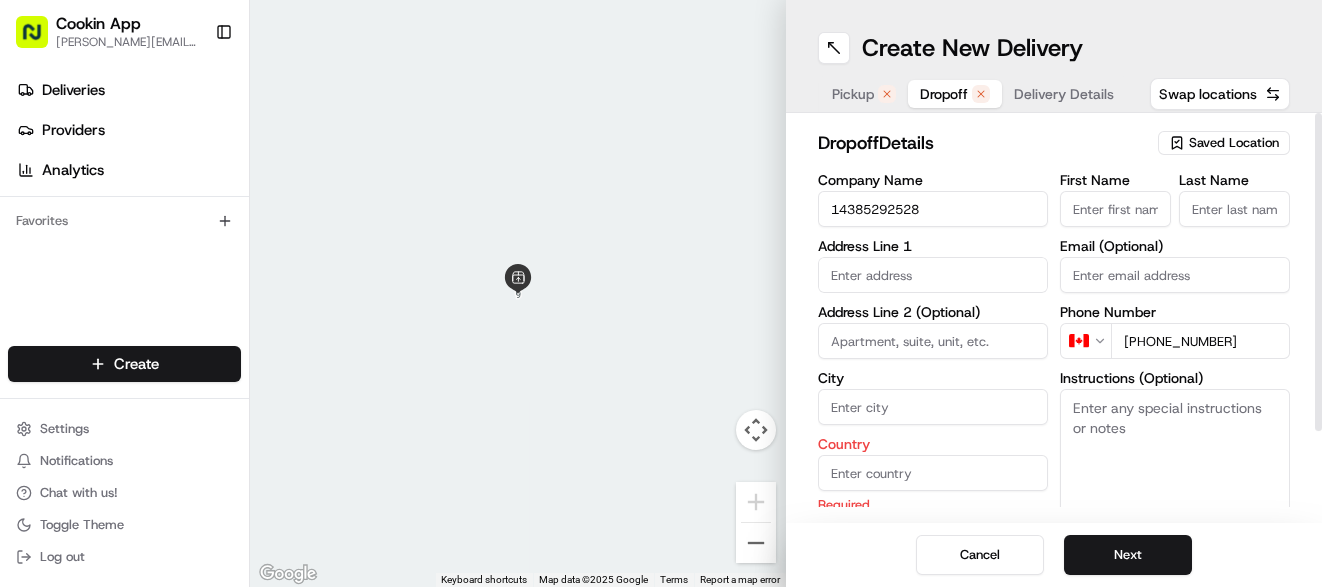 drag, startPoint x: 961, startPoint y: 219, endPoint x: 576, endPoint y: 232, distance: 385.21942 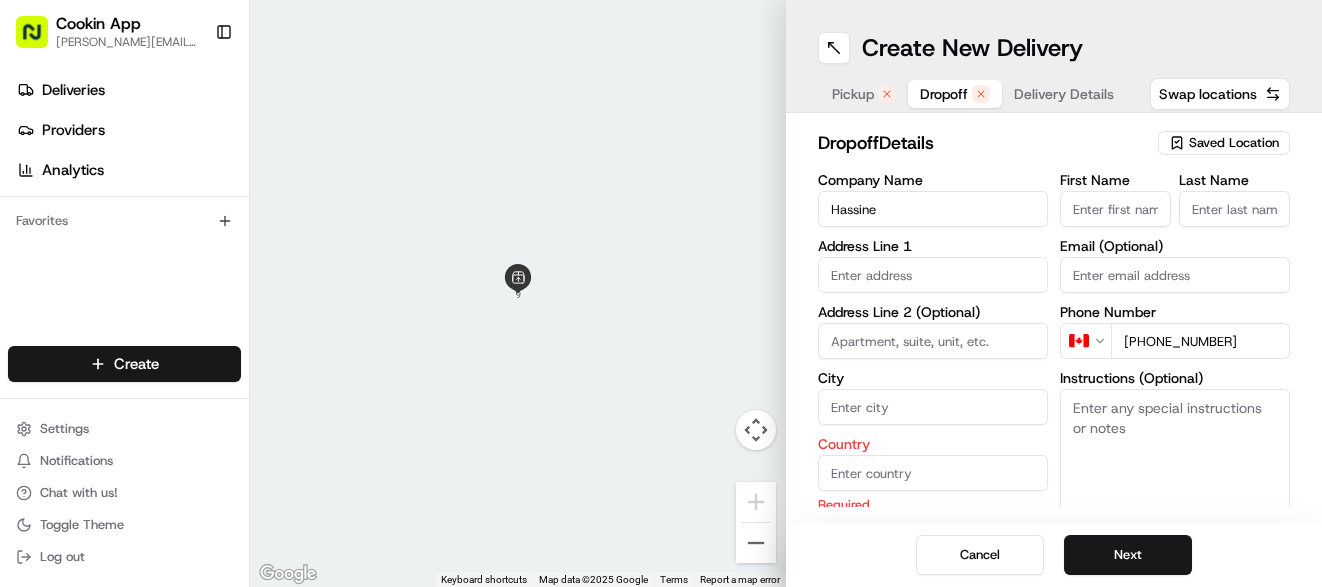 type on "Hassine" 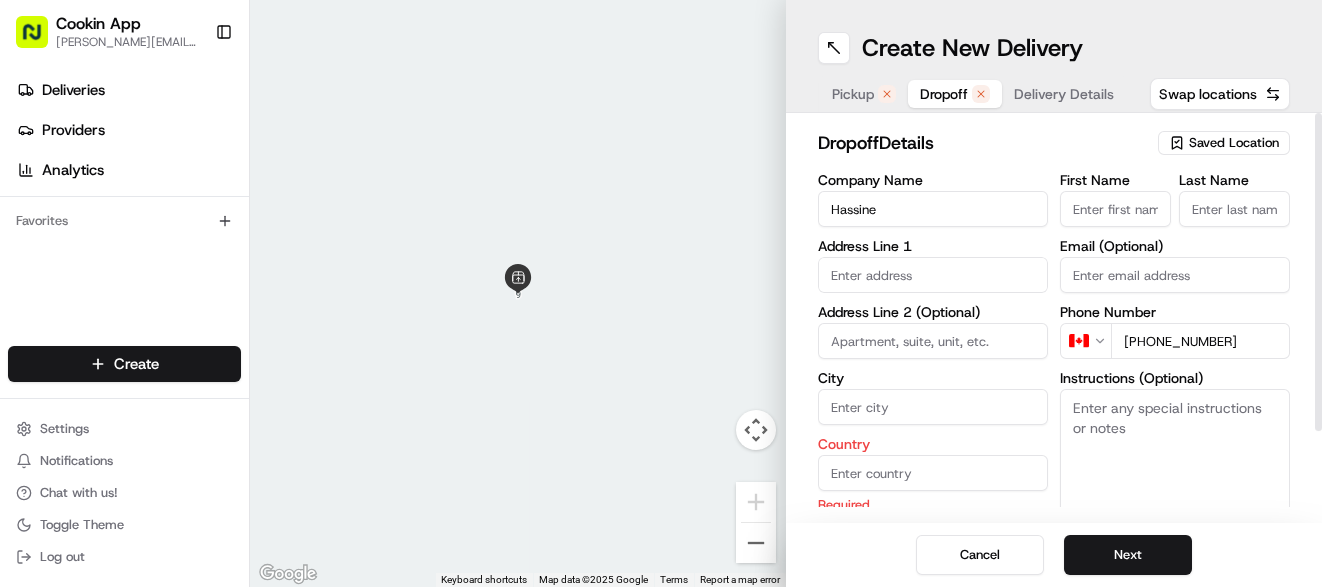 click on "Last Name" at bounding box center (1234, 209) 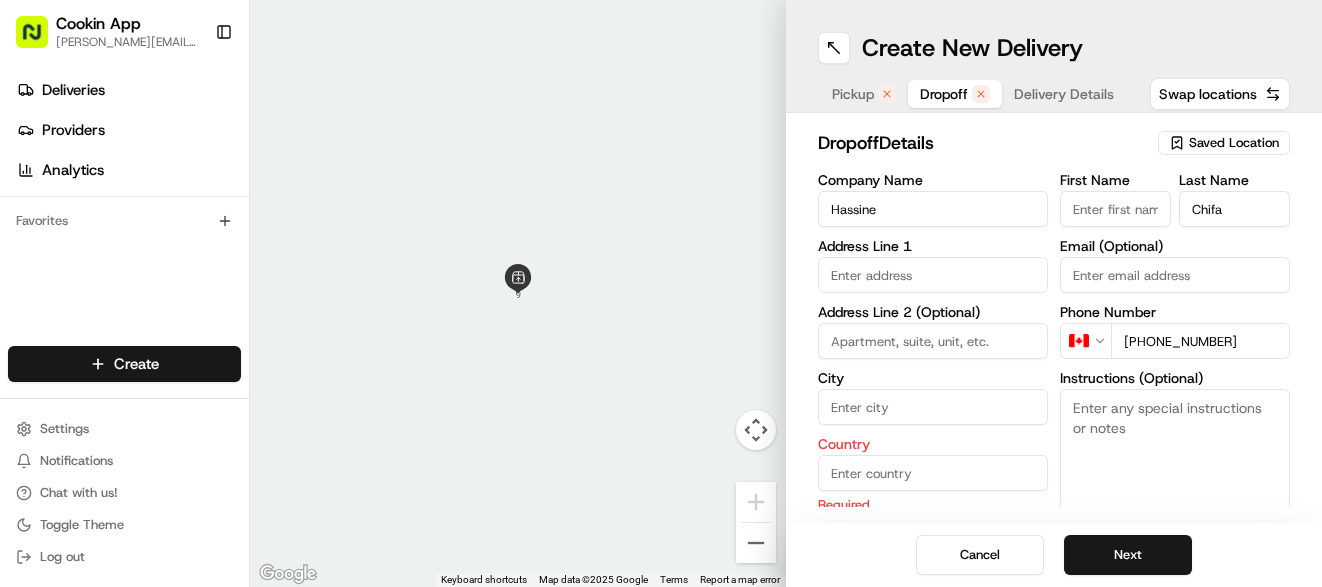 type on "Chifa" 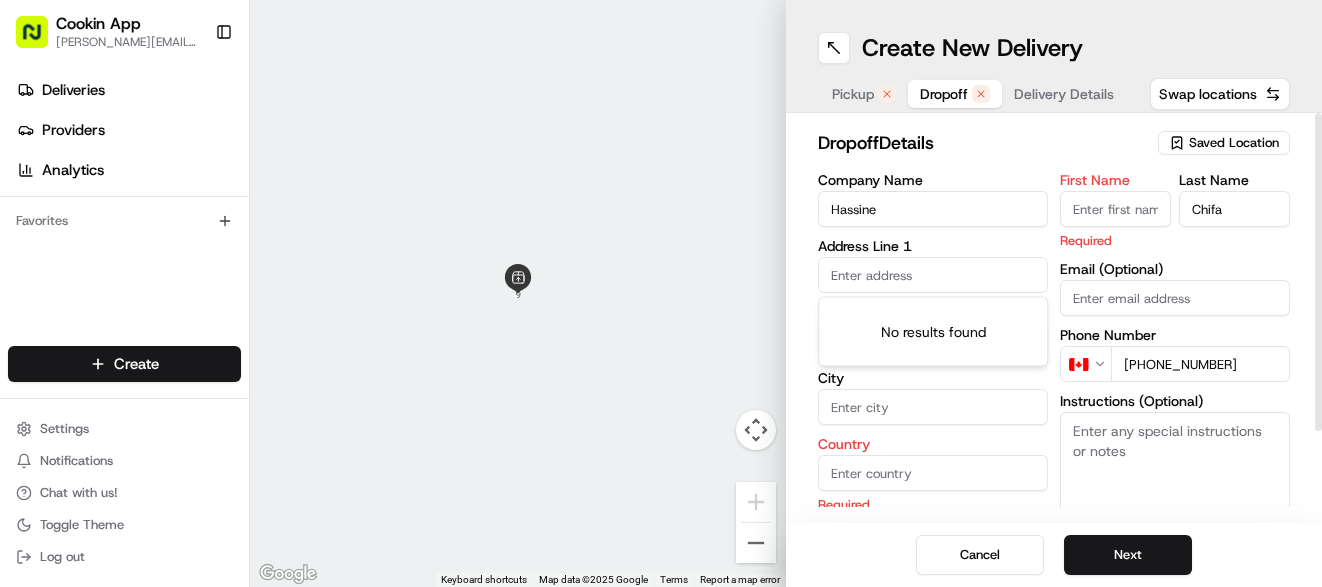 click at bounding box center [933, 275] 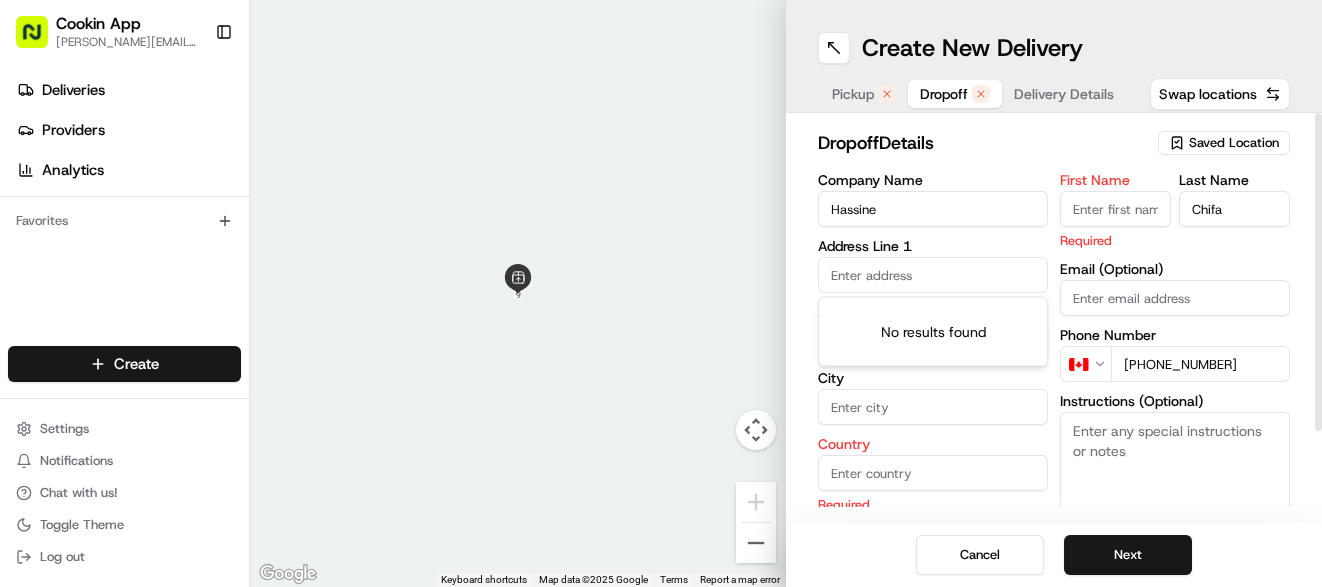 paste on "14385292528" 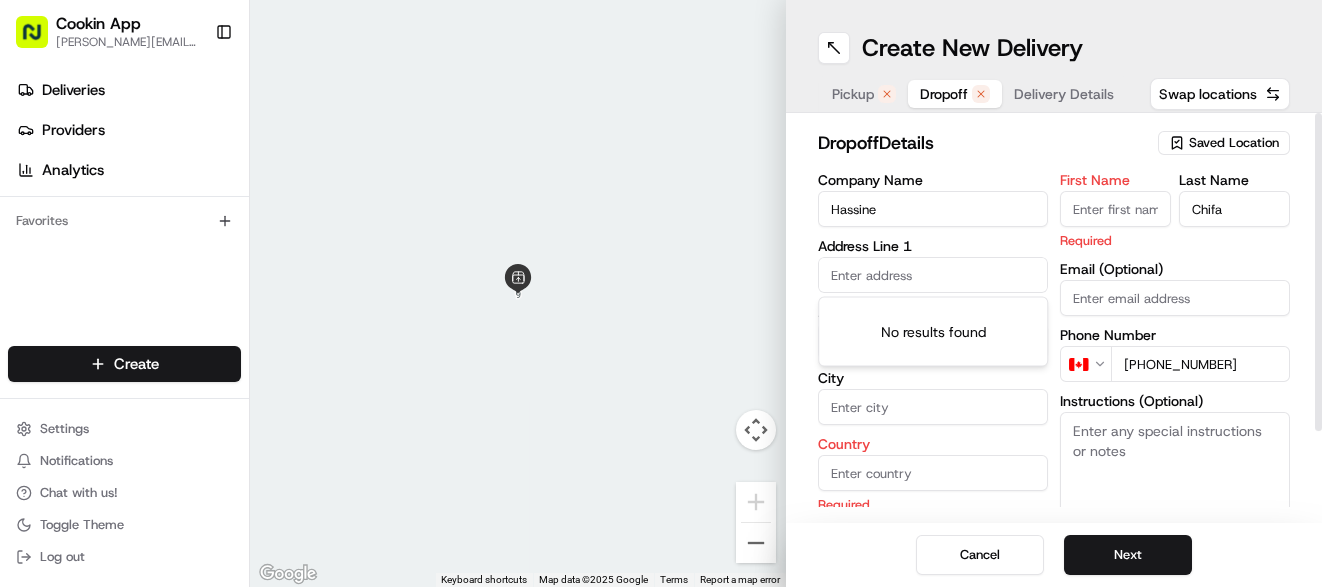 type on "14385292528" 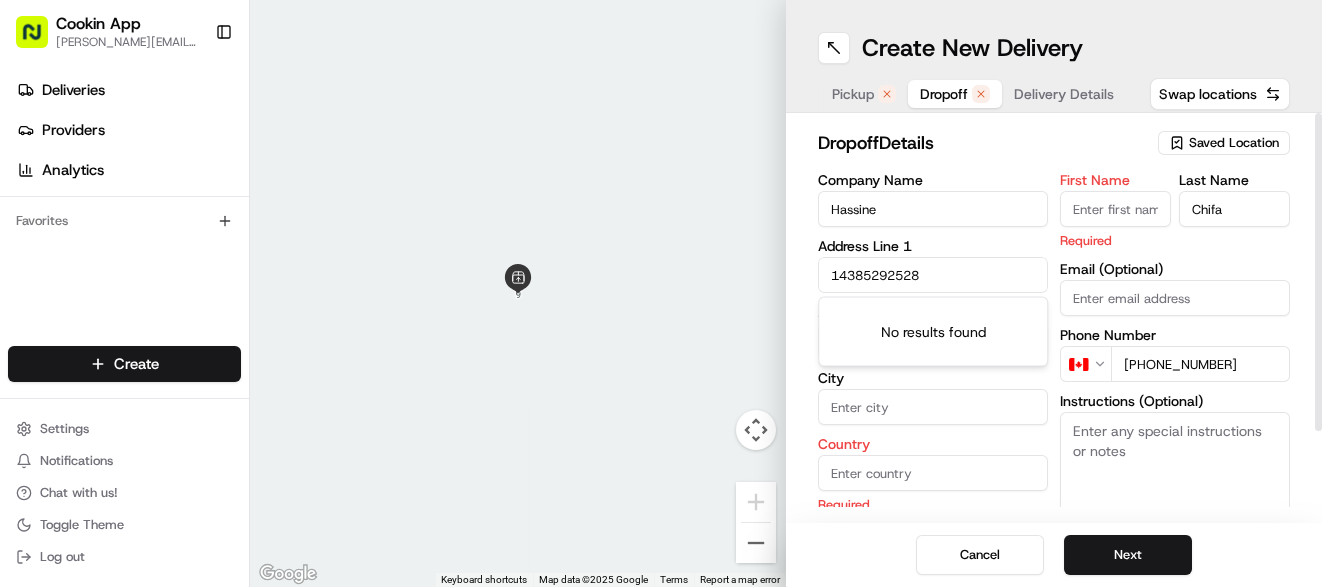 drag, startPoint x: 999, startPoint y: 284, endPoint x: 483, endPoint y: 214, distance: 520.72644 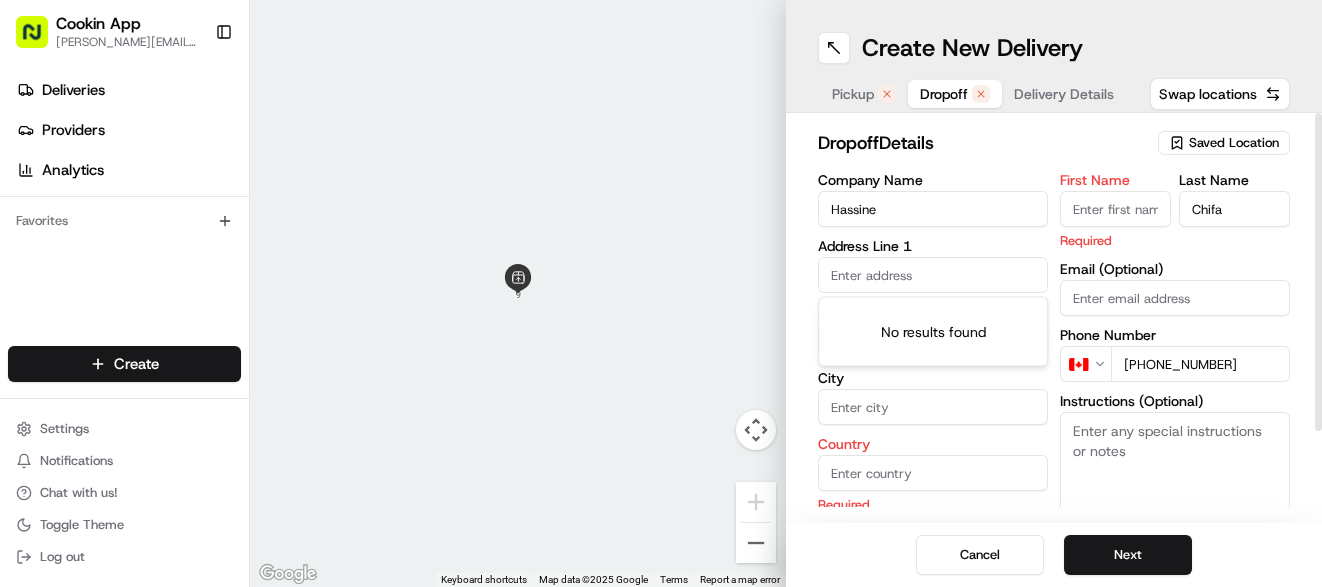 click at bounding box center (933, 275) 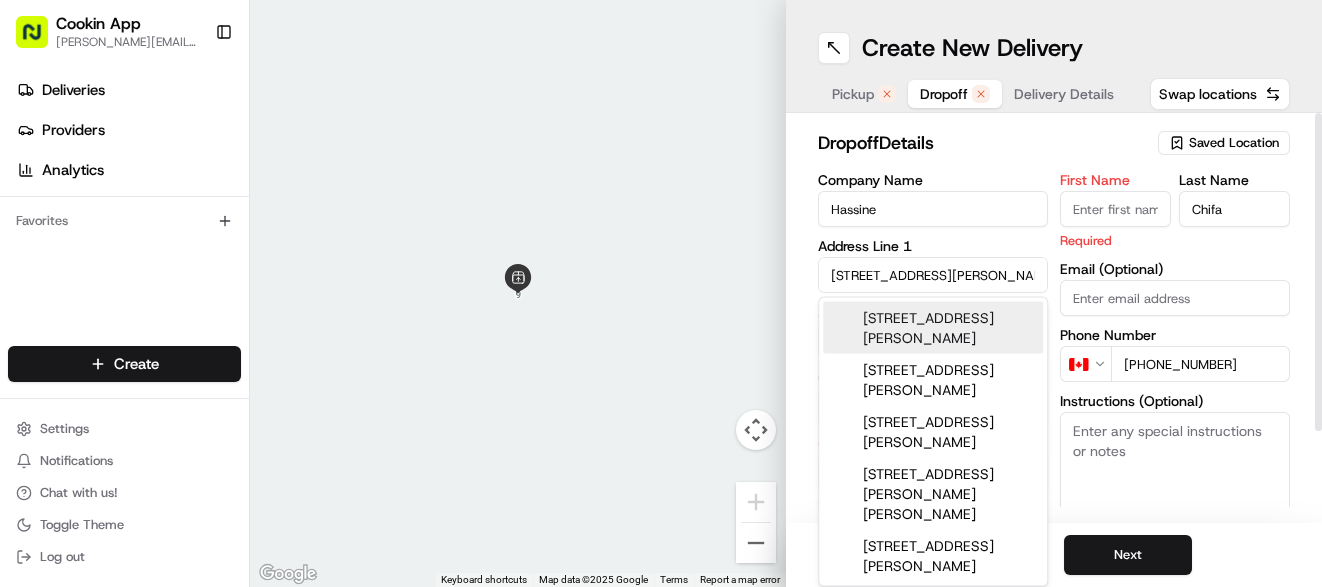 type on "[STREET_ADDRESS][PERSON_NAME]" 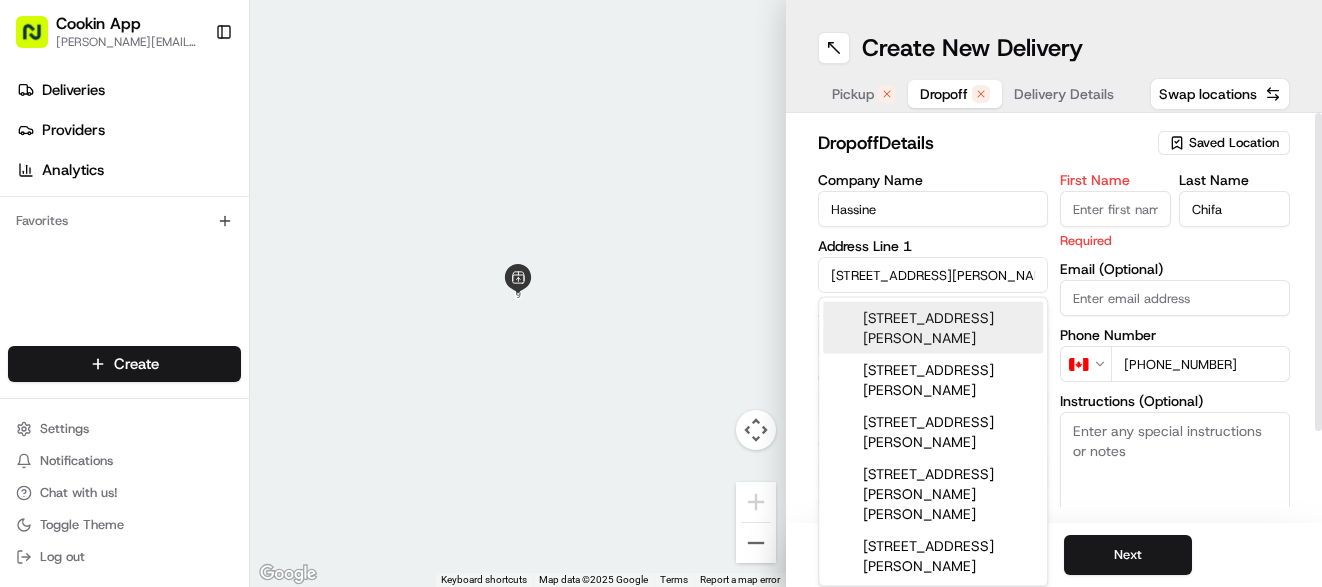 click on "First Name" at bounding box center (1115, 209) 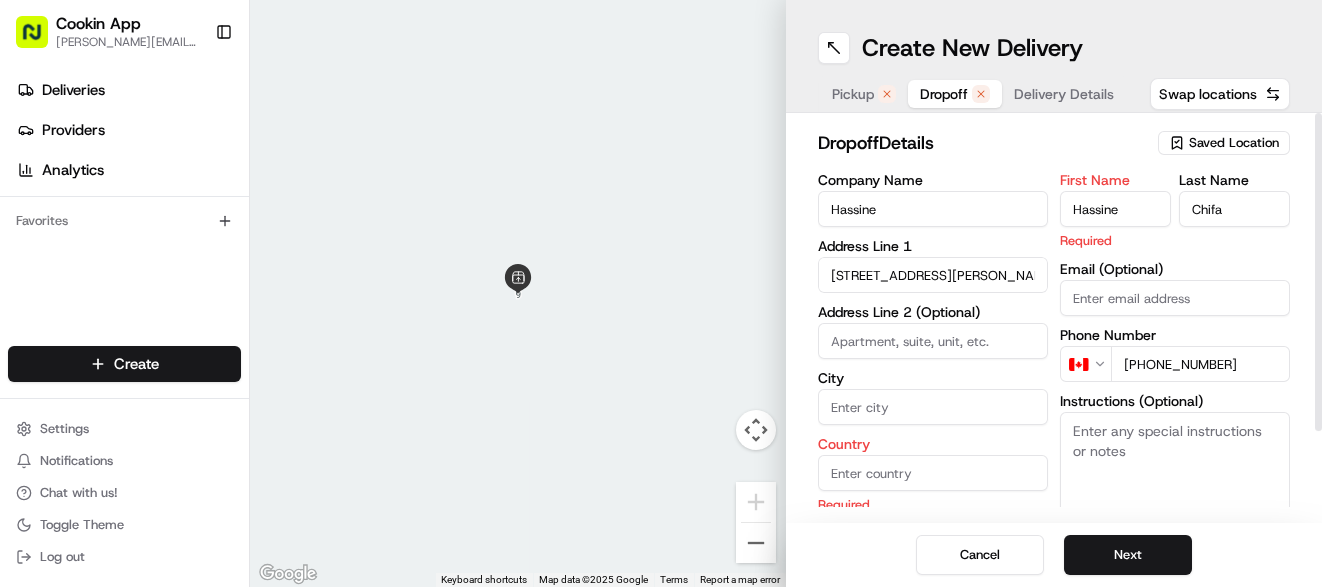 type on "Hassine" 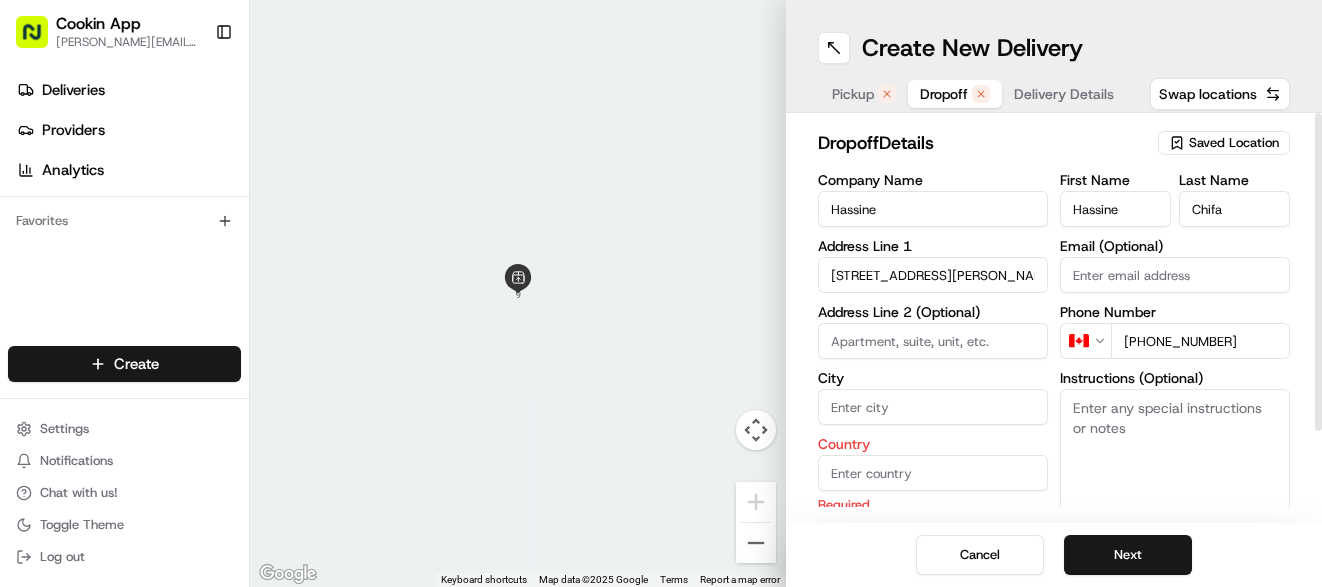 click on "City" at bounding box center (933, 407) 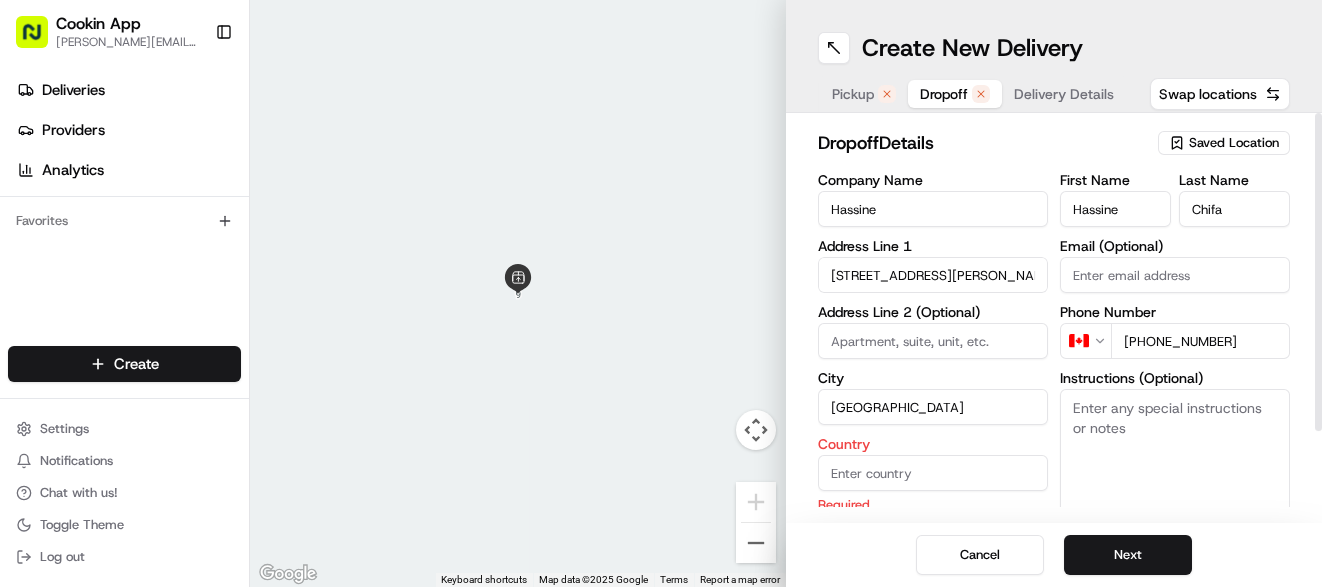 type on "[GEOGRAPHIC_DATA]" 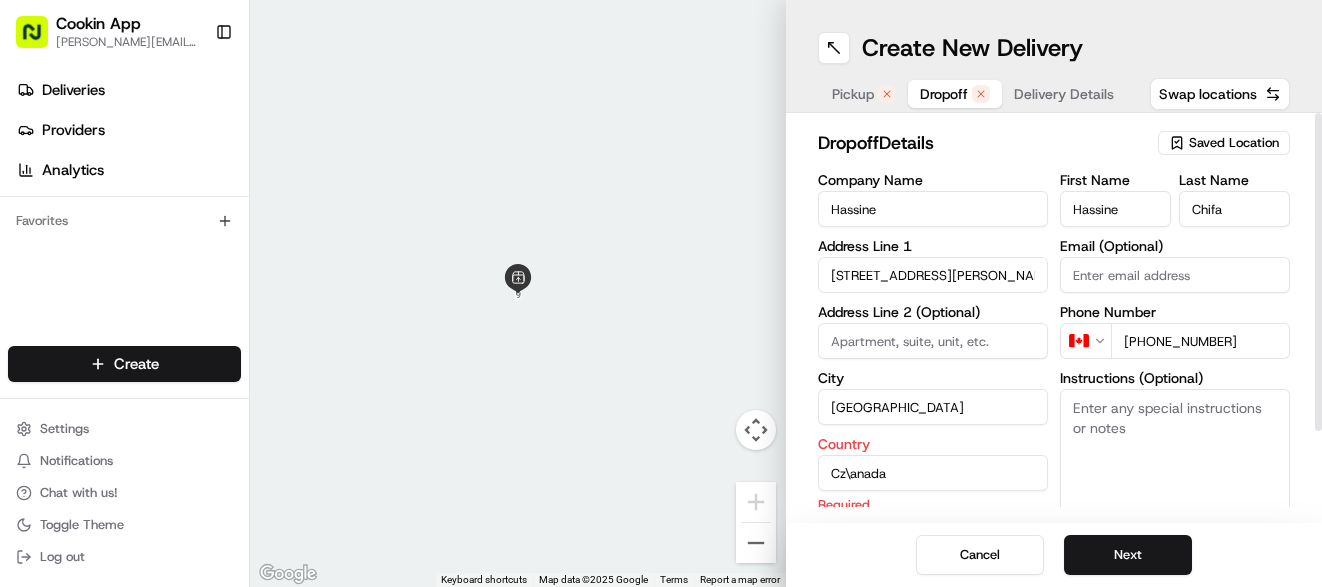 click on "Cz\anada" at bounding box center [933, 473] 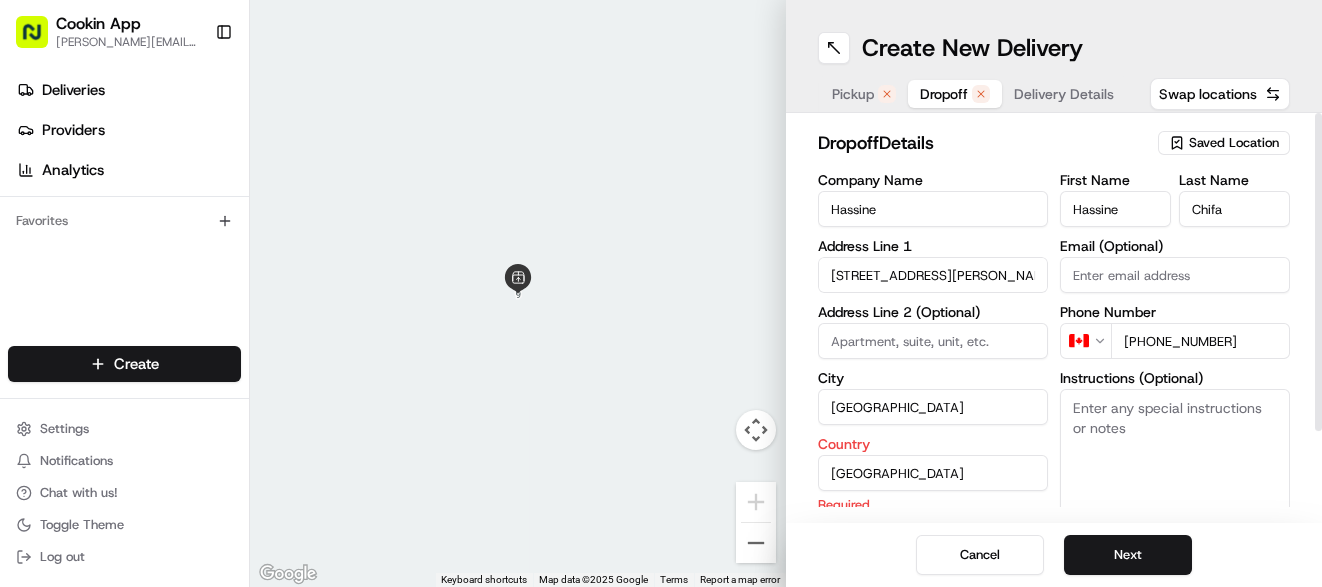 type on "[GEOGRAPHIC_DATA]" 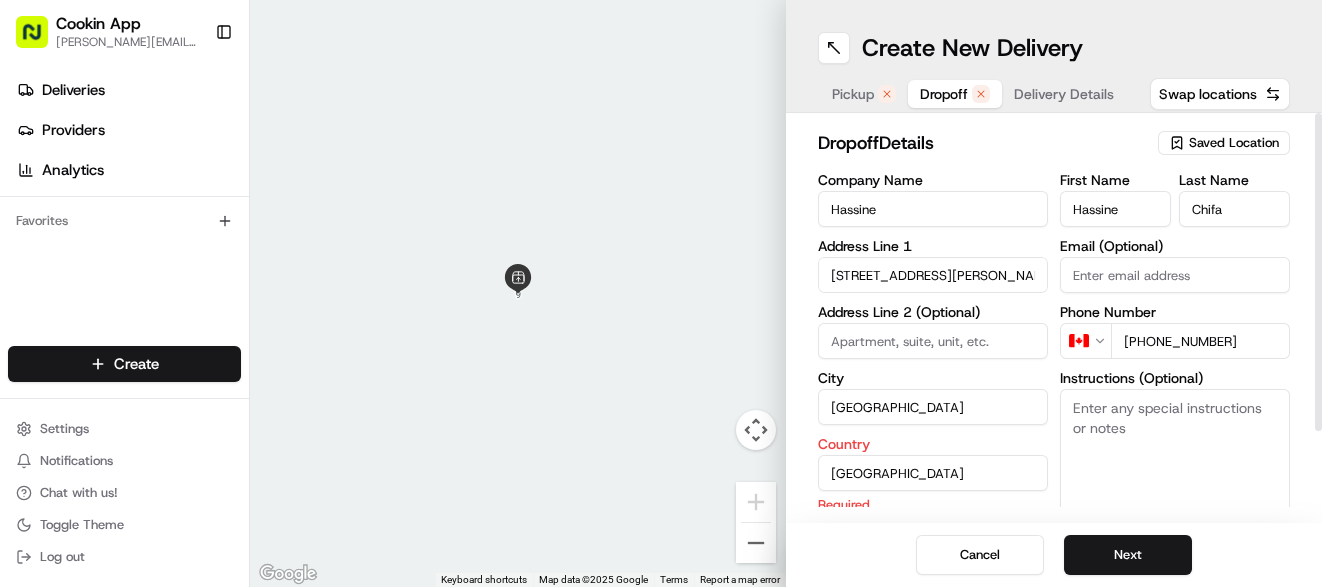 click on "City" at bounding box center [933, 378] 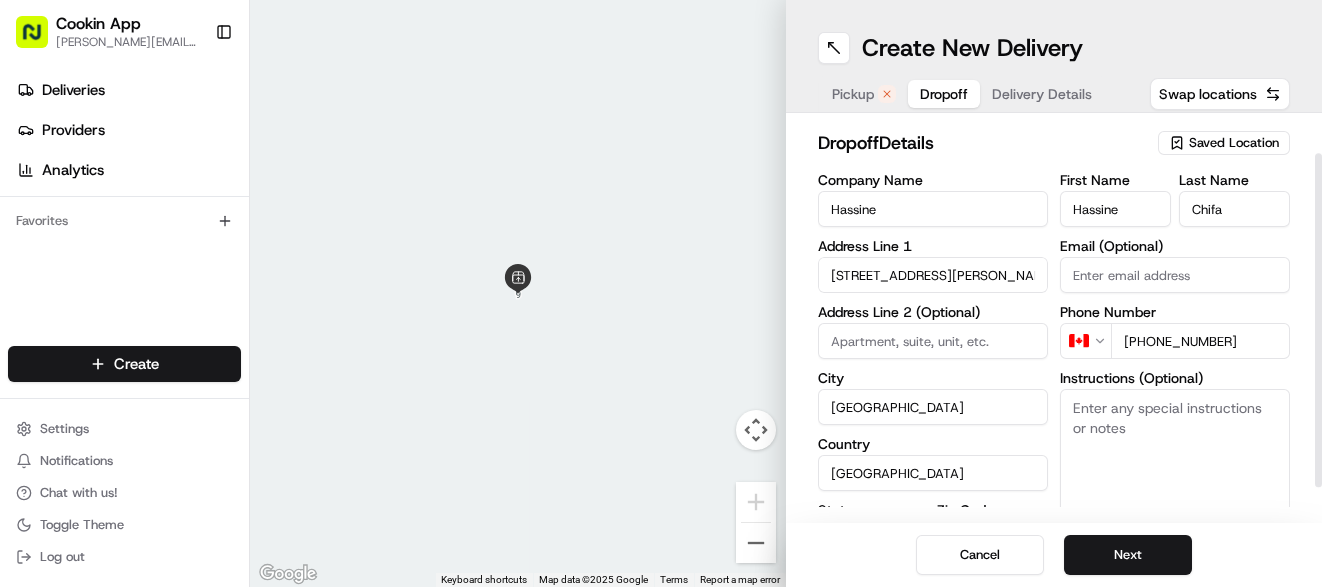 scroll, scrollTop: 85, scrollLeft: 0, axis: vertical 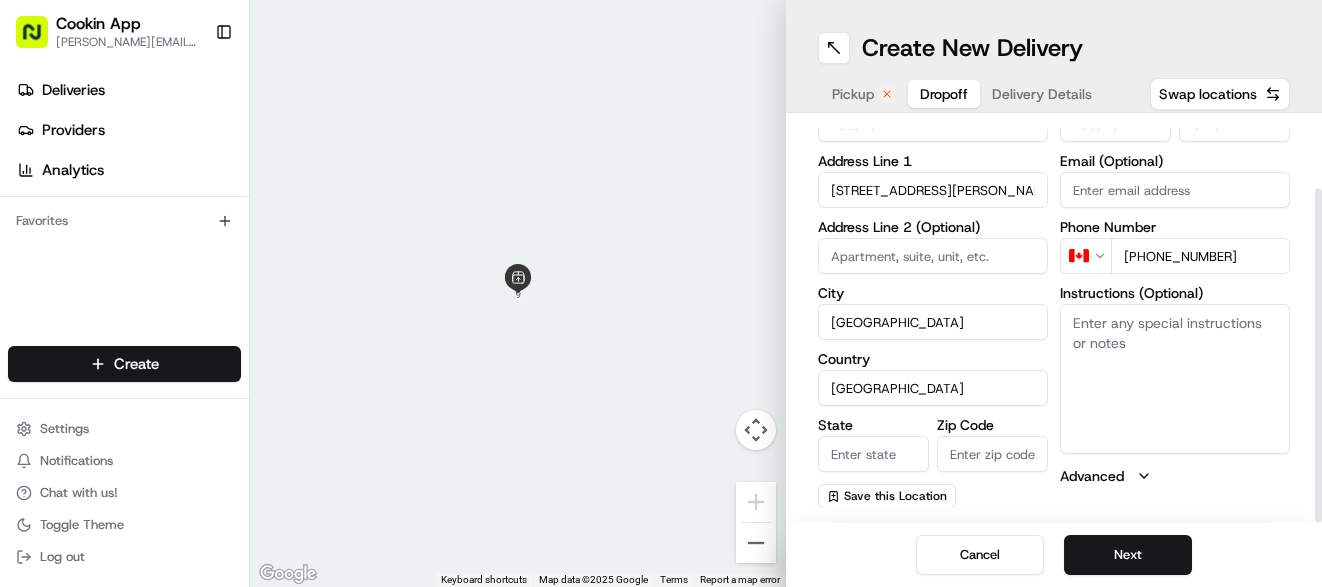 click on "Zip Code" at bounding box center (992, 454) 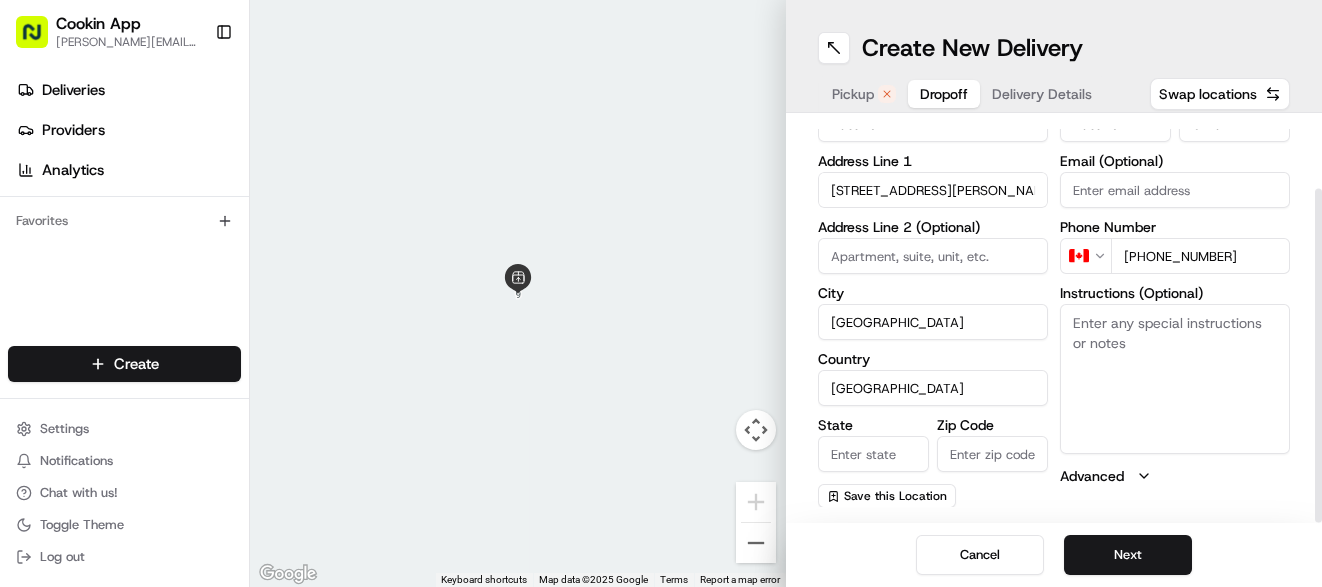 paste on "[STREET_ADDRESS][PERSON_NAME]" 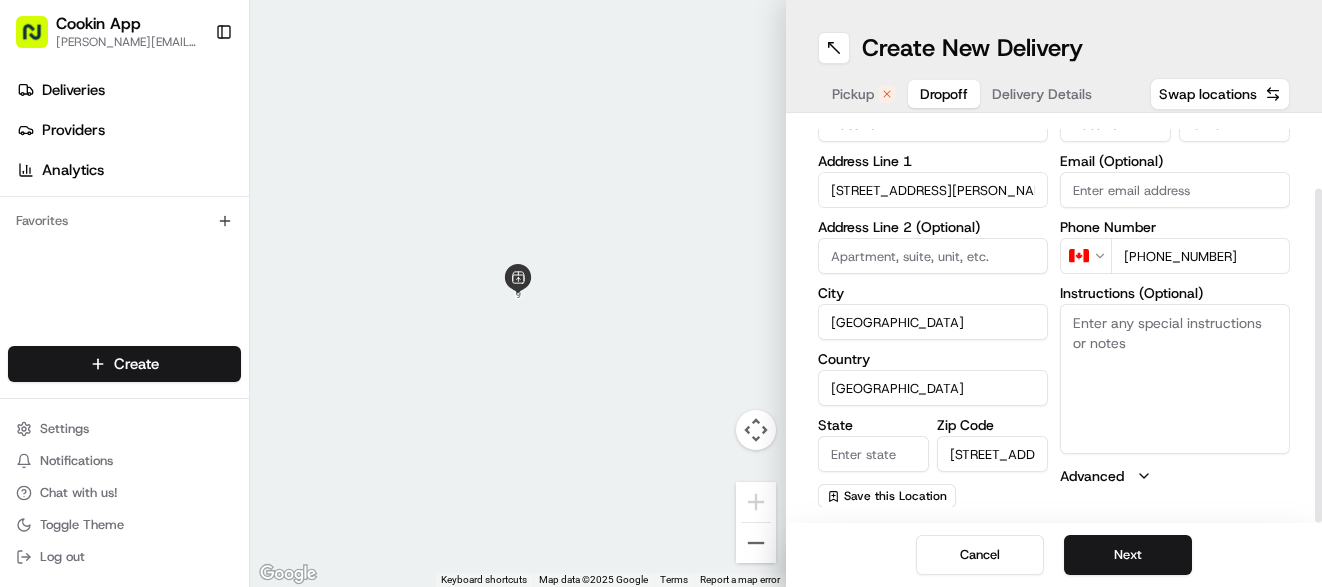 scroll, scrollTop: 0, scrollLeft: 35, axis: horizontal 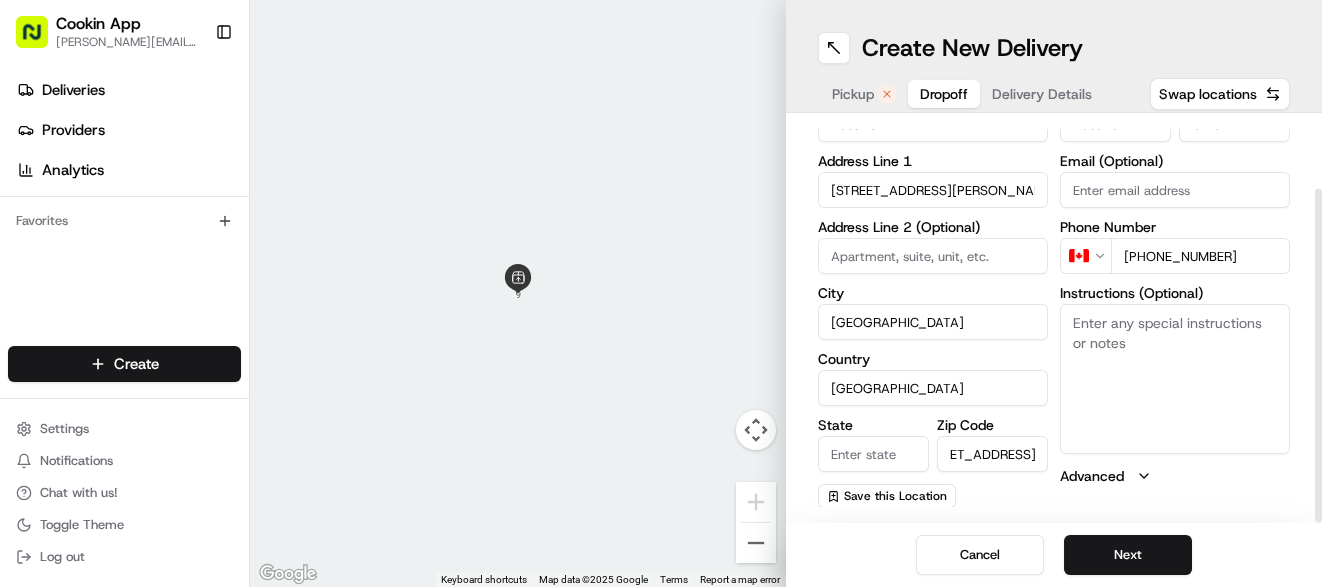 click on "[STREET_ADDRESS][PERSON_NAME]" at bounding box center [992, 454] 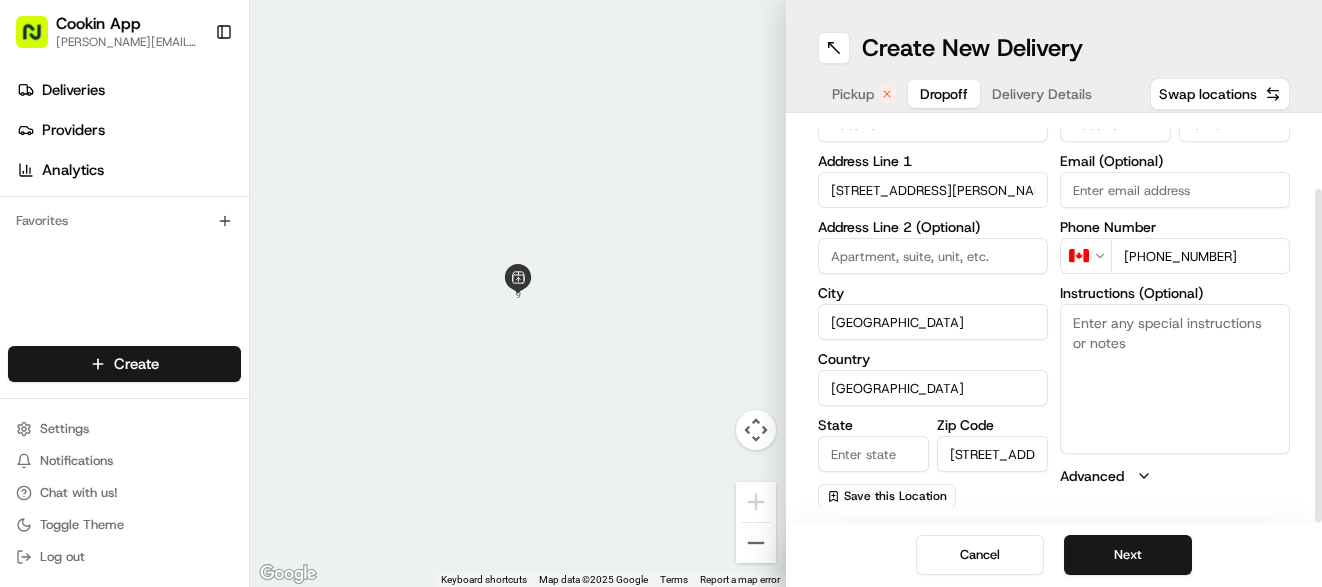 drag, startPoint x: 1042, startPoint y: 448, endPoint x: 680, endPoint y: 409, distance: 364.09476 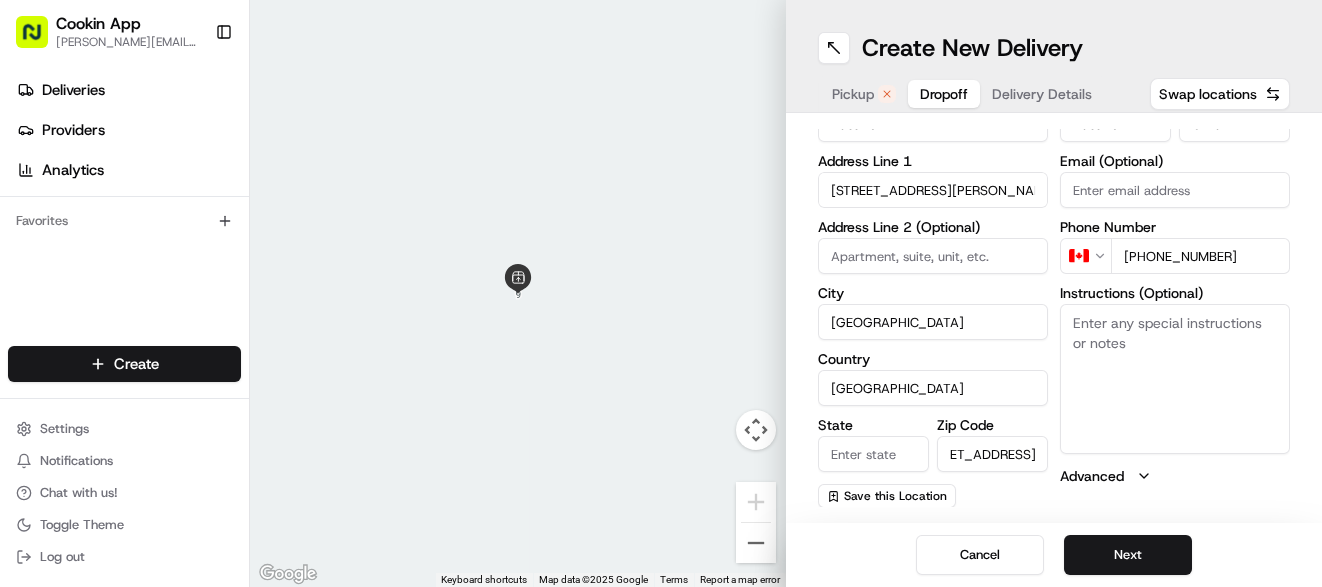 scroll, scrollTop: 0, scrollLeft: 0, axis: both 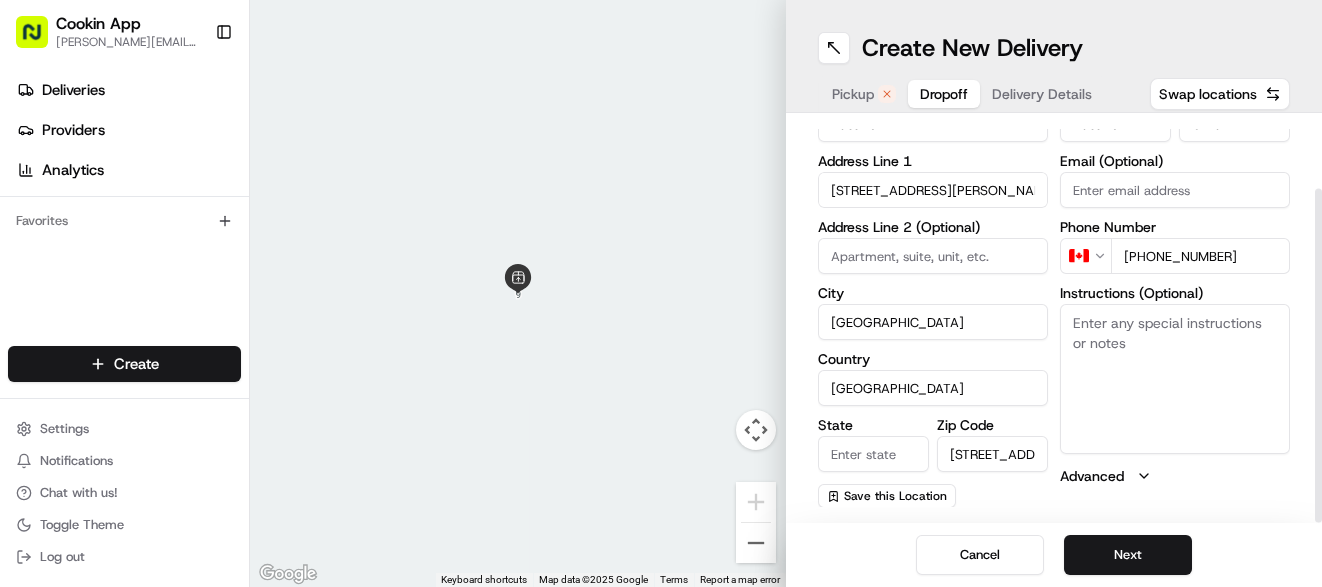 drag, startPoint x: 949, startPoint y: 369, endPoint x: 981, endPoint y: 407, distance: 49.67897 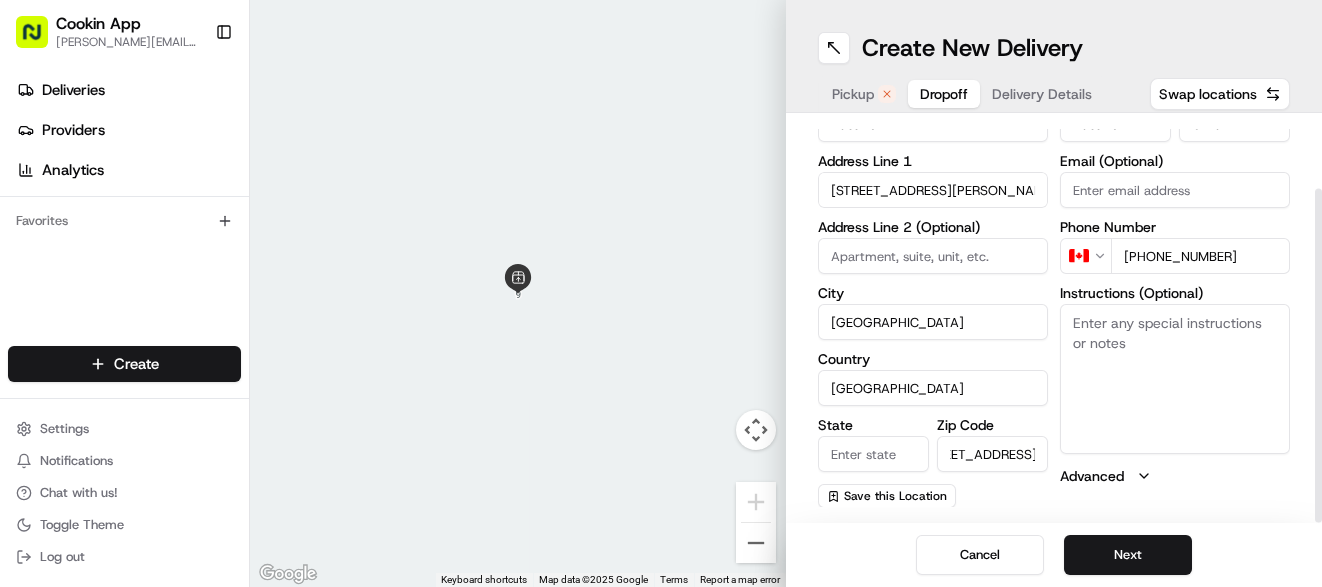 scroll, scrollTop: 0, scrollLeft: 0, axis: both 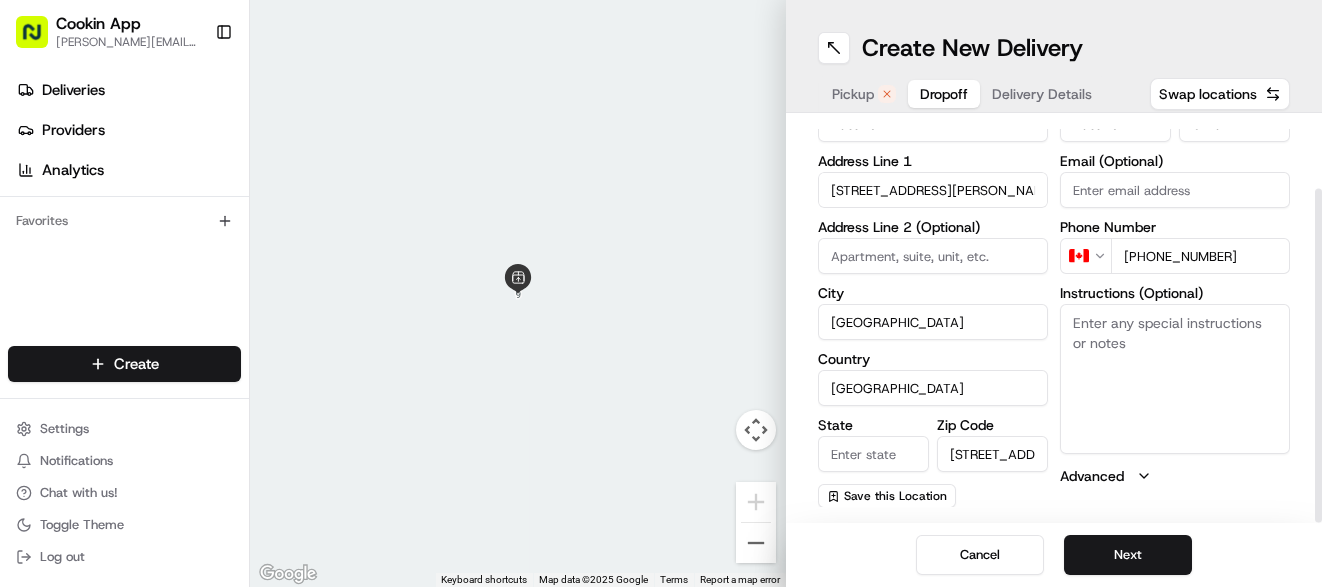drag, startPoint x: 1039, startPoint y: 457, endPoint x: 868, endPoint y: 453, distance: 171.04678 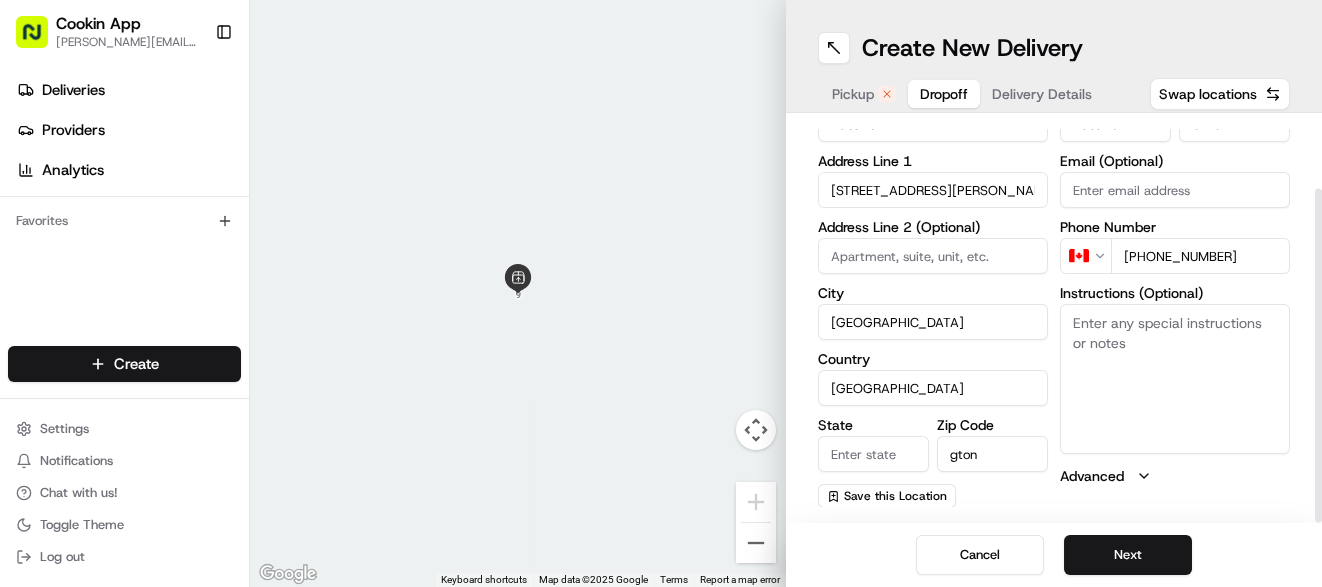 drag, startPoint x: 999, startPoint y: 460, endPoint x: 805, endPoint y: 468, distance: 194.16487 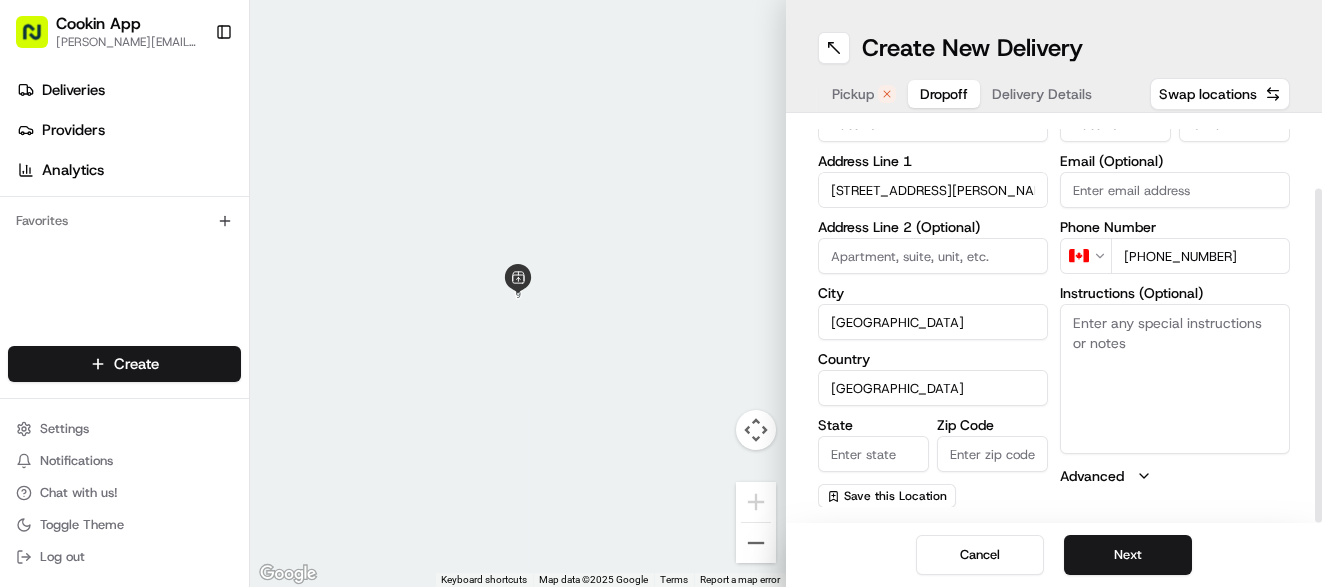 click on "Zip Code" at bounding box center [992, 454] 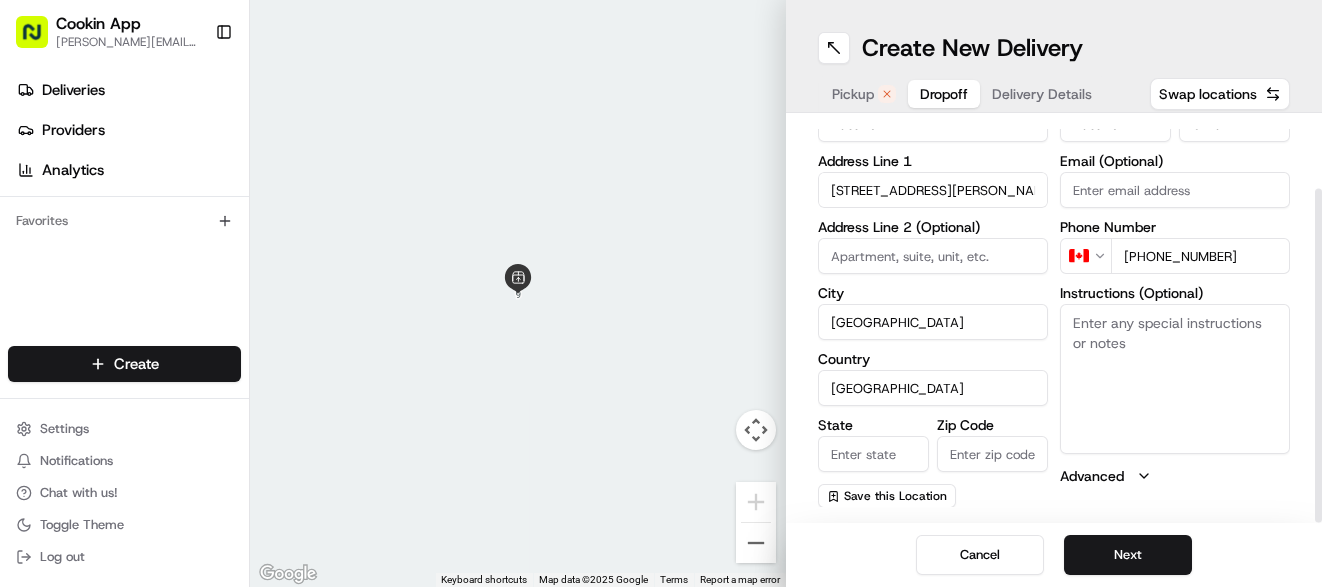 paste on "H4A 3G6" 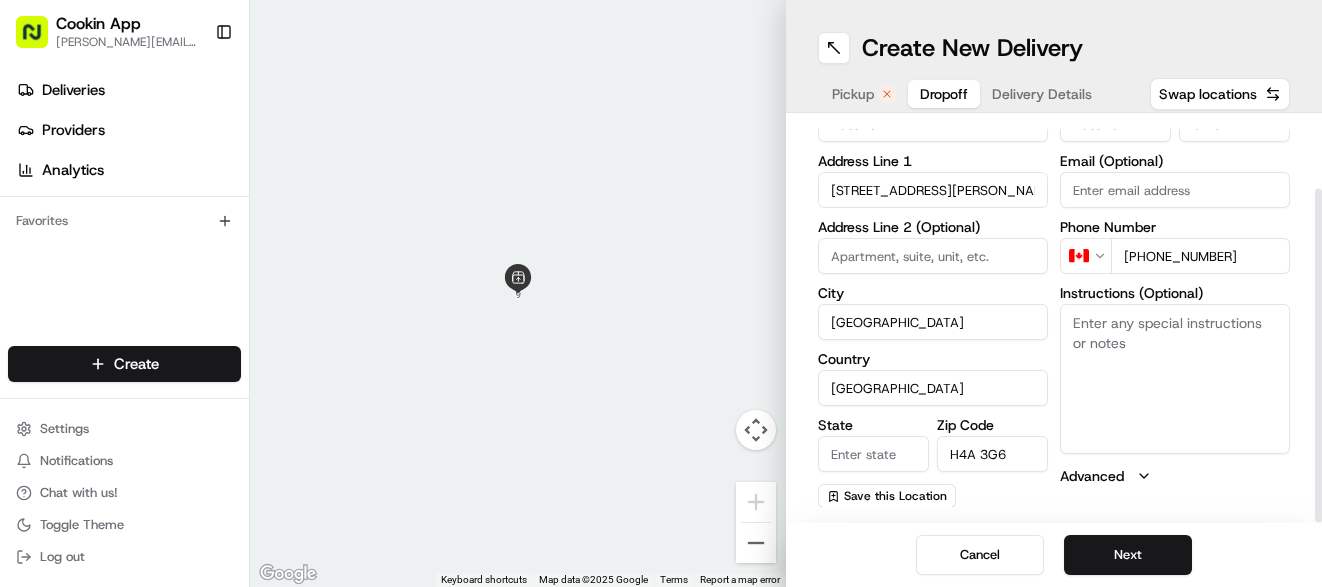 type on "H4A 3G6" 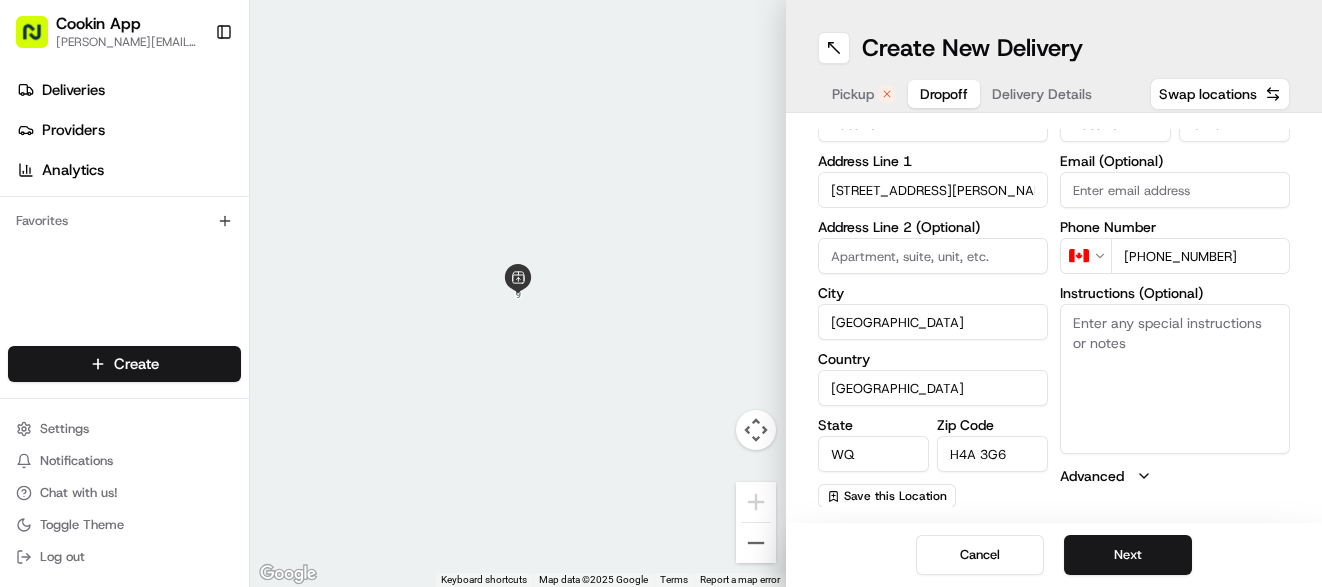 type on "W" 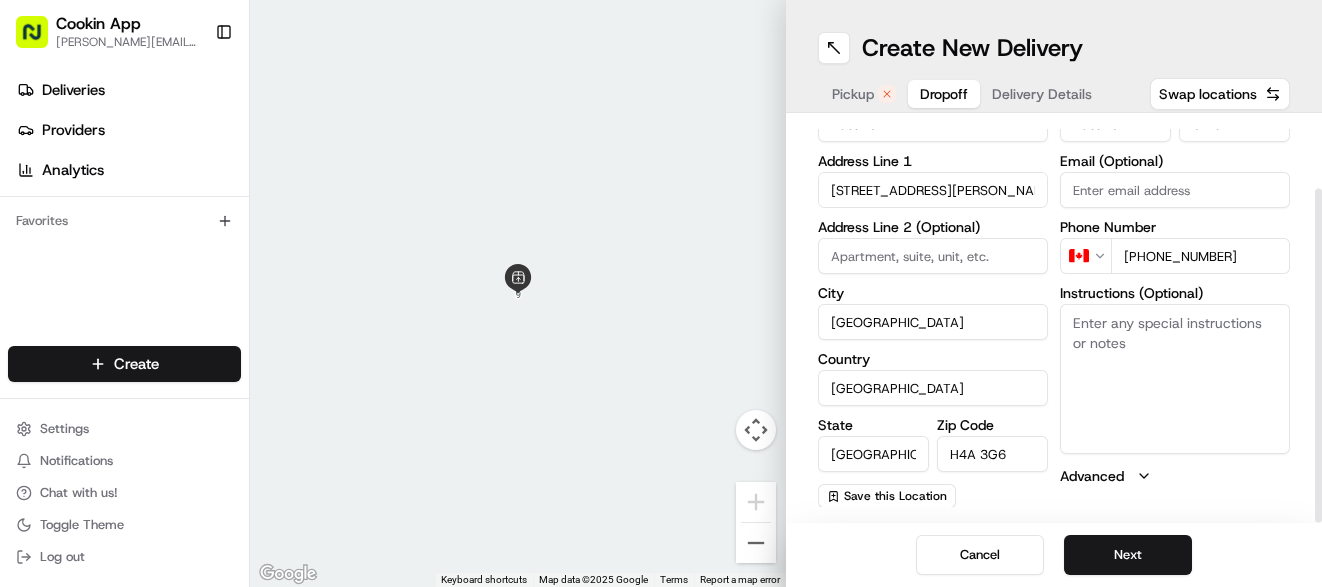type on "[GEOGRAPHIC_DATA]" 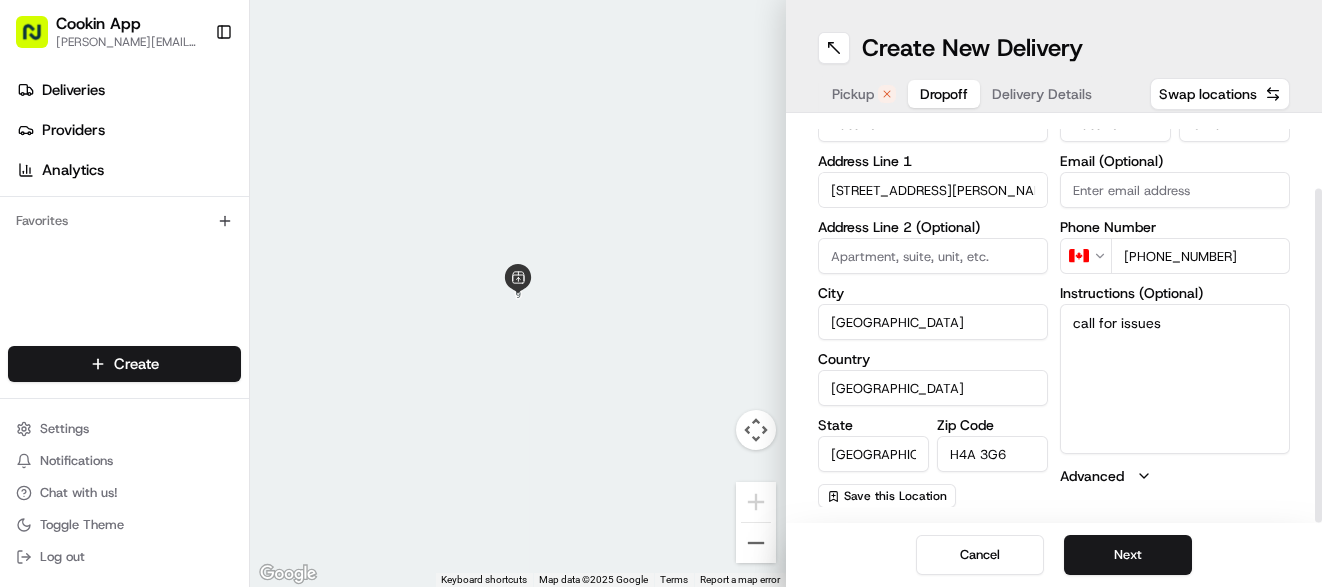 type on "call for issues" 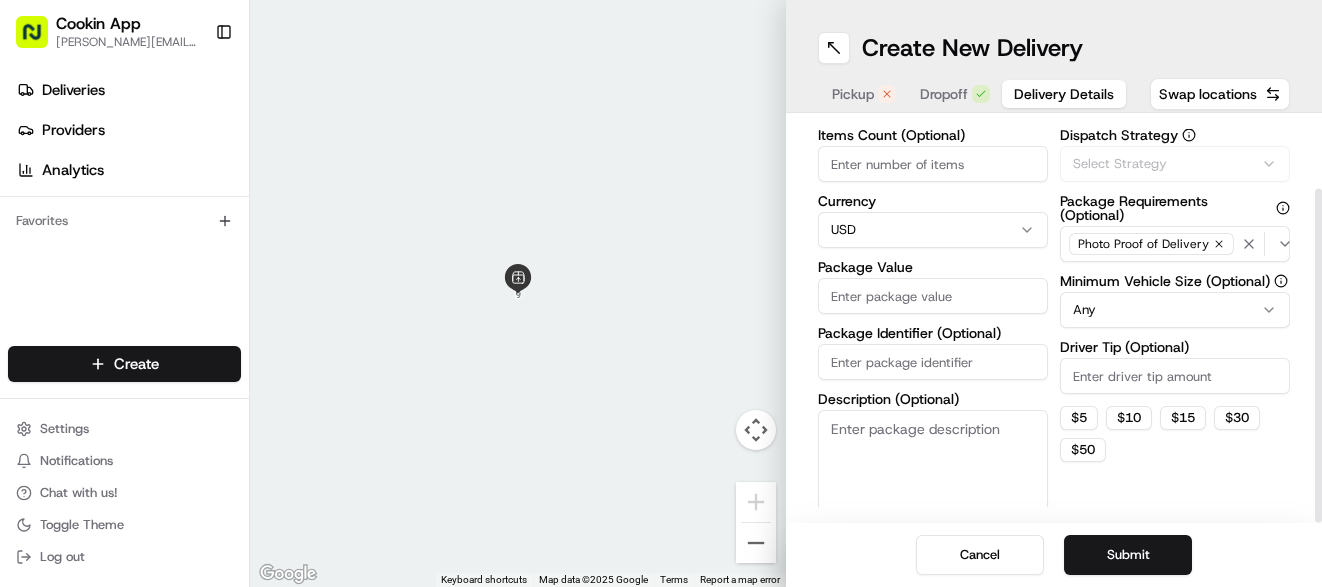 click on "Delivery Details" at bounding box center (1064, 94) 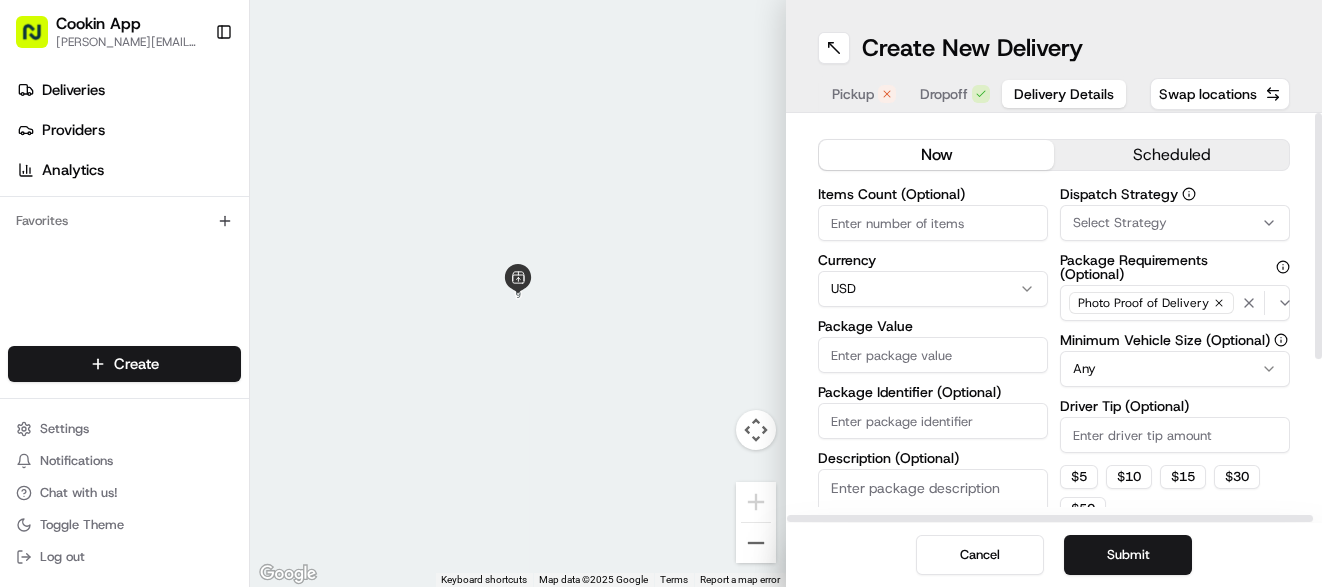 scroll, scrollTop: 0, scrollLeft: 0, axis: both 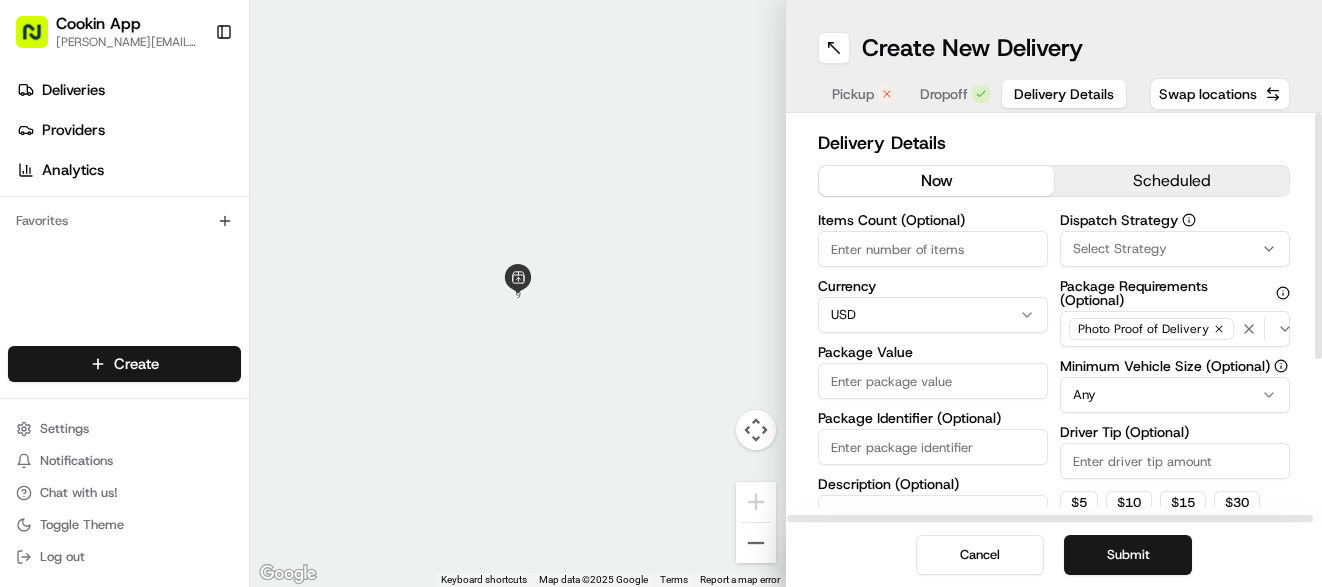 click on "now" at bounding box center (936, 181) 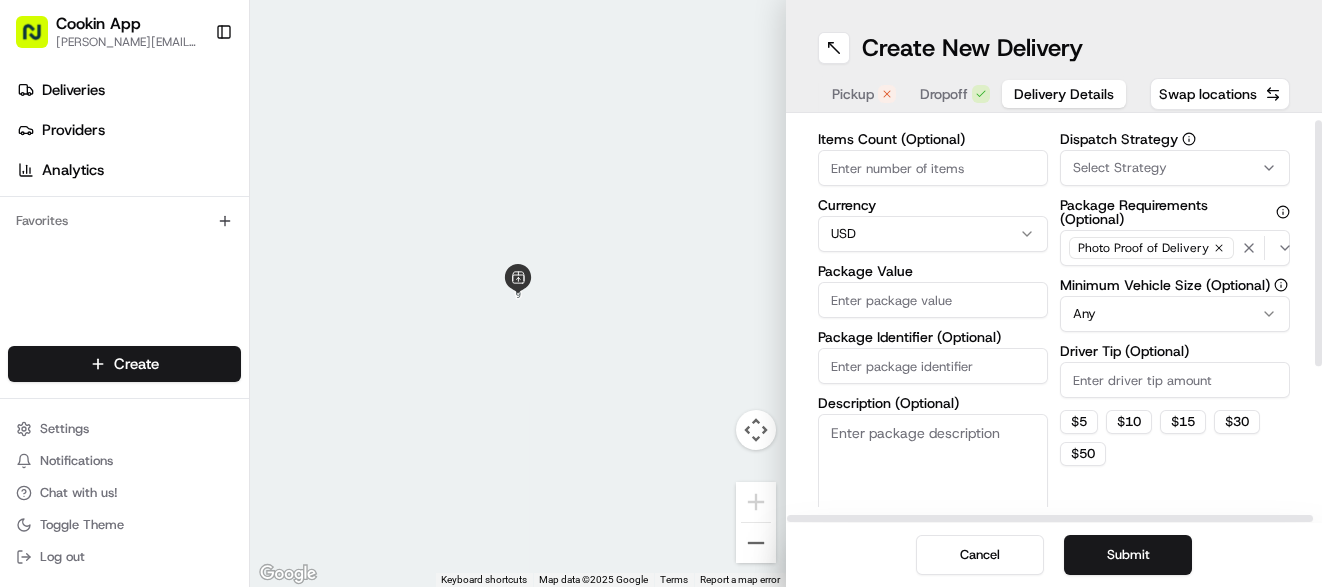 scroll, scrollTop: 251, scrollLeft: 0, axis: vertical 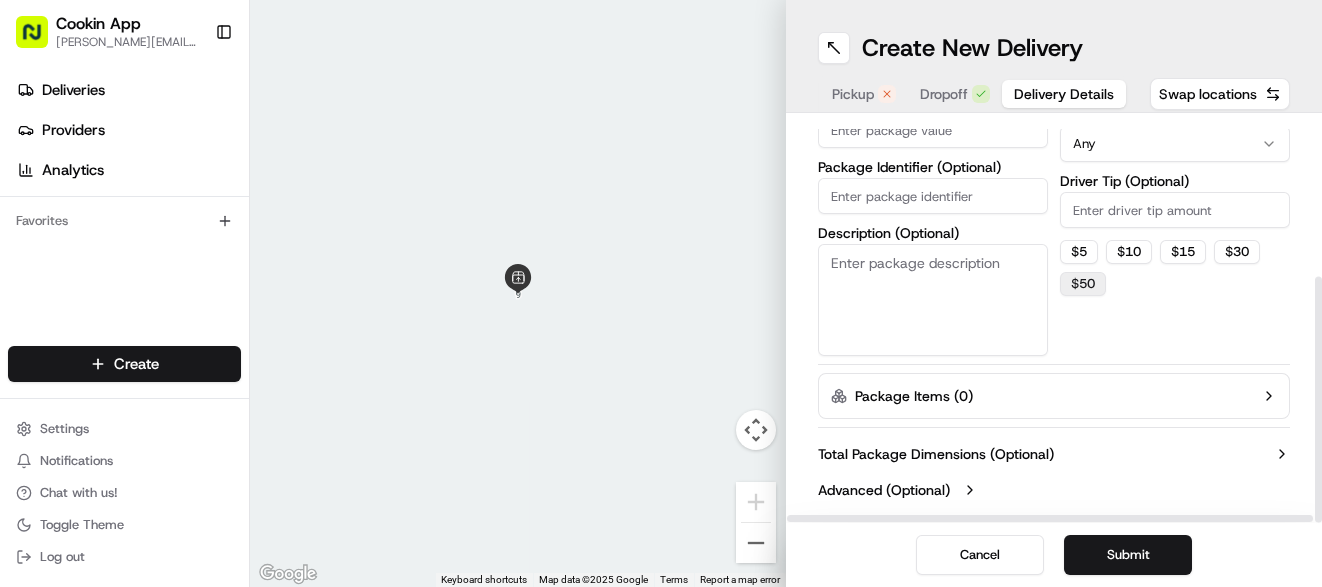 drag, startPoint x: 1082, startPoint y: 256, endPoint x: 1091, endPoint y: 283, distance: 28.460499 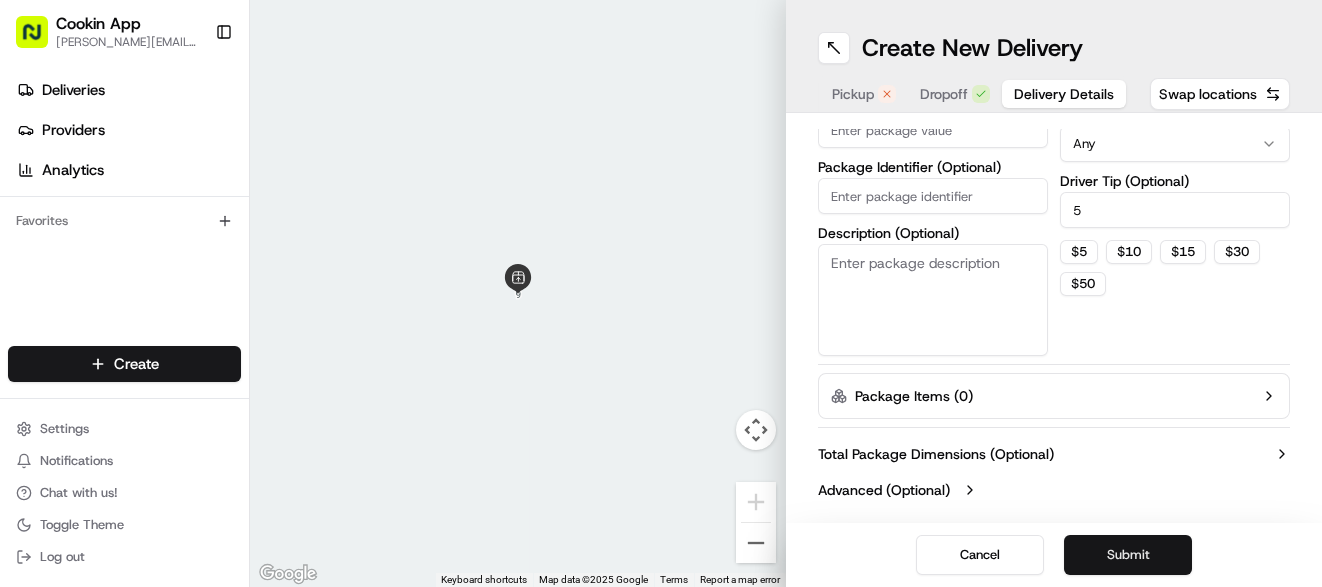 click on "Submit" at bounding box center [1128, 555] 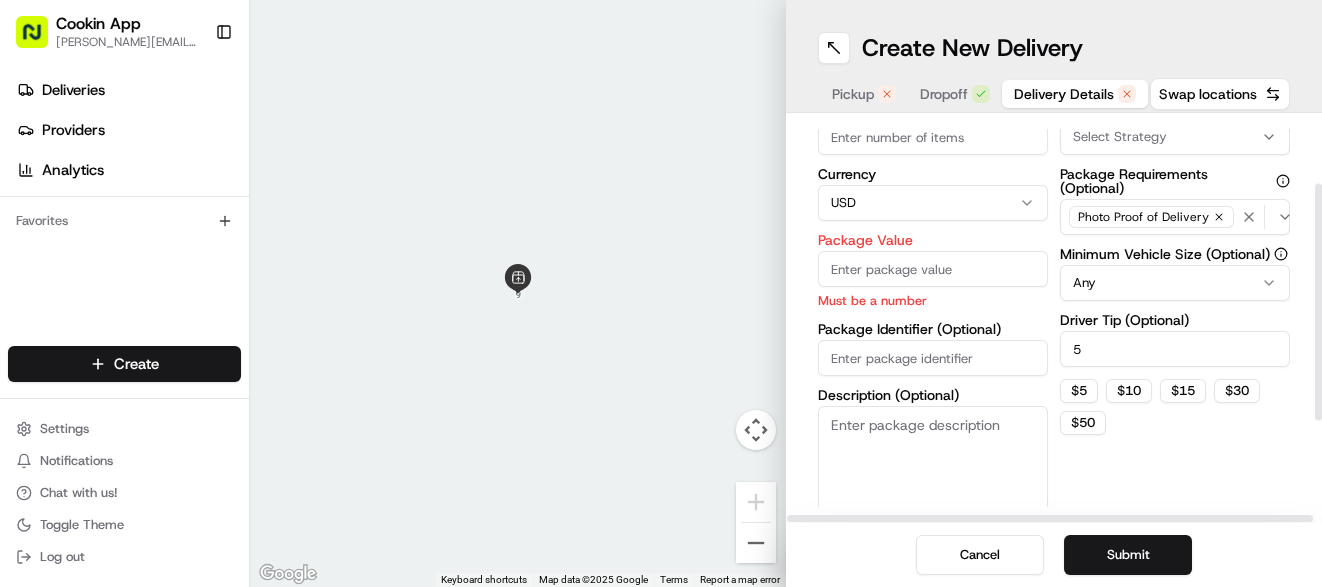 scroll, scrollTop: 0, scrollLeft: 0, axis: both 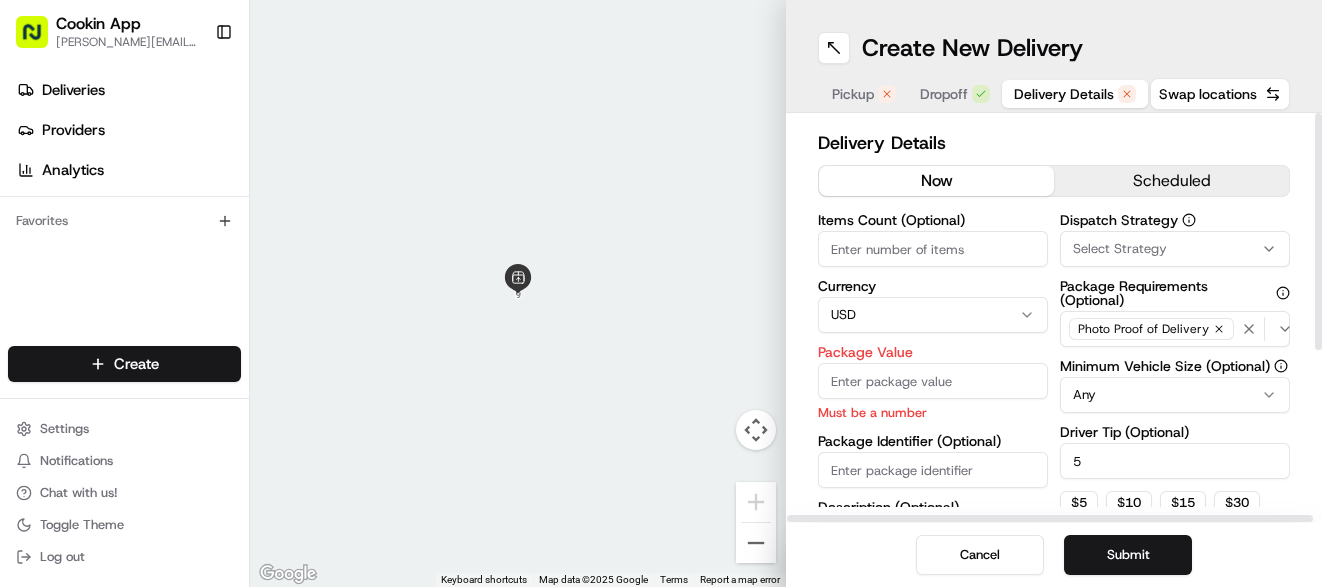 click on "Package Value" at bounding box center [933, 381] 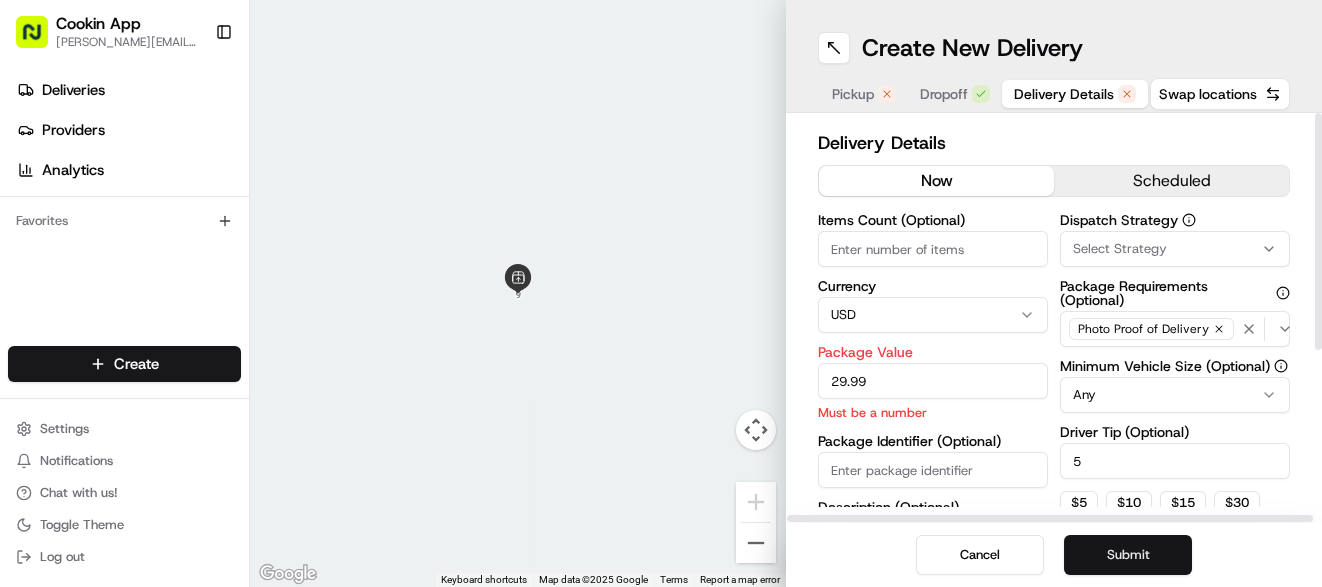 type on "29.99" 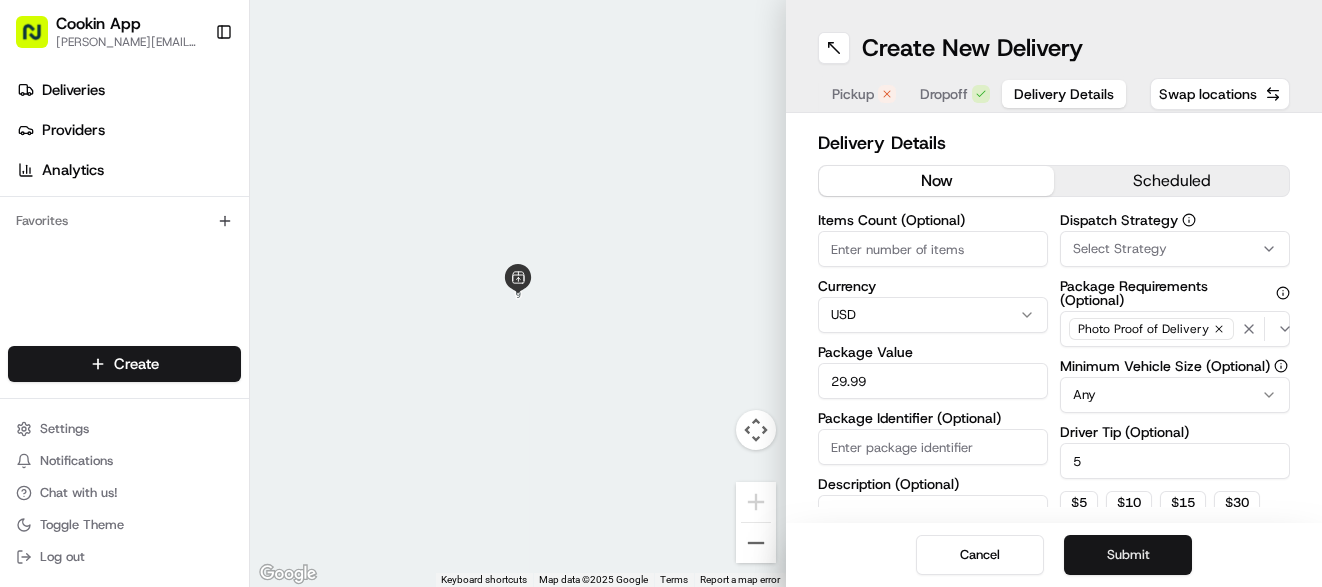 click on "Submit" at bounding box center (1128, 555) 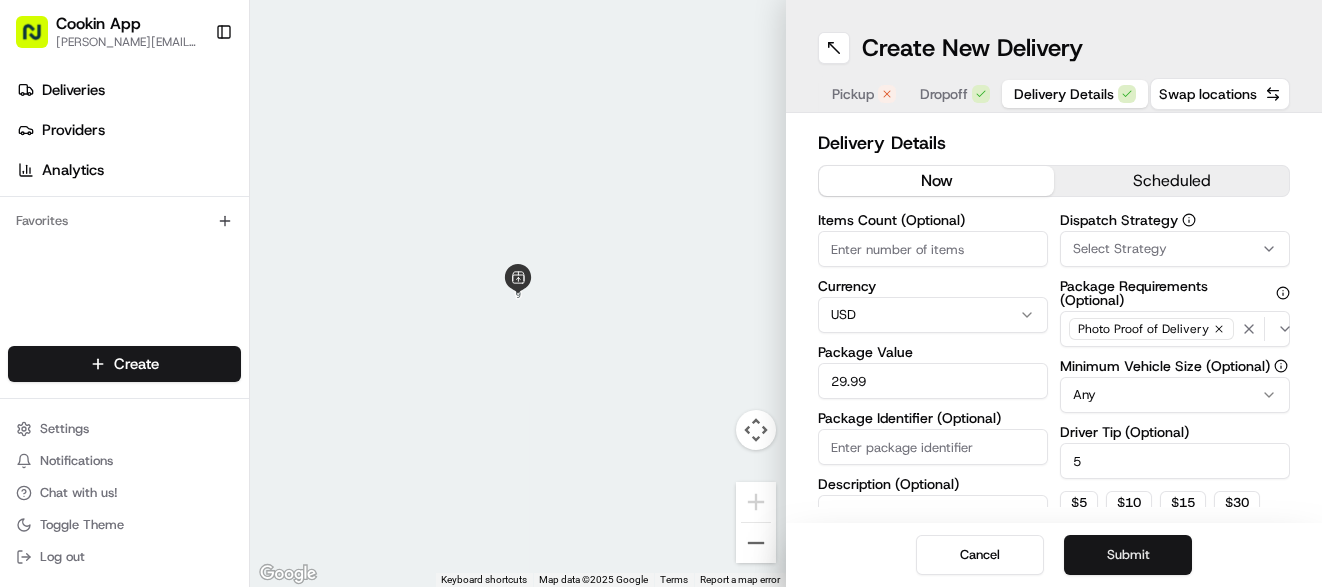 drag, startPoint x: 1115, startPoint y: 554, endPoint x: 1103, endPoint y: 556, distance: 12.165525 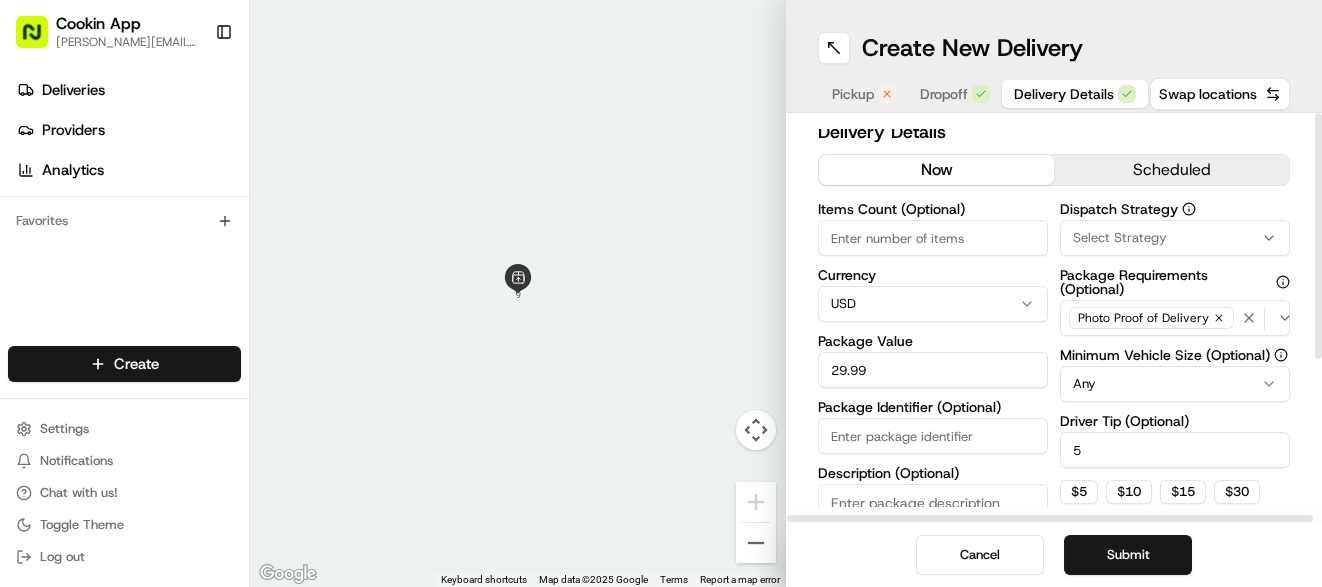 scroll, scrollTop: 0, scrollLeft: 0, axis: both 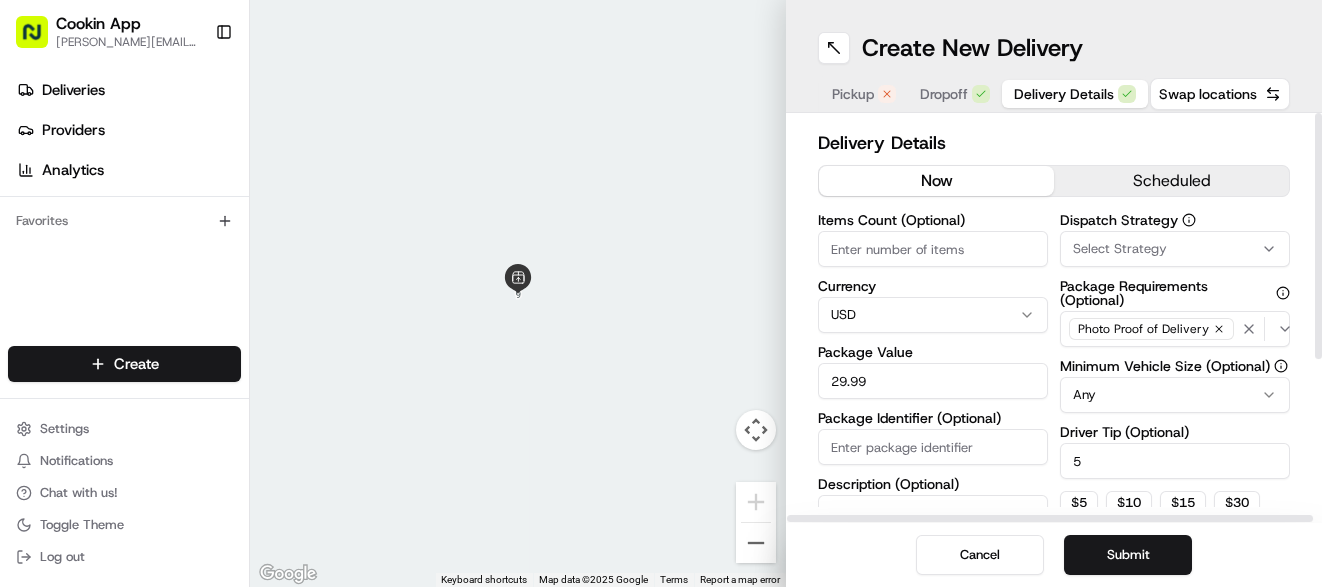 click on "Cookin App [PERSON_NAME][EMAIL_ADDRESS][DOMAIN_NAME] Toggle Sidebar Deliveries Providers Analytics Favorites Main Menu Members & Organization Organization Users Roles Preferences Customization Tracking Orchestration Automations Locations Pickup Locations Dropoff Locations Billing Billing Refund Requests Integrations Notification Triggers Webhooks API Keys Request Logs Create Settings Notifications Chat with us! Toggle Theme Log out ← Move left → Move right ↑ Move up ↓ Move down + Zoom in - Zoom out Home Jump left by 75% End Jump right by 75% Page Up Jump up by 75% Page Down Jump down by 75% Keyboard shortcuts Map Data Map data ©2025 Google Map data ©2025 Google 2 m  Click to toggle between metric and imperial units Terms Report a map error Create New Delivery Pickup Dropoff Delivery Details Swap locations Delivery Details now scheduled Items Count (Optional) Currency USD Package Value 29.99 Package Identifier (Optional) Description (Optional) Dispatch Strategy Select Strategy Photo Proof of Delivery Any 5" at bounding box center [661, 293] 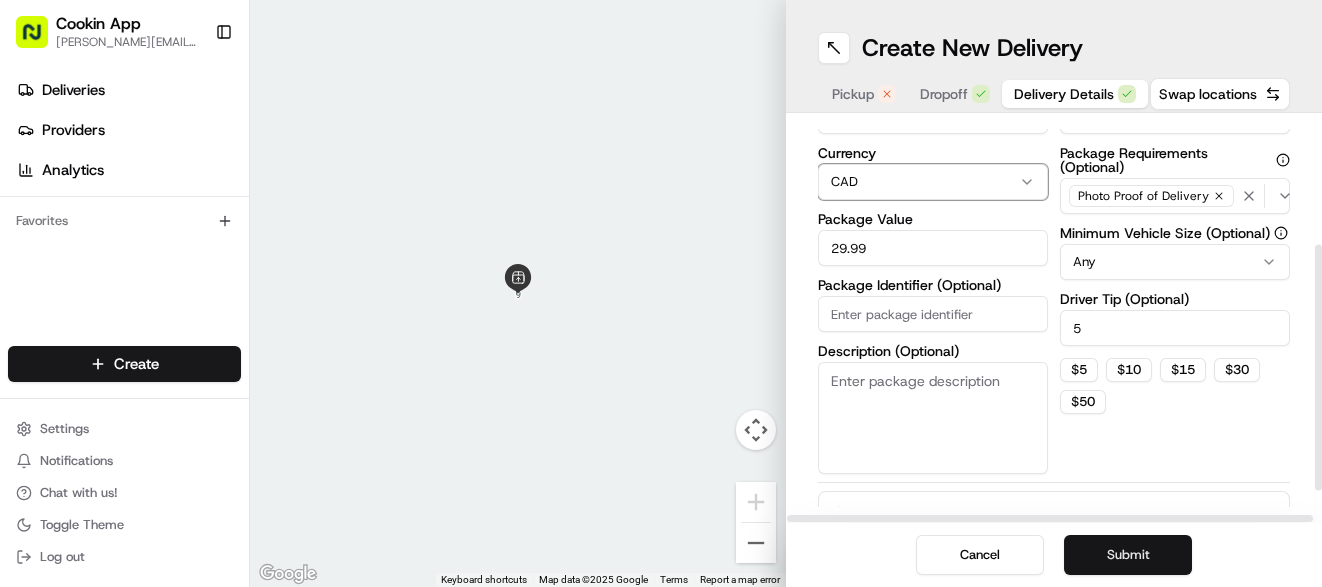scroll, scrollTop: 251, scrollLeft: 0, axis: vertical 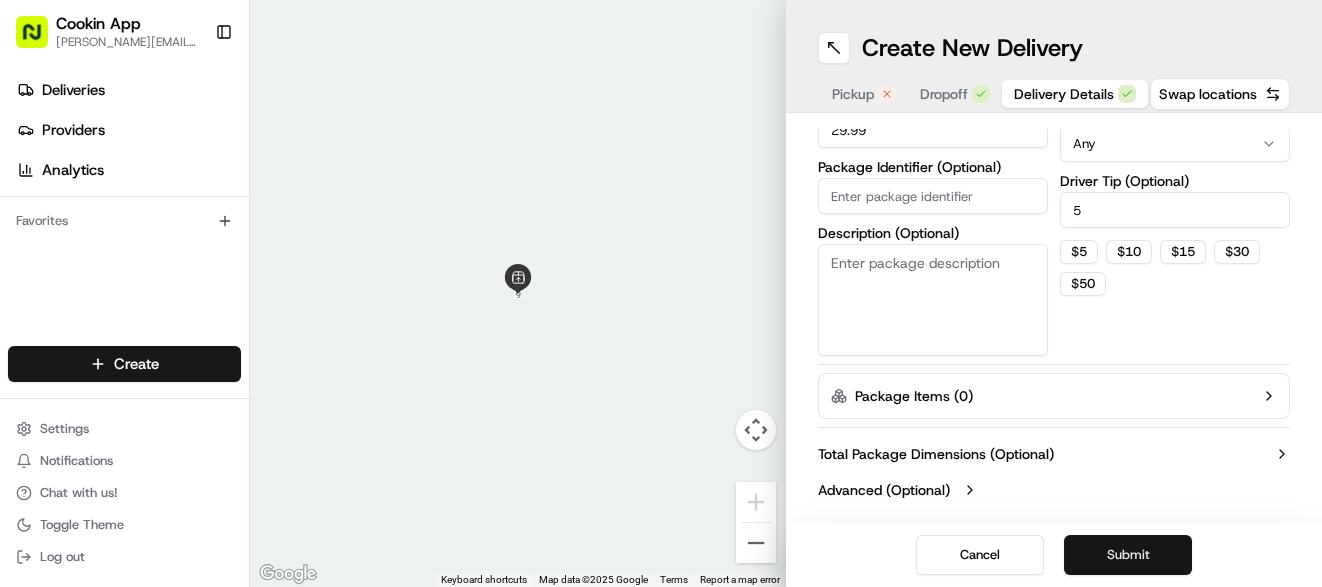click on "Submit" at bounding box center (1128, 555) 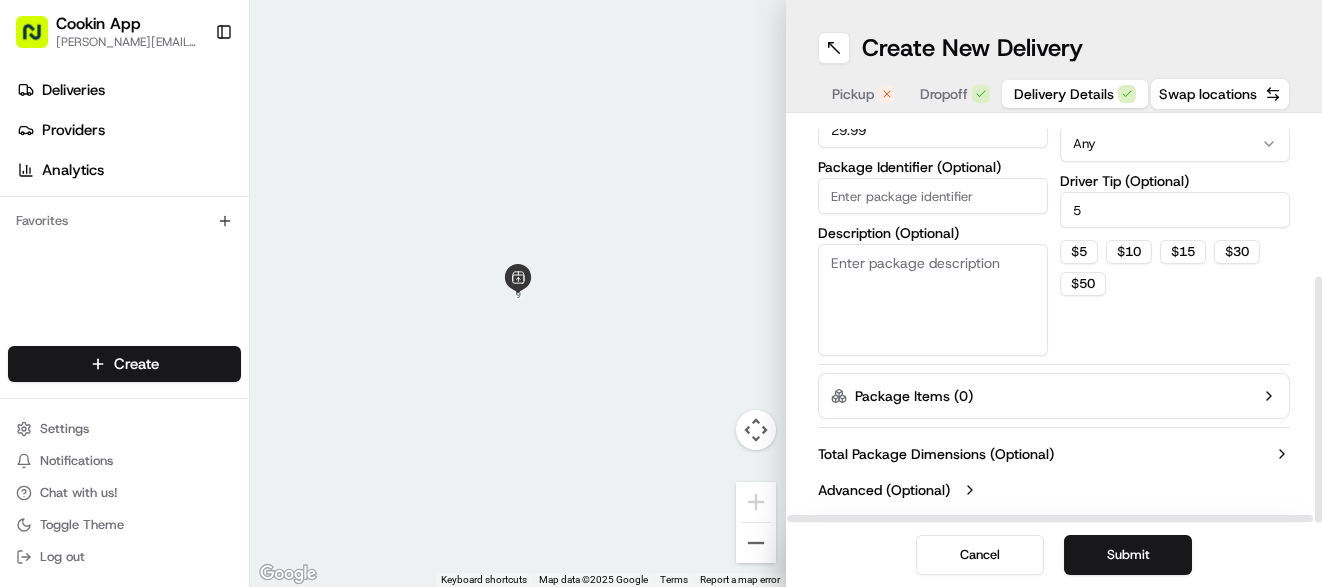 click on "Package Items ( 0 )" at bounding box center [1054, 396] 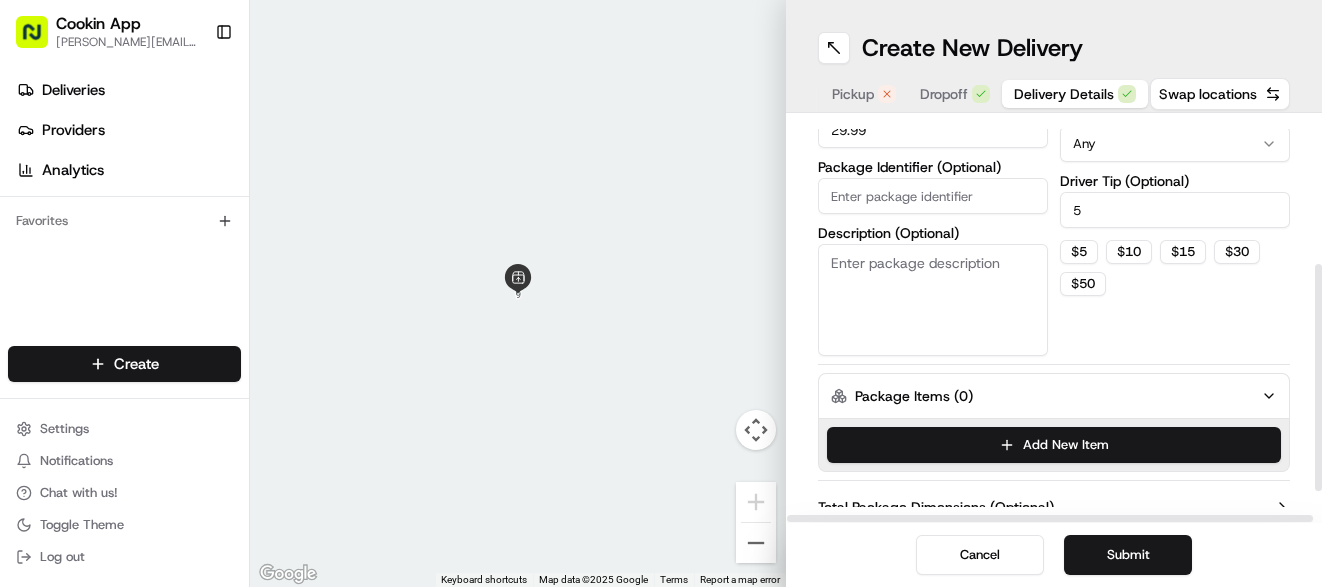 click on "Total Package Dimensions (Optional) Advanced (Optional)" at bounding box center [1054, 525] 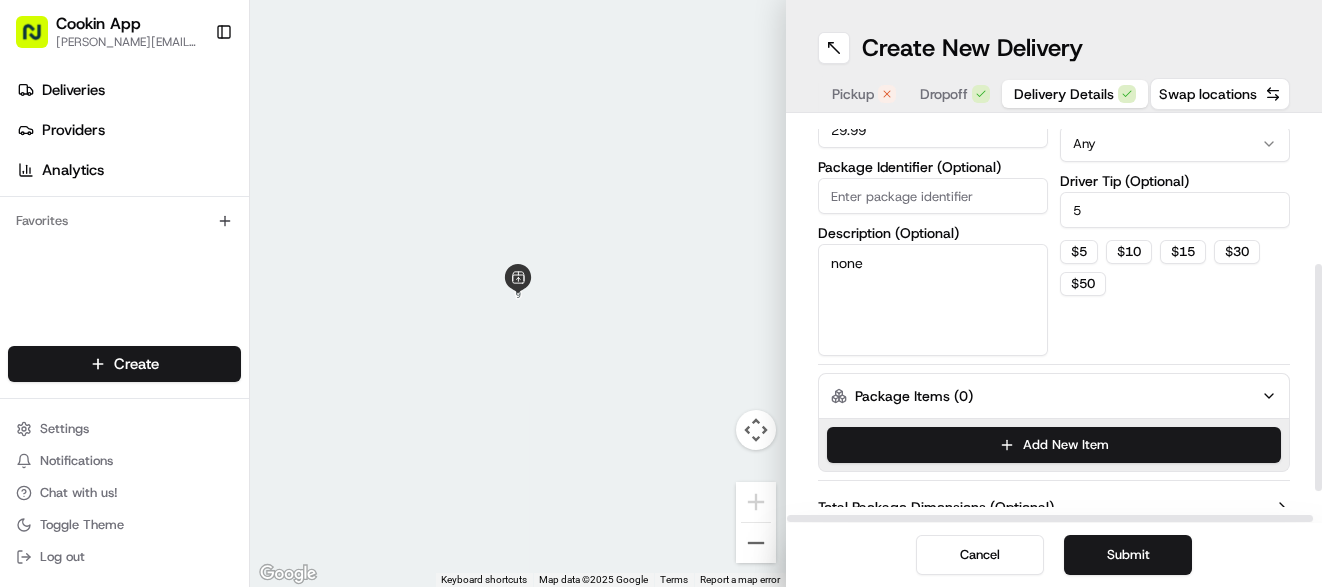 type on "none" 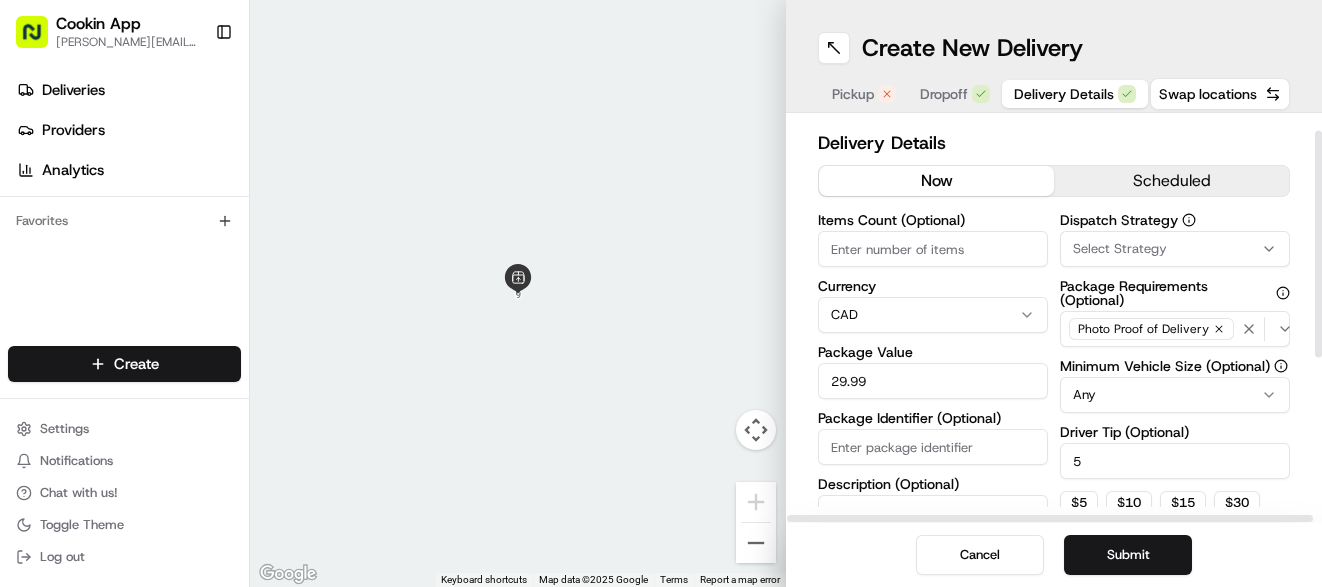 scroll, scrollTop: 0, scrollLeft: 0, axis: both 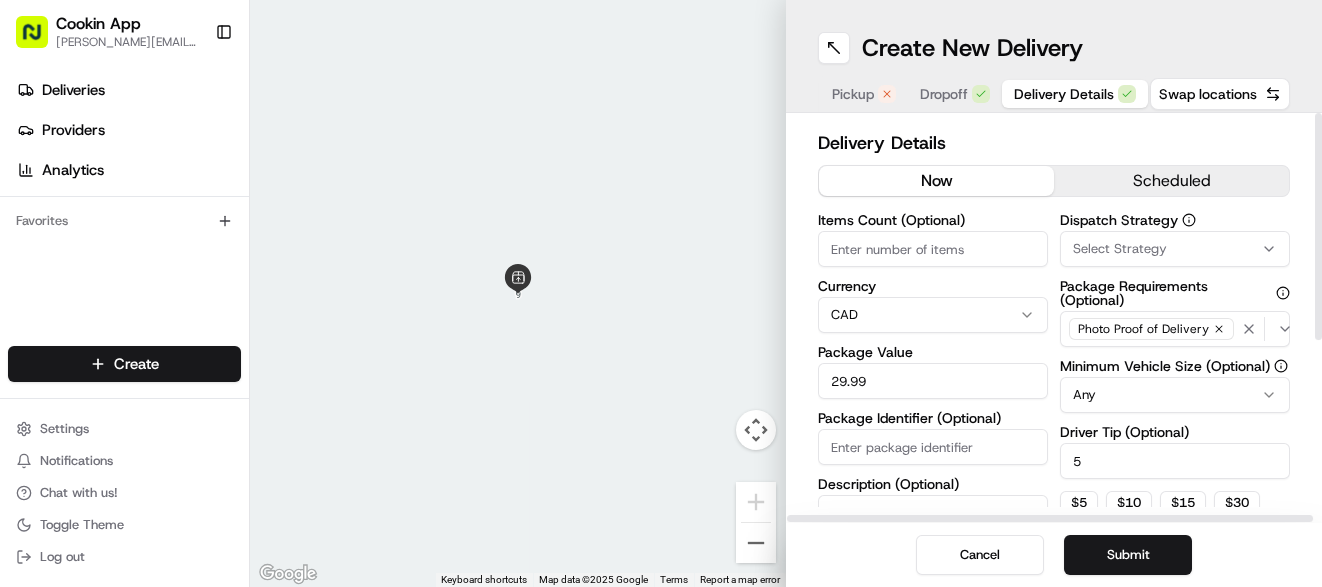 click on "Select Strategy" at bounding box center [1120, 249] 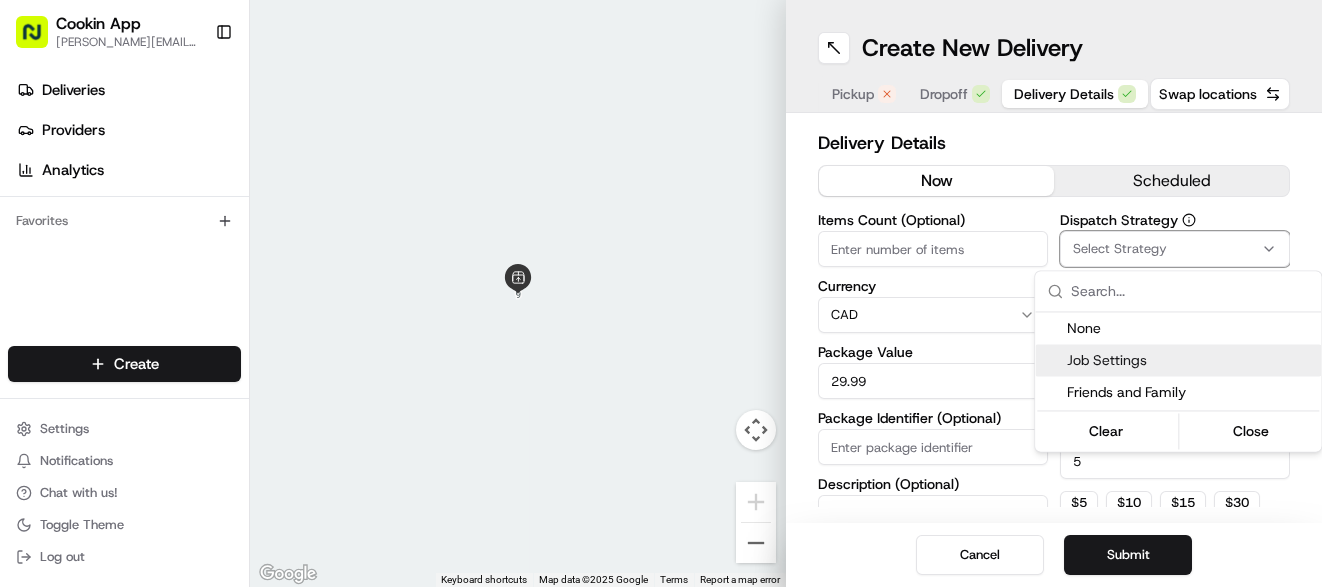 click on "Job Settings" at bounding box center (1190, 360) 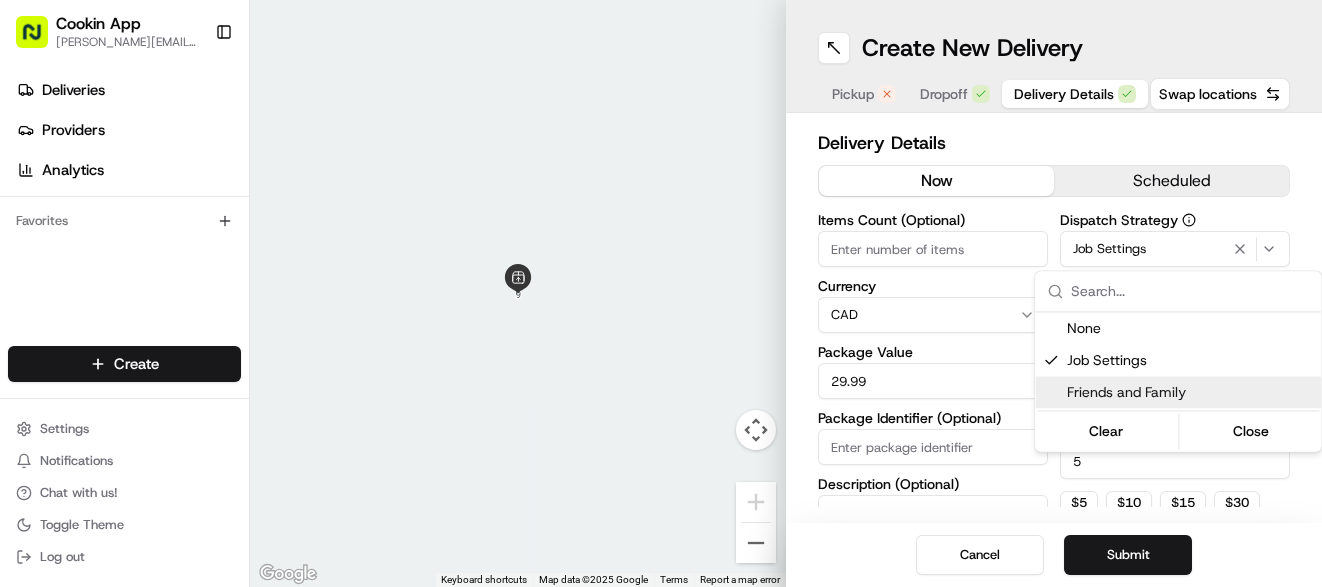 click on "Cookin App [PERSON_NAME][EMAIL_ADDRESS][DOMAIN_NAME] Toggle Sidebar Deliveries Providers Analytics Favorites Main Menu Members & Organization Organization Users Roles Preferences Customization Tracking Orchestration Automations Locations Pickup Locations Dropoff Locations Billing Billing Refund Requests Integrations Notification Triggers Webhooks API Keys Request Logs Create Settings Notifications Chat with us! Toggle Theme Log out ← Move left → Move right ↑ Move up ↓ Move down + Zoom in - Zoom out Home Jump left by 75% End Jump right by 75% Page Up Jump up by 75% Page Down Jump down by 75% Keyboard shortcuts Map Data Map data ©2025 Google Map data ©2025 Google 2 m  Click to toggle between metric and imperial units Terms Report a map error Create New Delivery Pickup Dropoff Delivery Details Swap locations Delivery Details now scheduled Items Count (Optional) Currency CAD Package Value 29.99 Package Identifier (Optional) Description (Optional) none Dispatch Strategy Job Settings Photo Proof of Delivery Any" at bounding box center (661, 293) 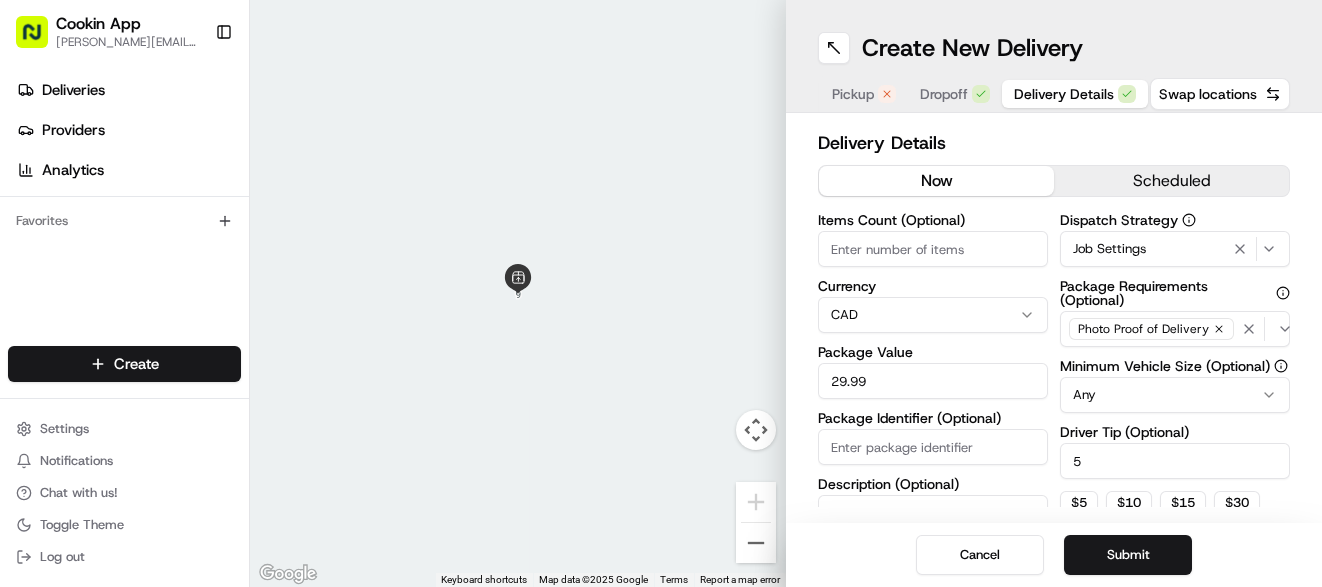 click on "Submit" at bounding box center (1128, 555) 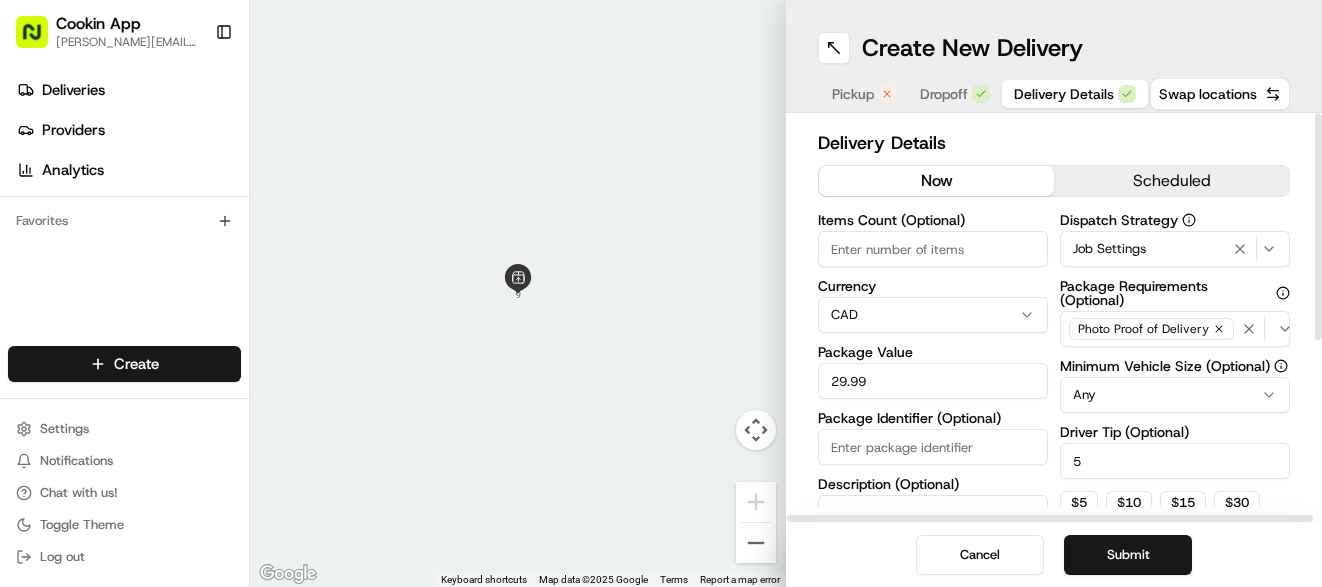 click at bounding box center [518, 293] 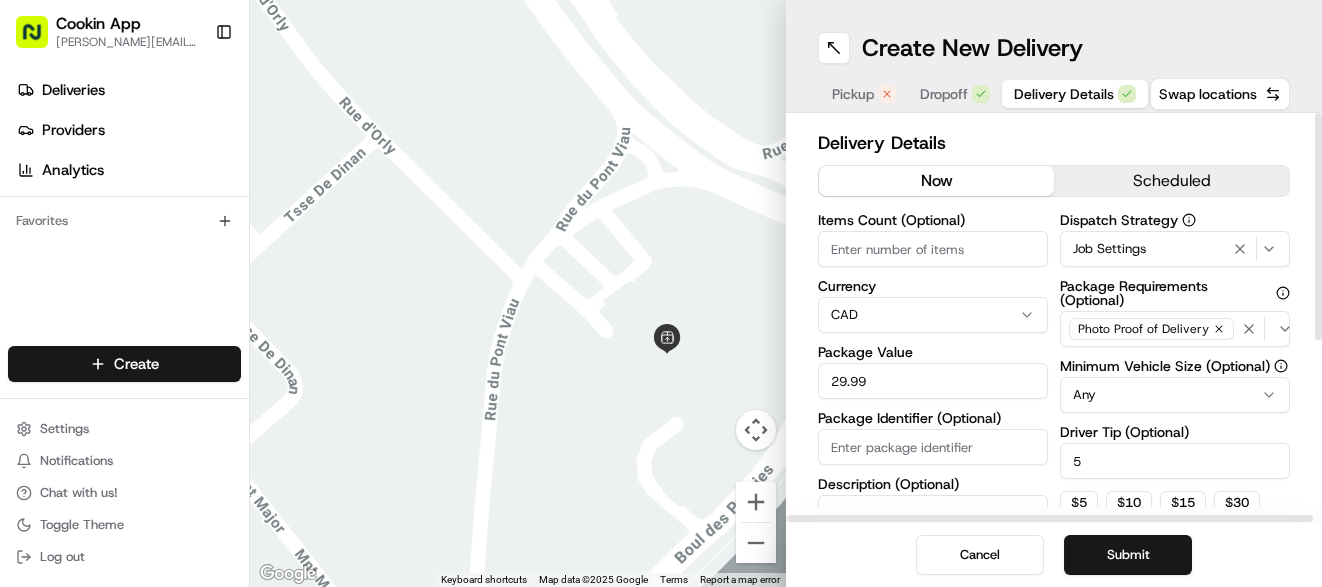 click on "scheduled" at bounding box center (1171, 181) 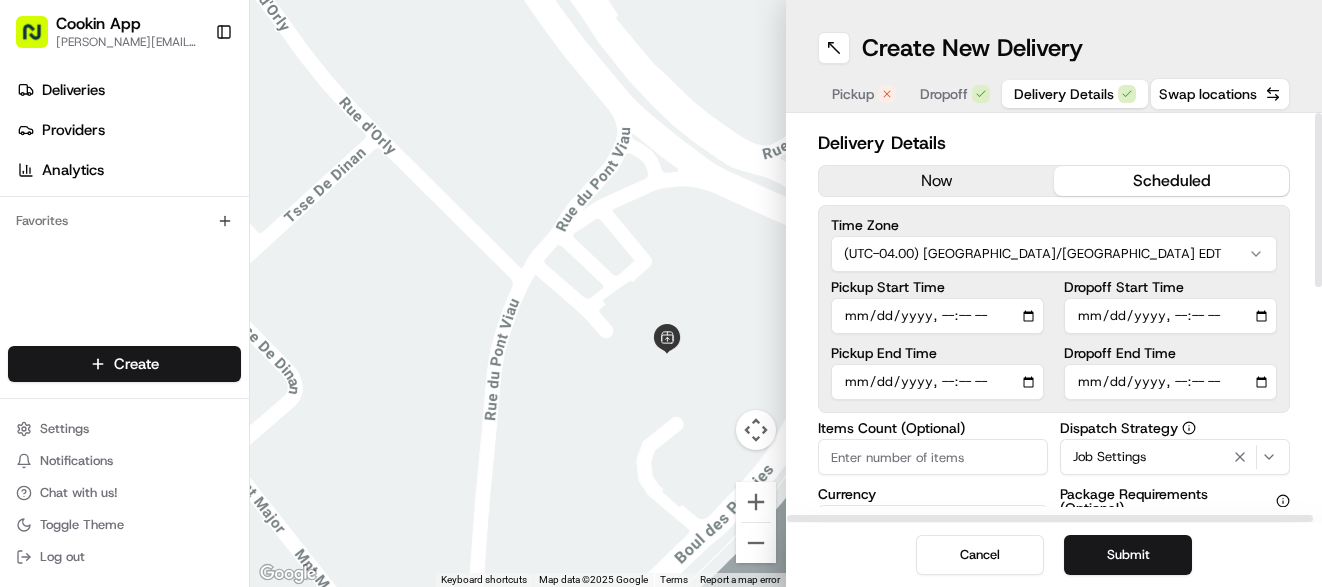 click on "Pickup Start Time" at bounding box center (937, 316) 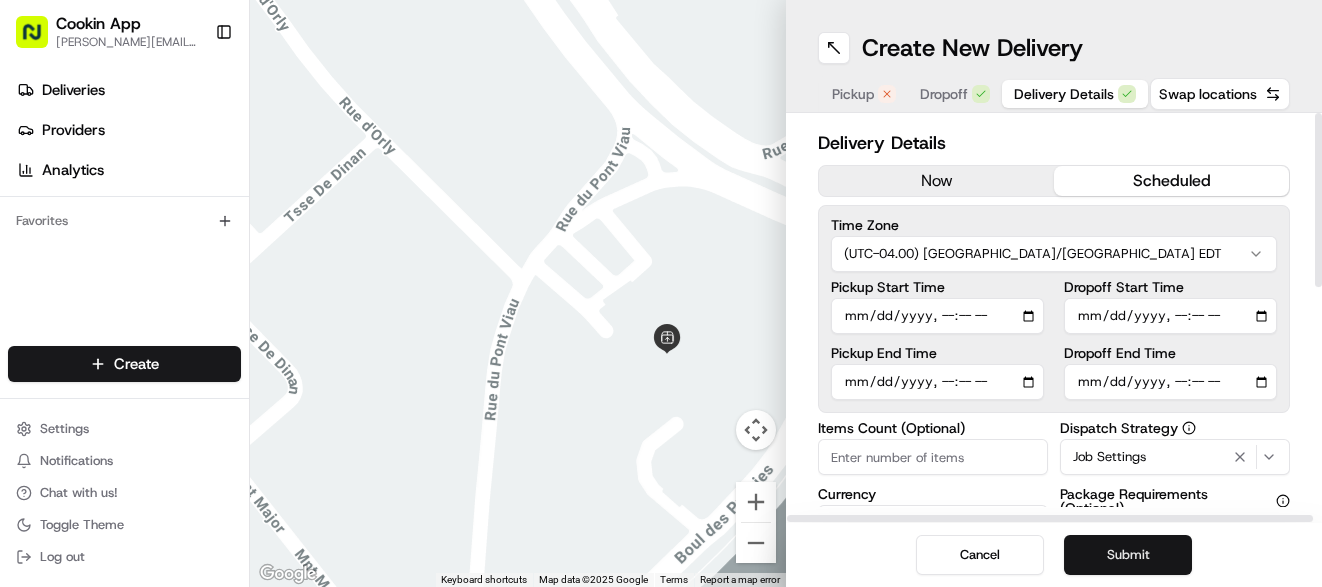 type on "[DATE]T10:49" 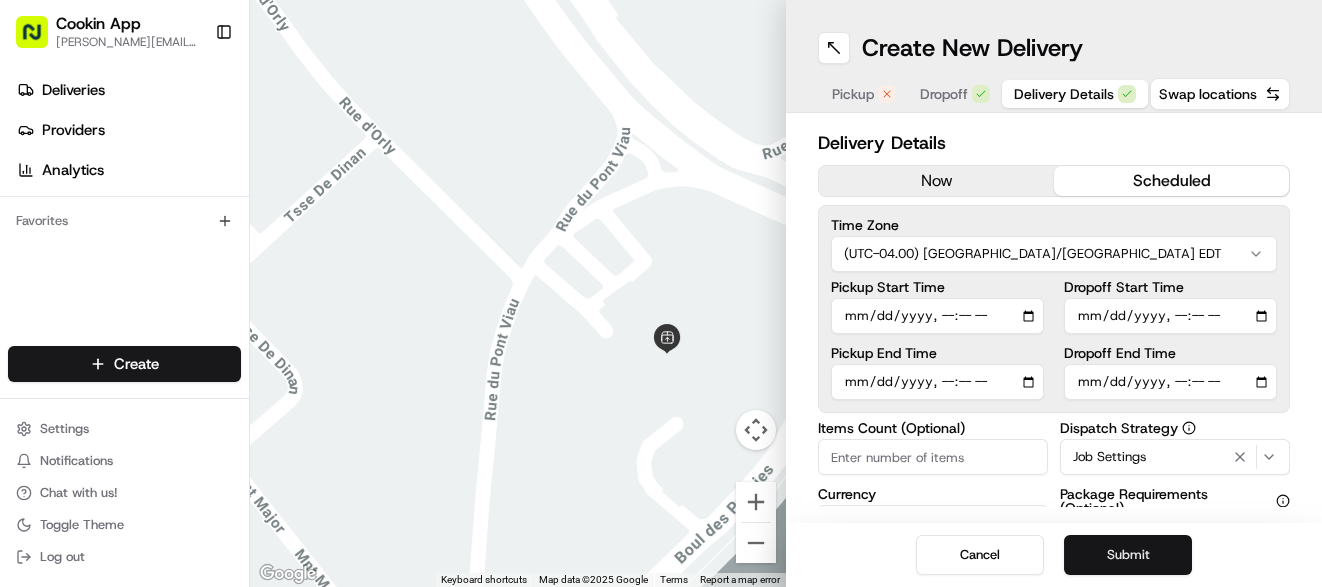 click on "Submit" at bounding box center (1128, 555) 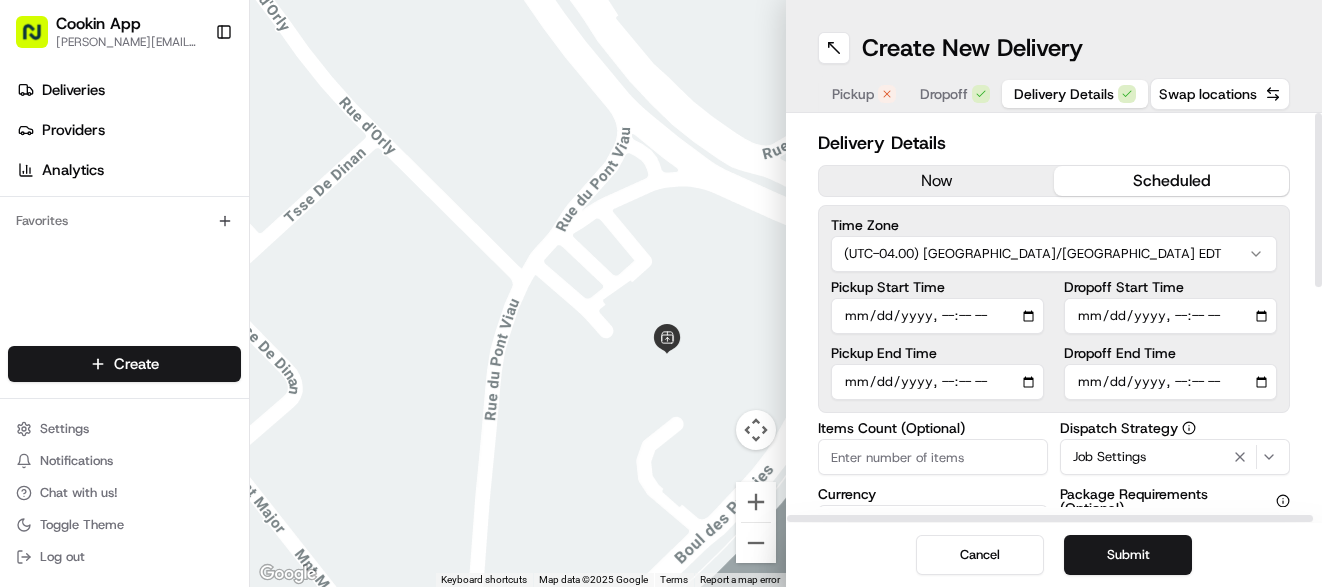 click on "Items Count (Optional)" at bounding box center (933, 457) 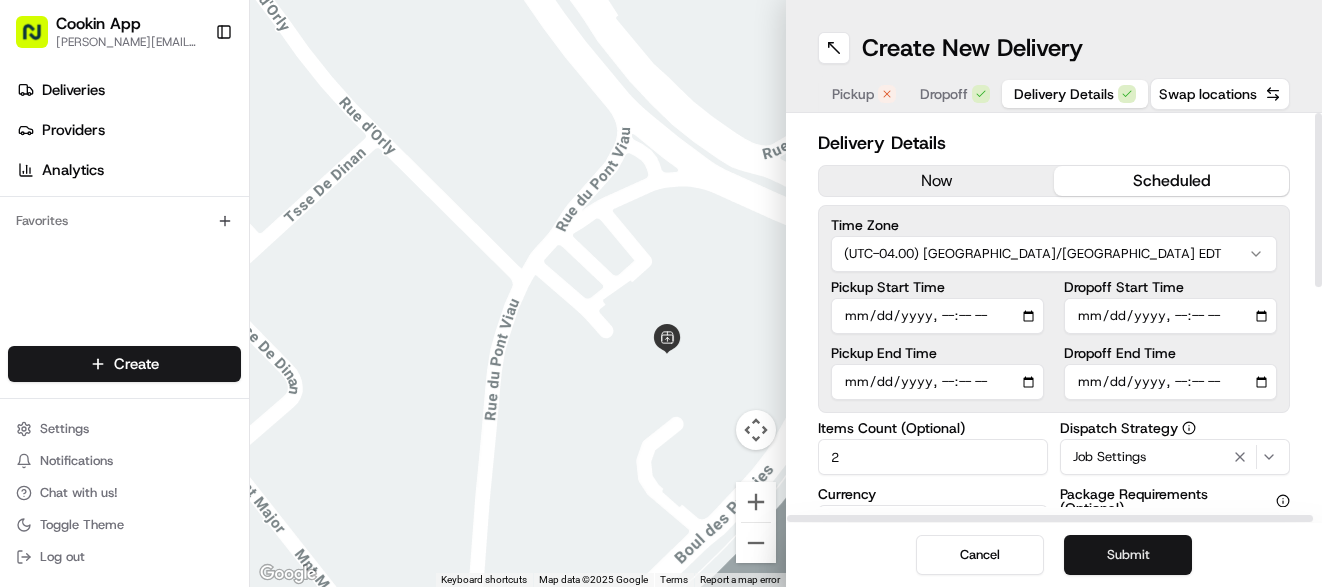 type on "2" 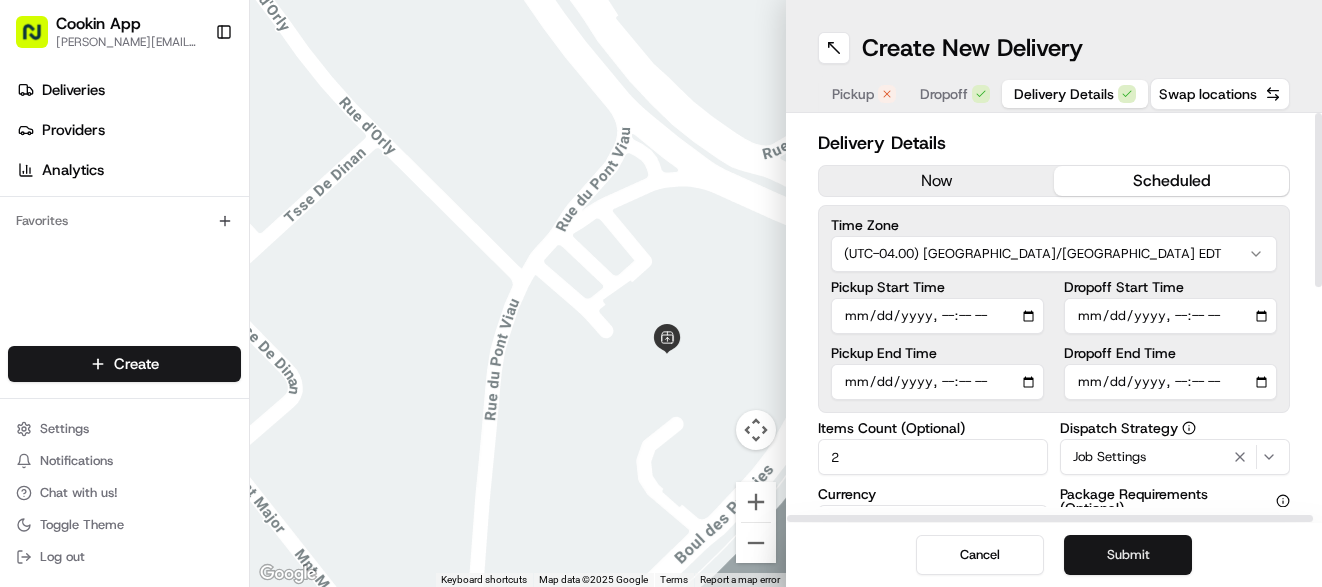 click on "Submit" at bounding box center [1128, 555] 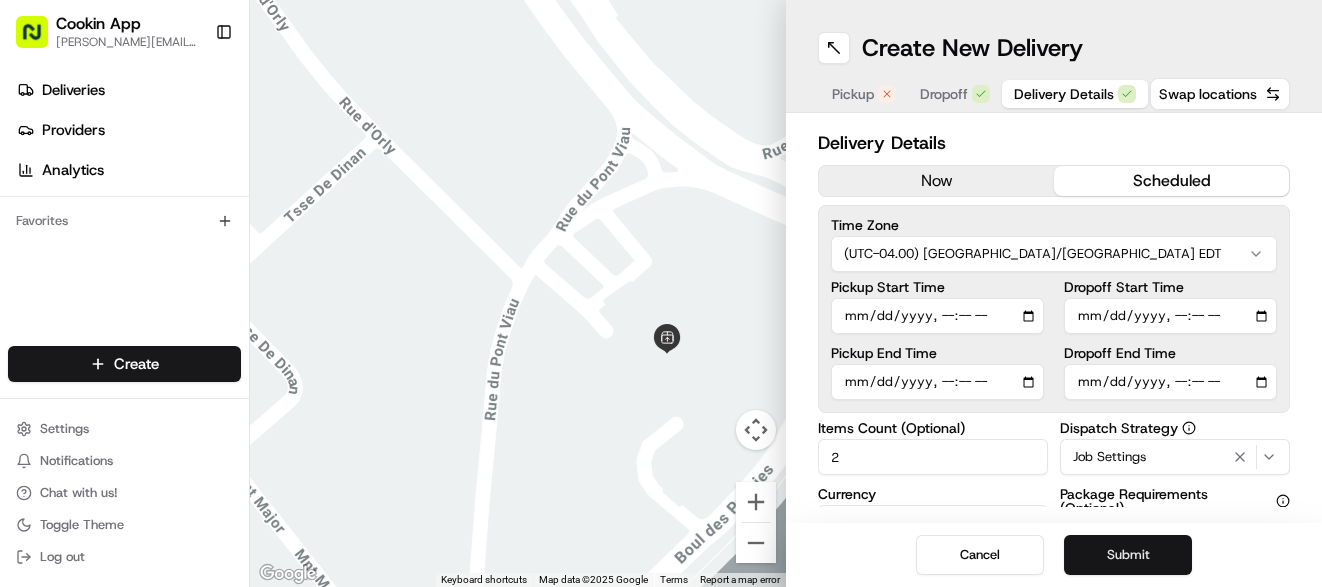 click on "Submit" at bounding box center [1128, 555] 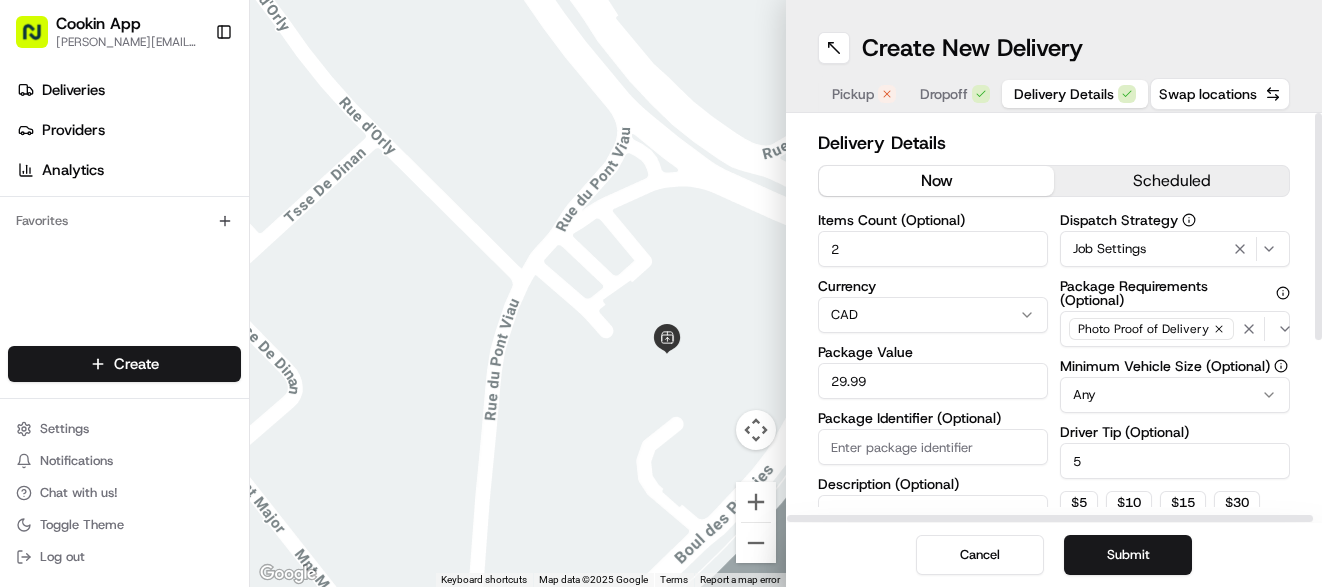 click on "now" at bounding box center (936, 181) 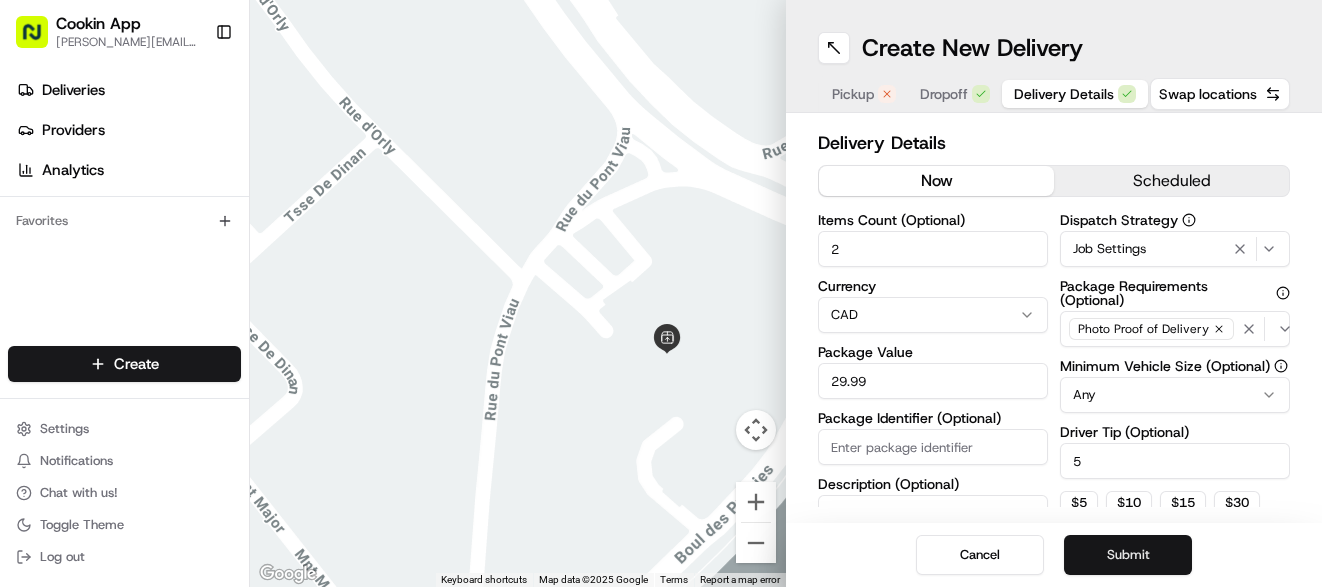 click on "Submit" at bounding box center [1128, 555] 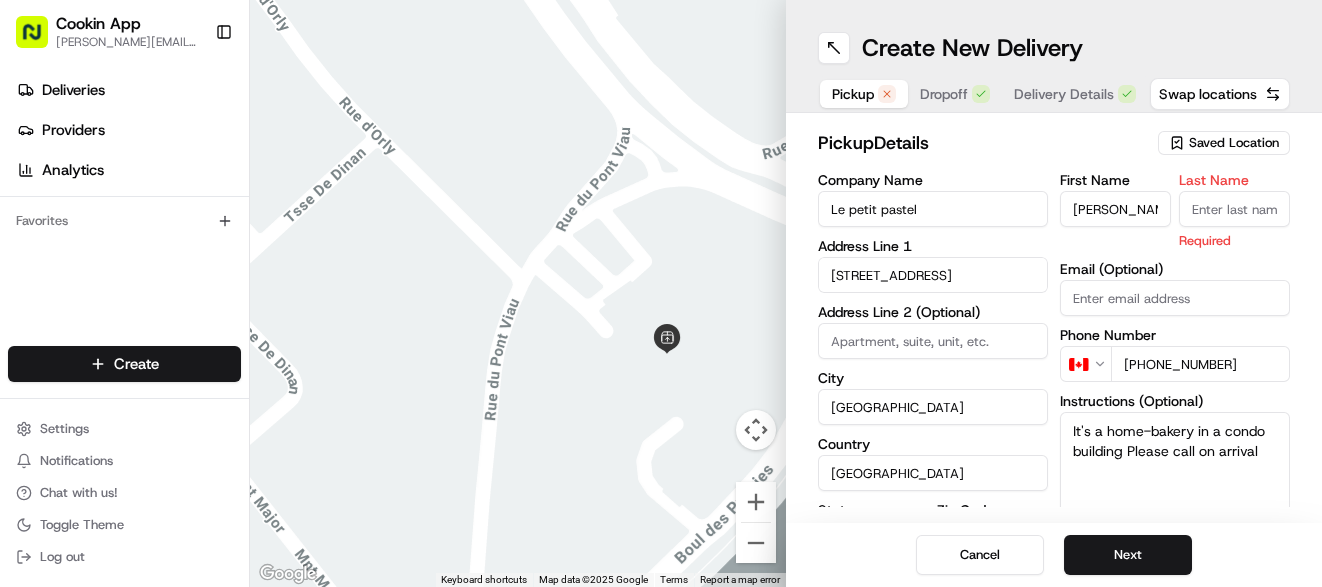 click on "Pickup" at bounding box center (853, 94) 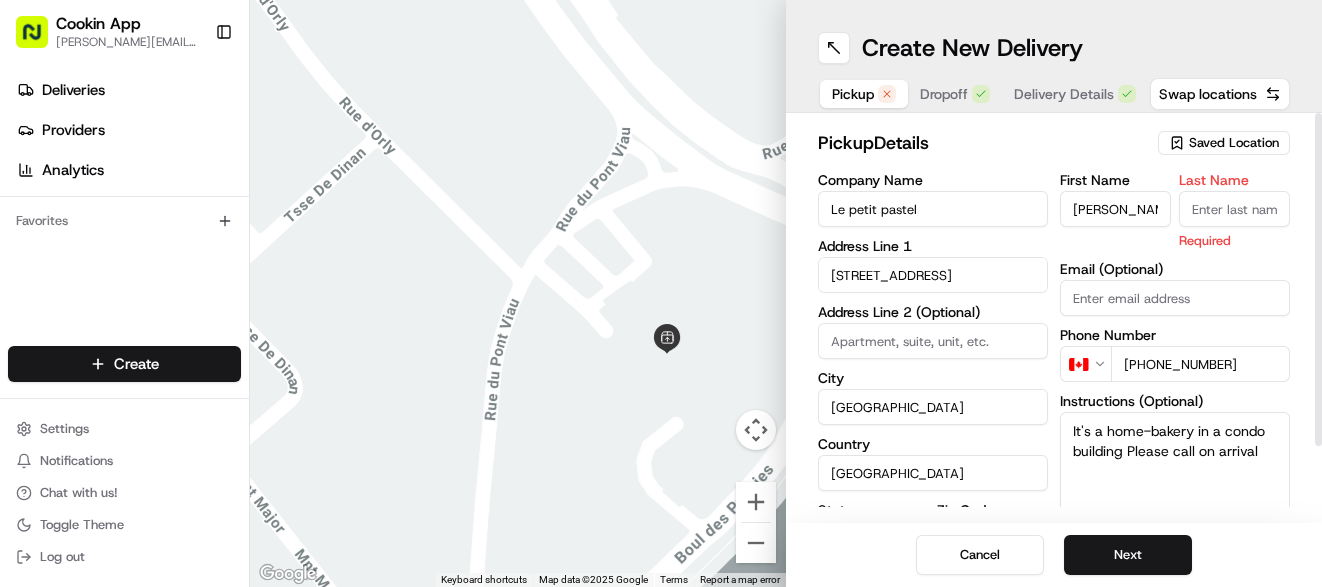 click on "Last Name" at bounding box center [1234, 209] 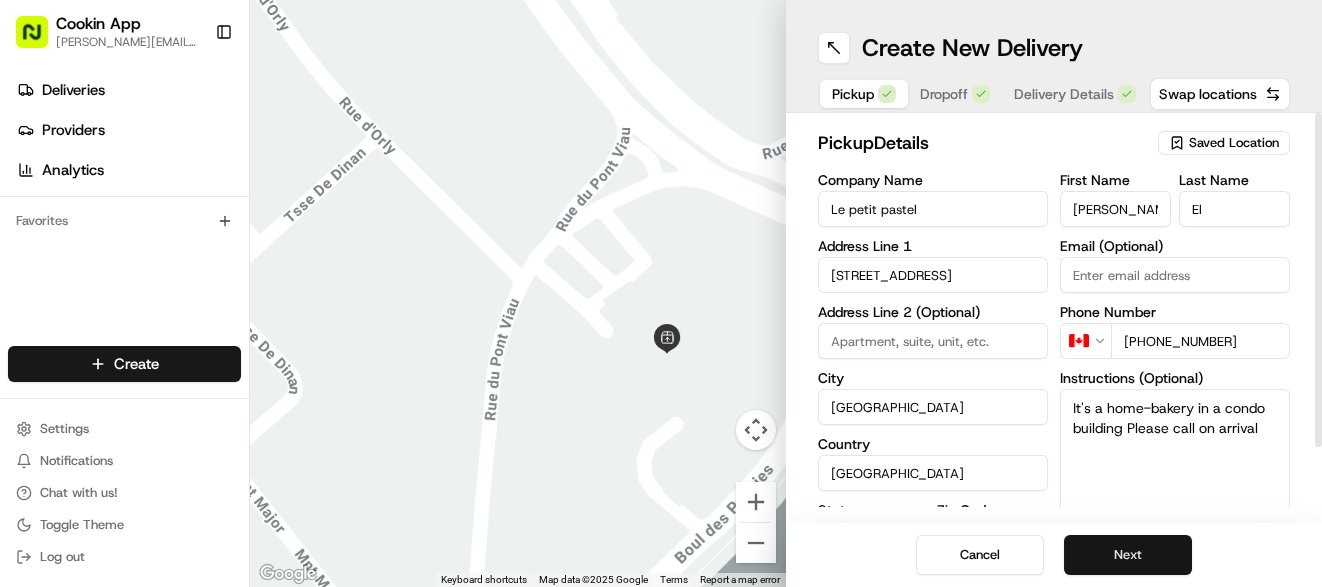 type on "El" 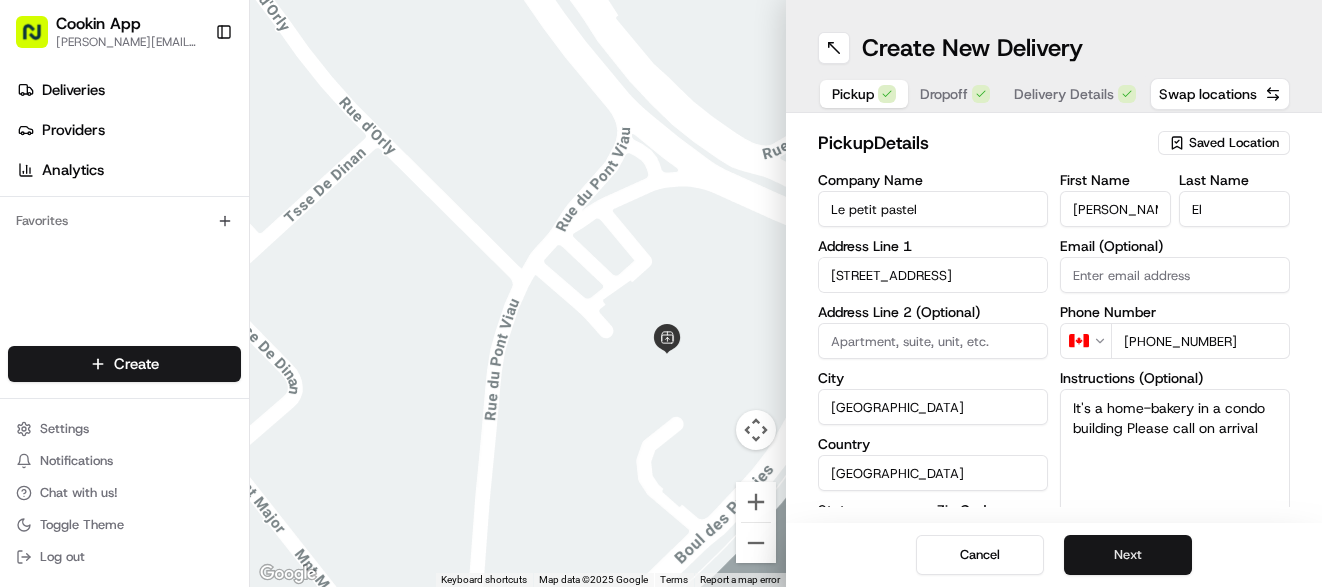 click on "Next" at bounding box center (1128, 555) 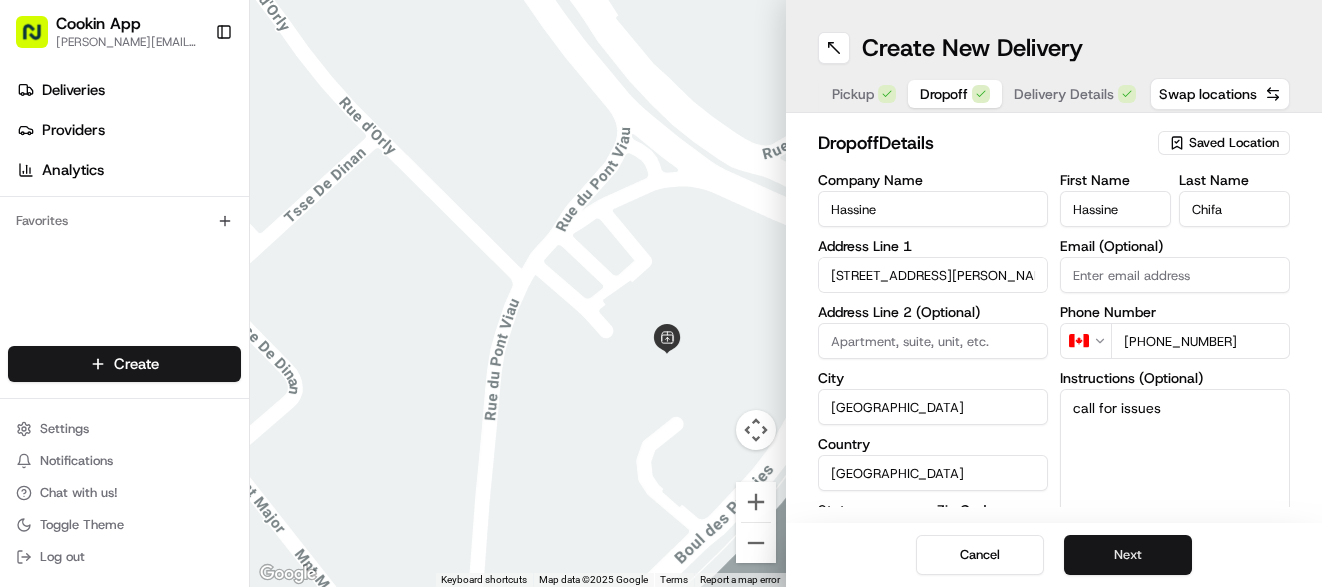 click on "Next" at bounding box center (1128, 555) 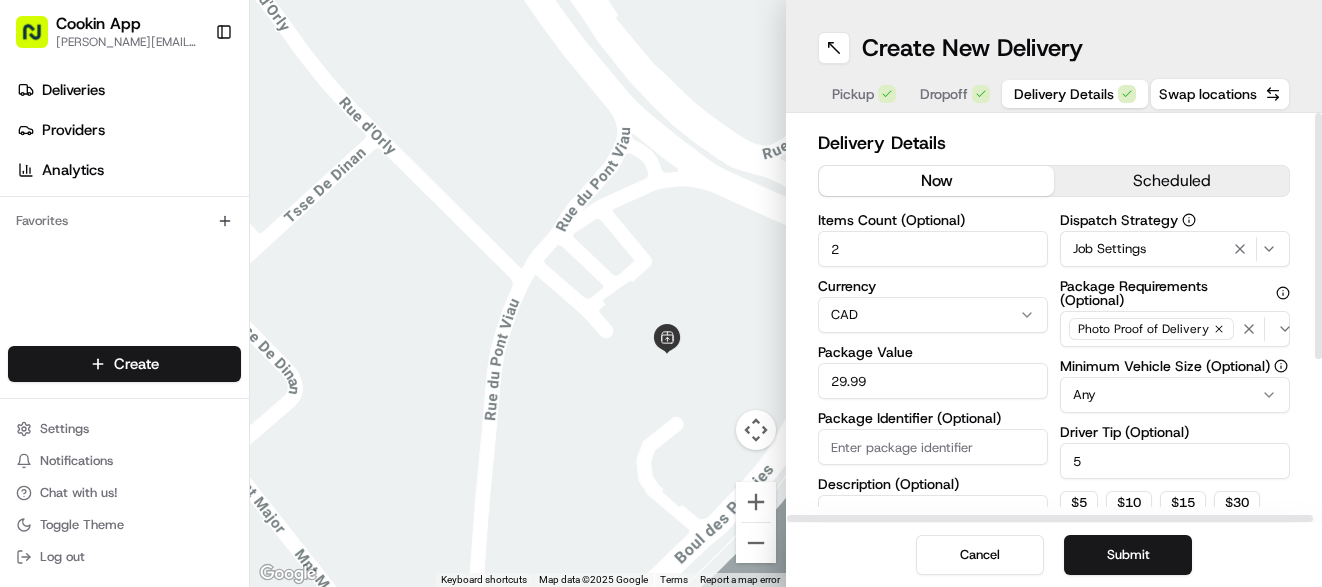 click on "now" at bounding box center [936, 181] 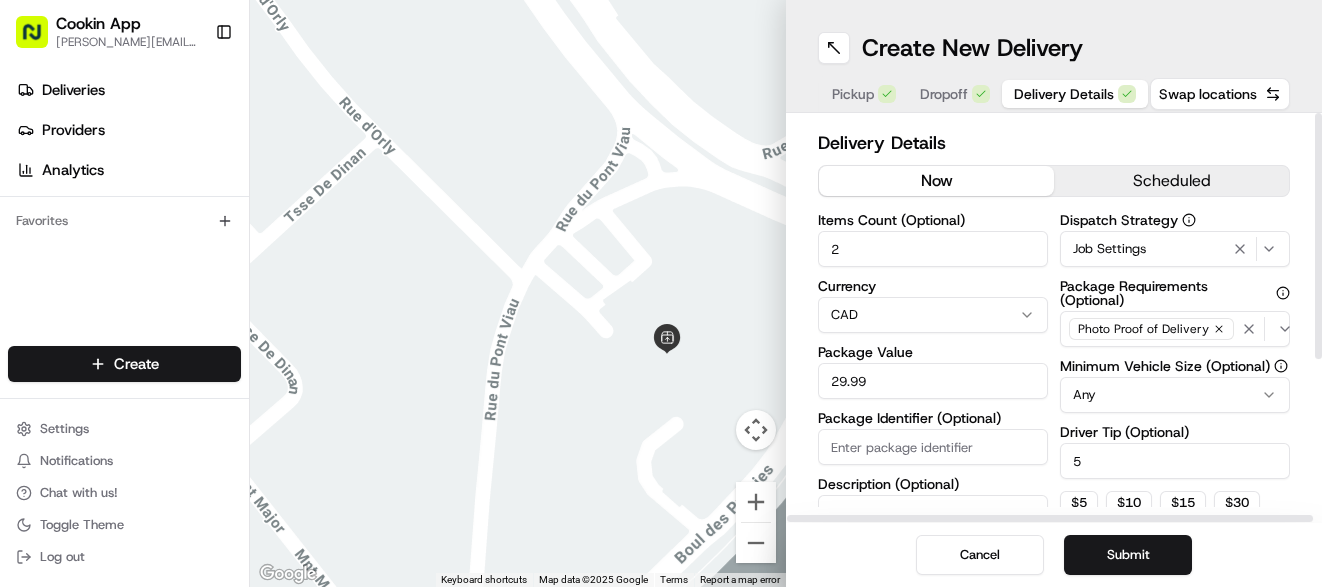 click on "now" at bounding box center (936, 181) 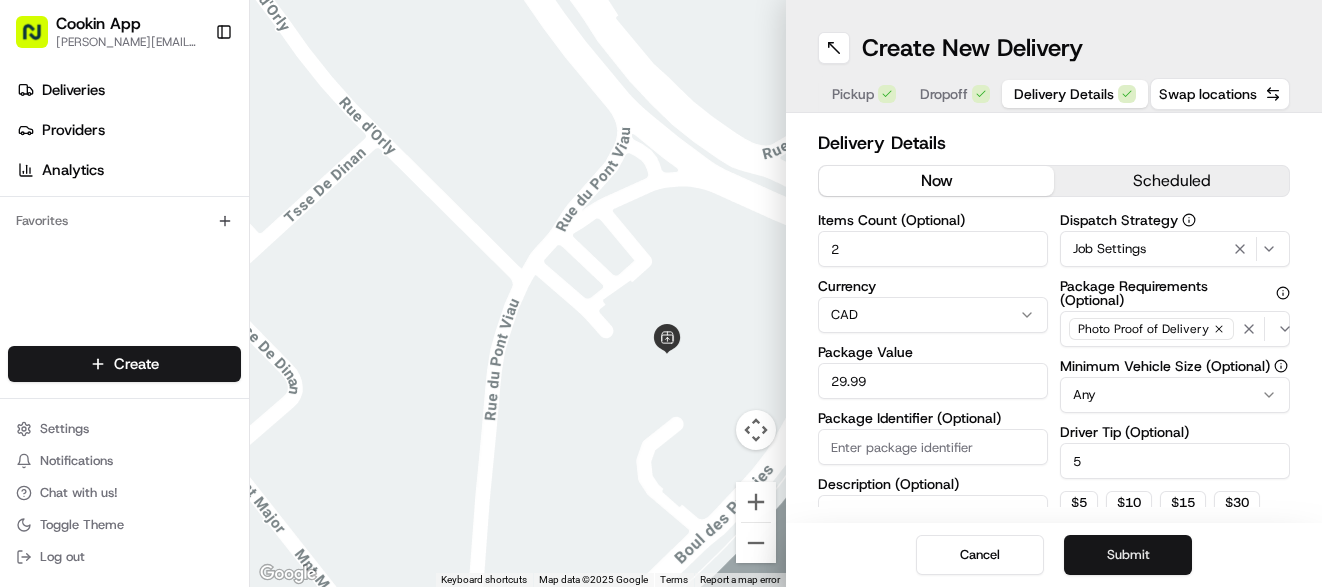 click on "Submit" at bounding box center (1128, 555) 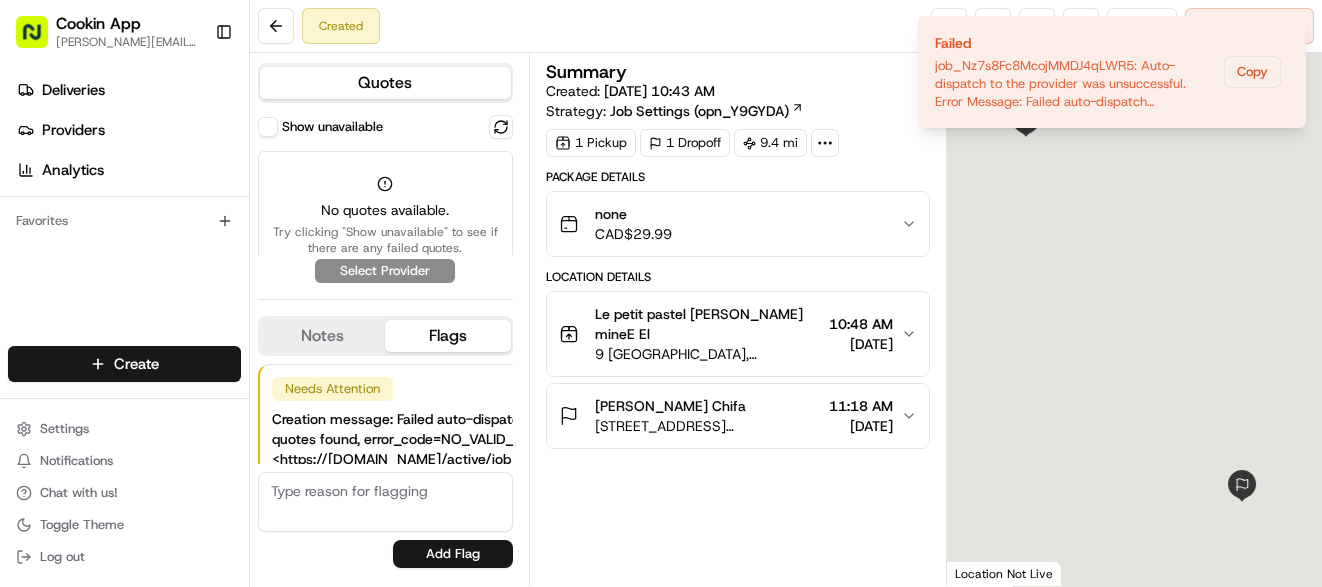 scroll, scrollTop: 90, scrollLeft: 0, axis: vertical 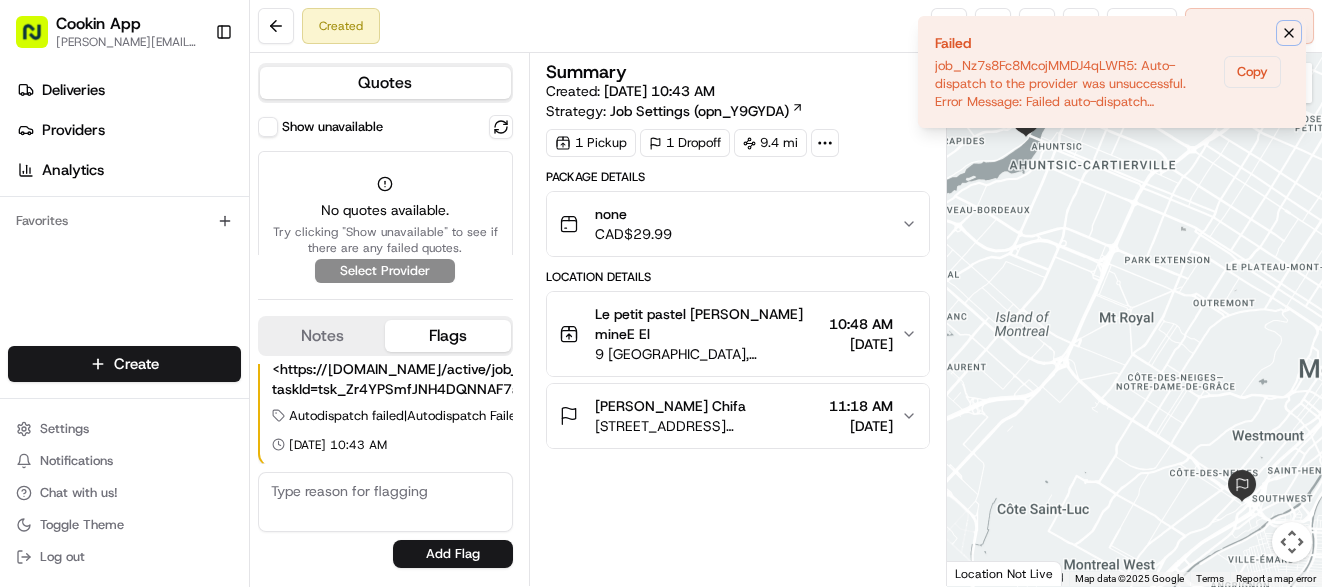 click 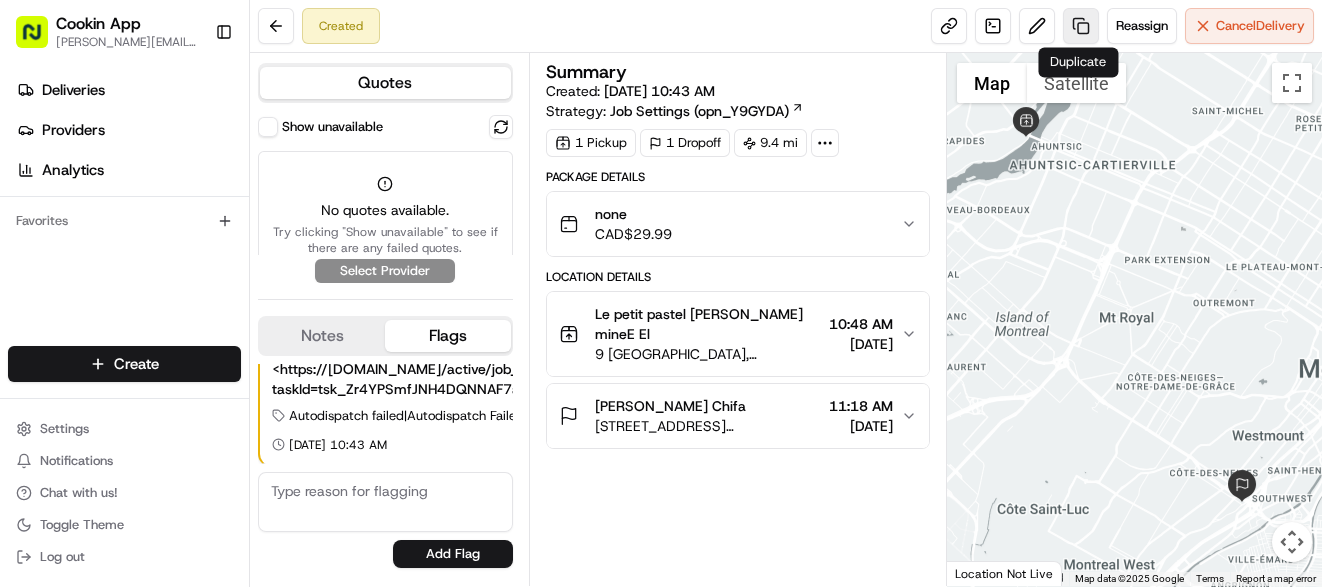 click at bounding box center [1081, 26] 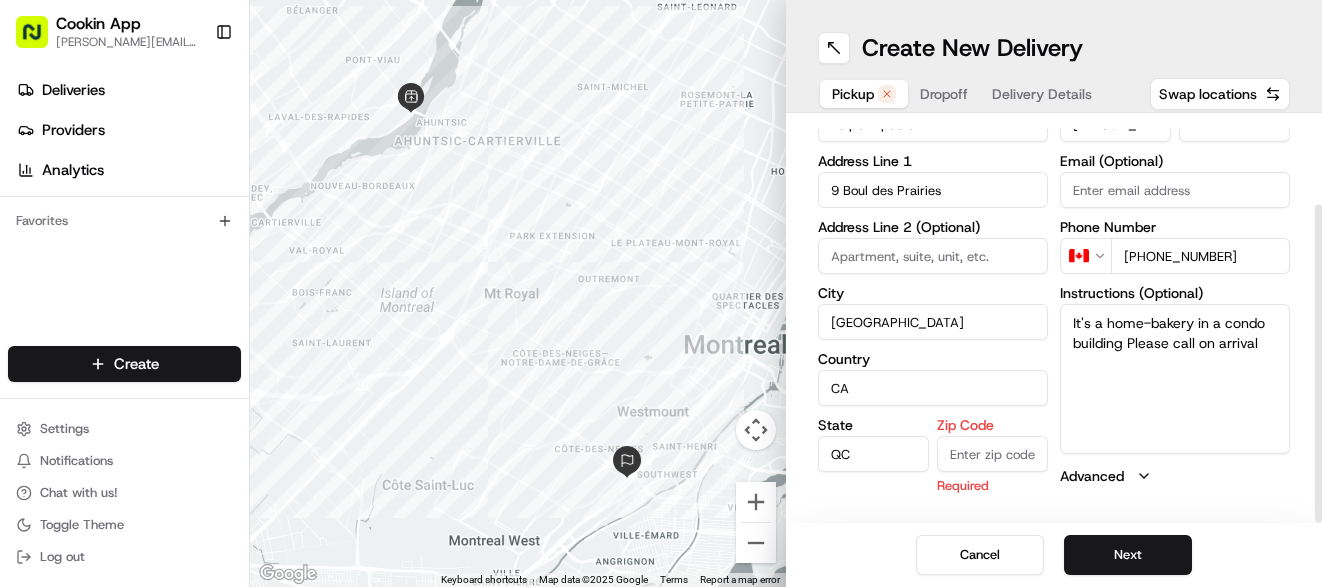 scroll, scrollTop: 108, scrollLeft: 0, axis: vertical 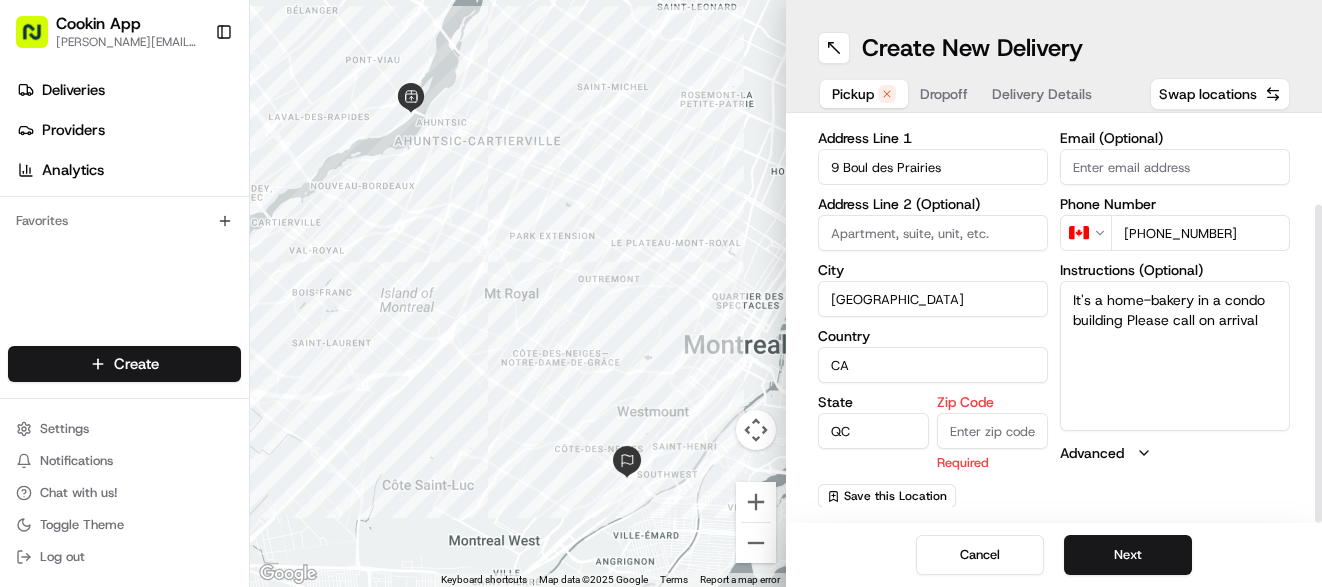 click on "Zip Code" at bounding box center [992, 431] 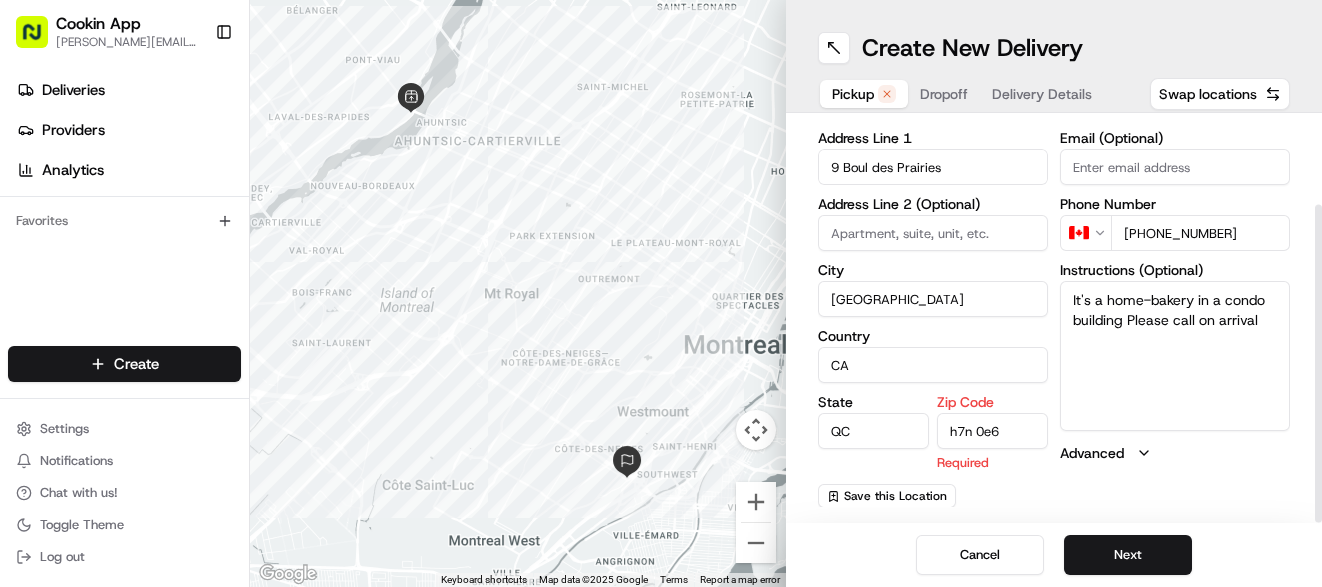 type on "h7n 0e6" 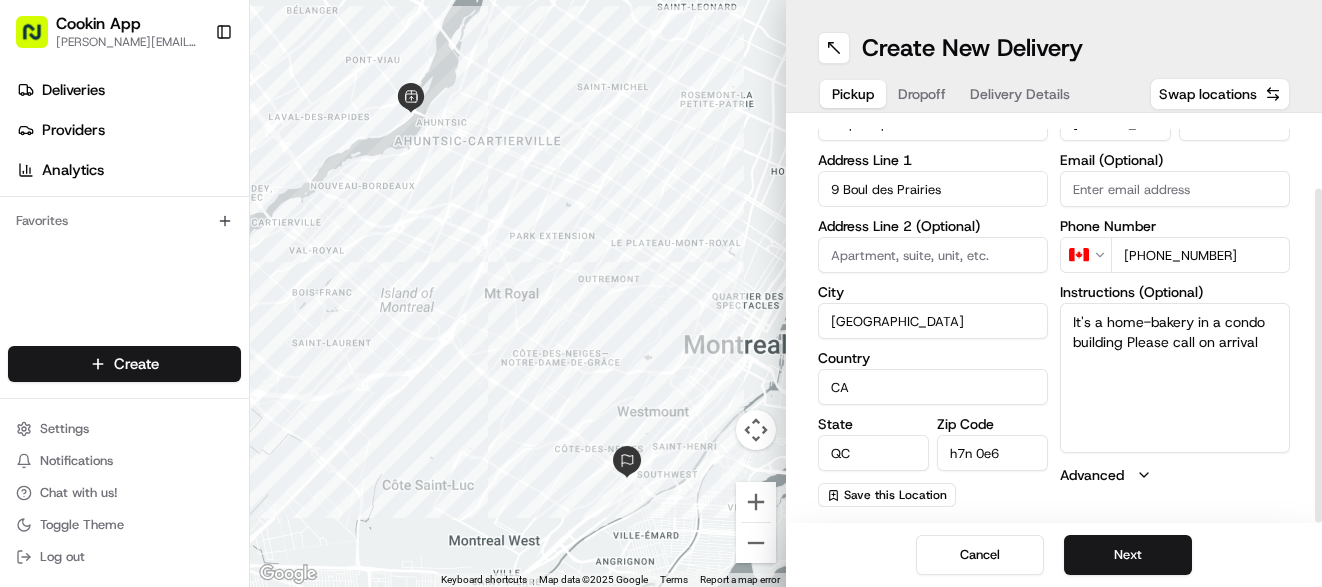 click on "First Name [PERSON_NAME] mineE Last Name El Email (Optional) Phone Number CA [PHONE_NUMBER] Instructions (Optional) It's a home-bakery in a condo building Please call on arrival Advanced" at bounding box center (1175, 297) 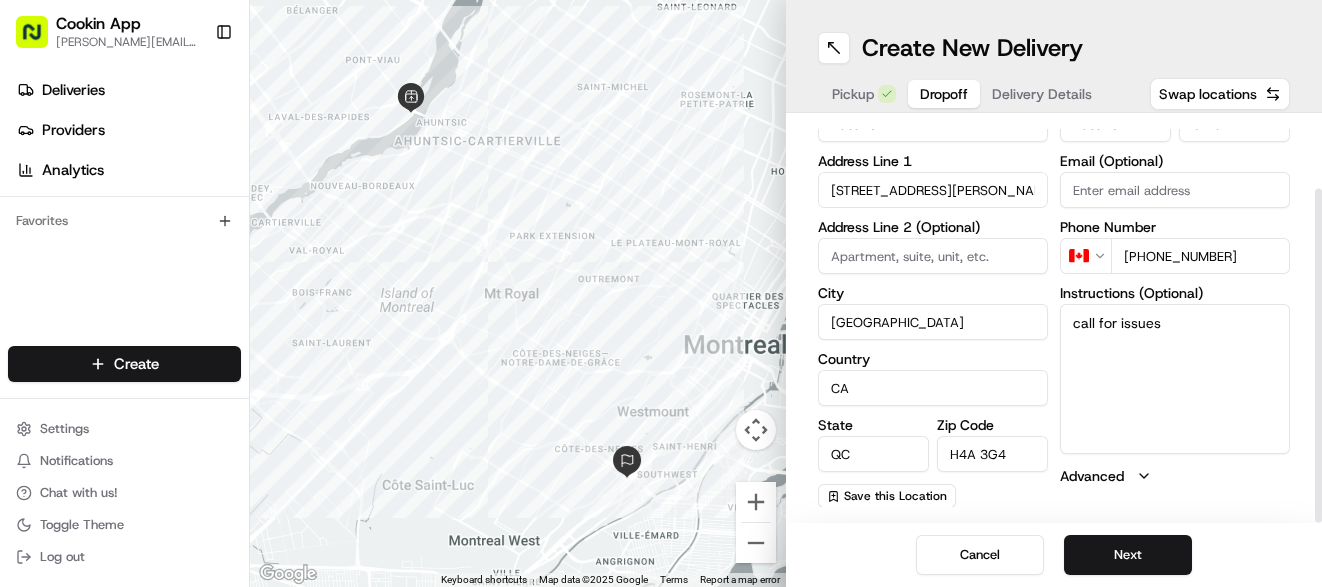 click on "Dropoff" at bounding box center (944, 94) 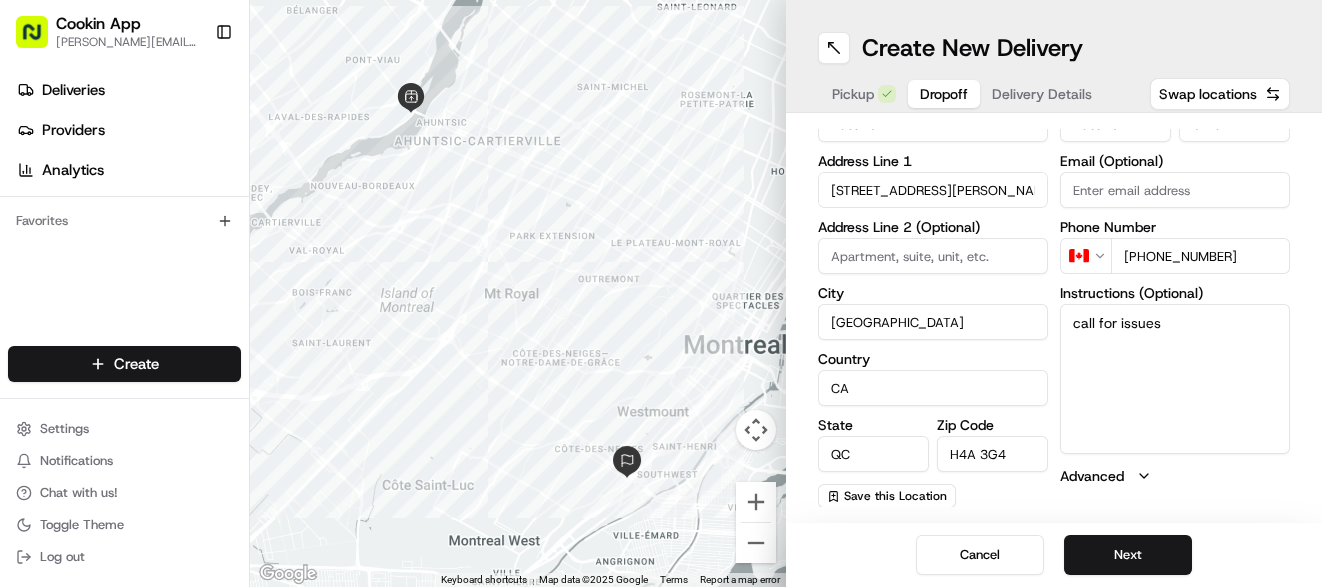 click on "Delivery Details" at bounding box center [1042, 94] 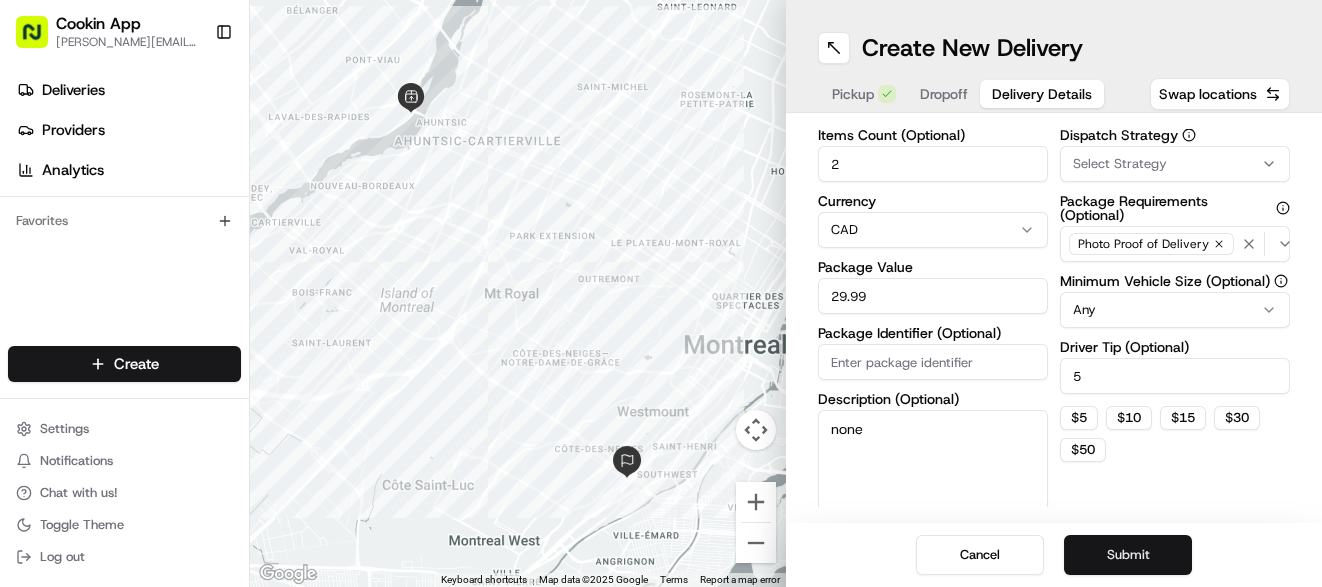 click on "Submit" at bounding box center [1128, 555] 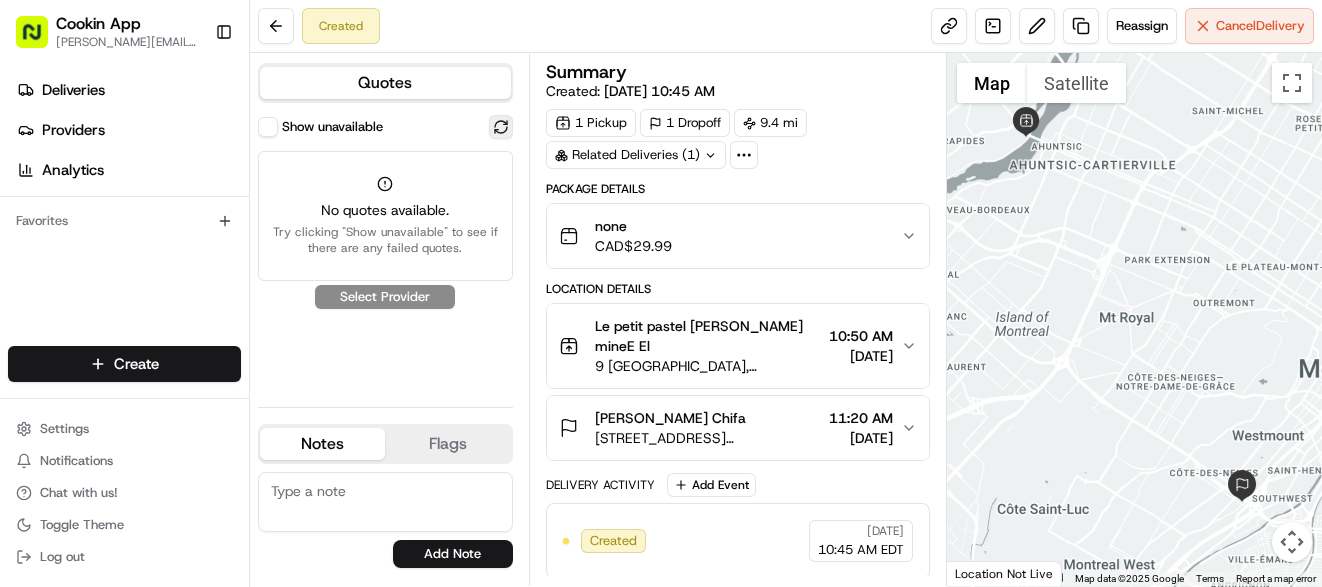 click at bounding box center [501, 127] 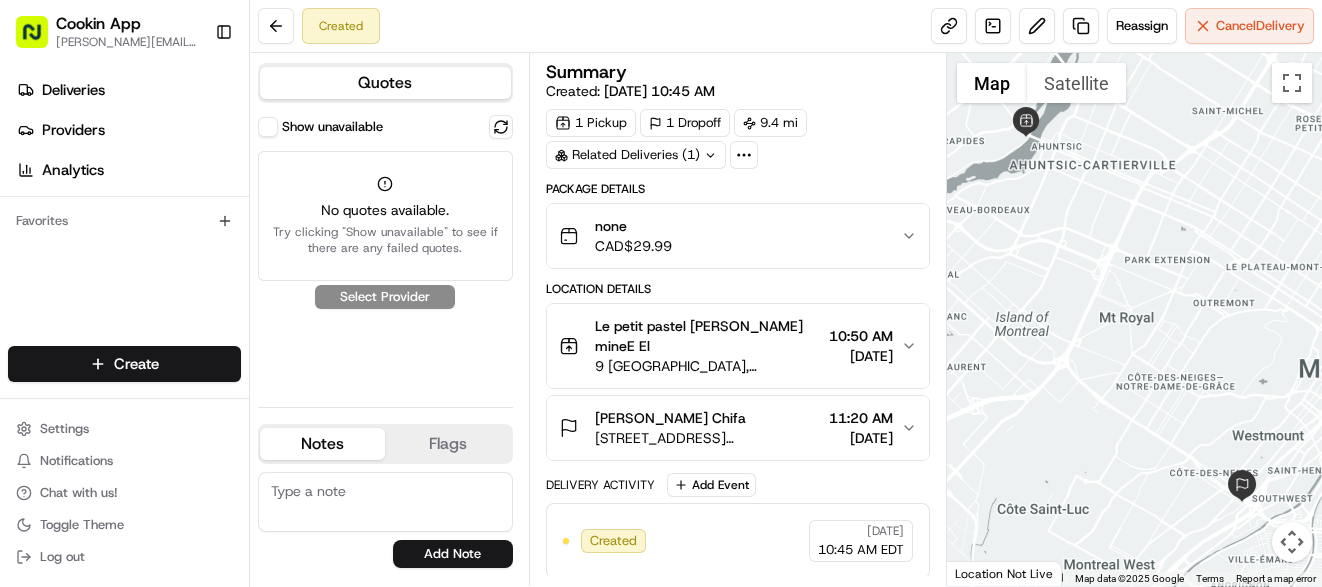 click on "Show unavailable No quotes available. Try clicking "Show unavailable" to see if there are any failed quotes. Select Provider" at bounding box center (385, 253) 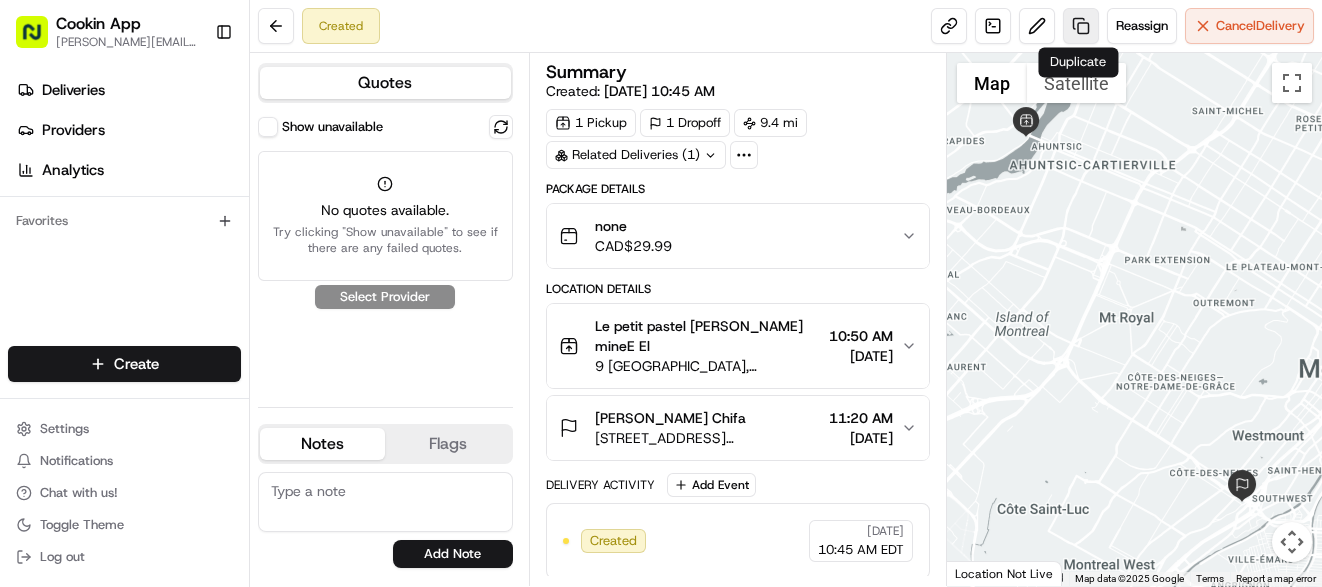 click at bounding box center (1081, 26) 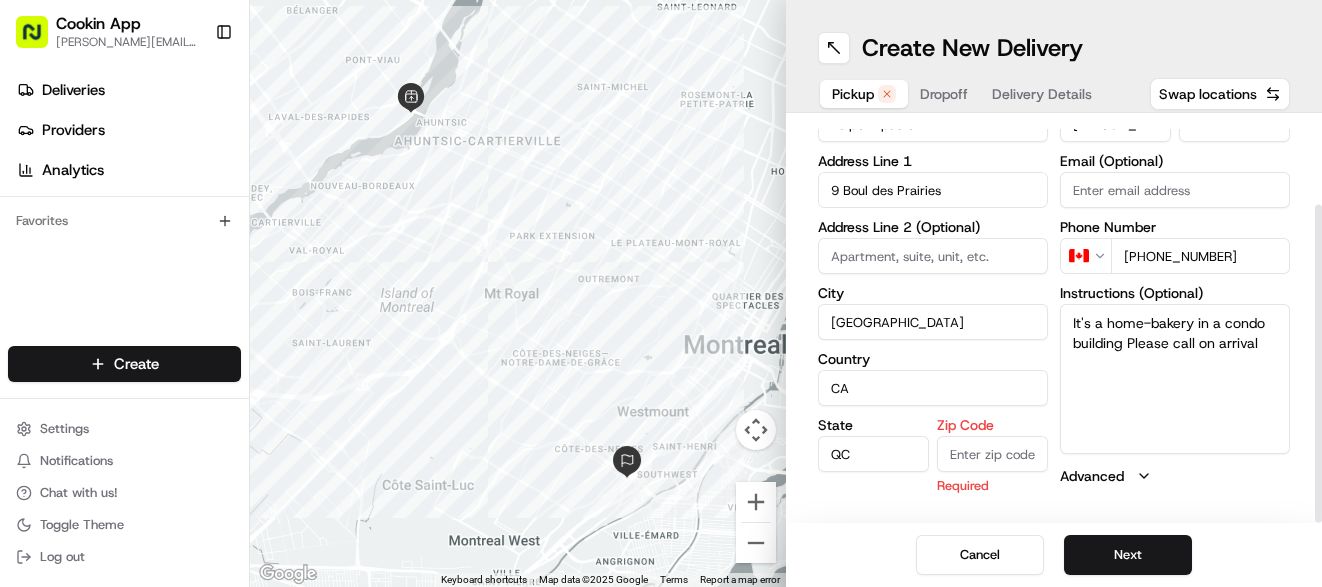 scroll, scrollTop: 108, scrollLeft: 0, axis: vertical 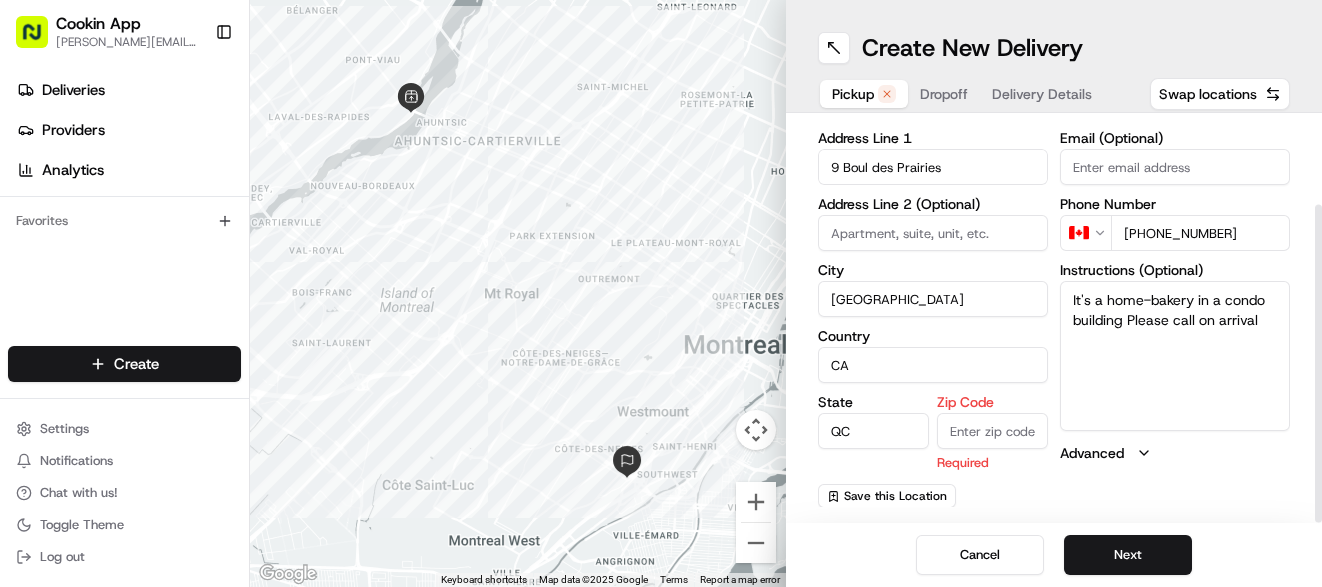 click on "Zip Code" at bounding box center [992, 431] 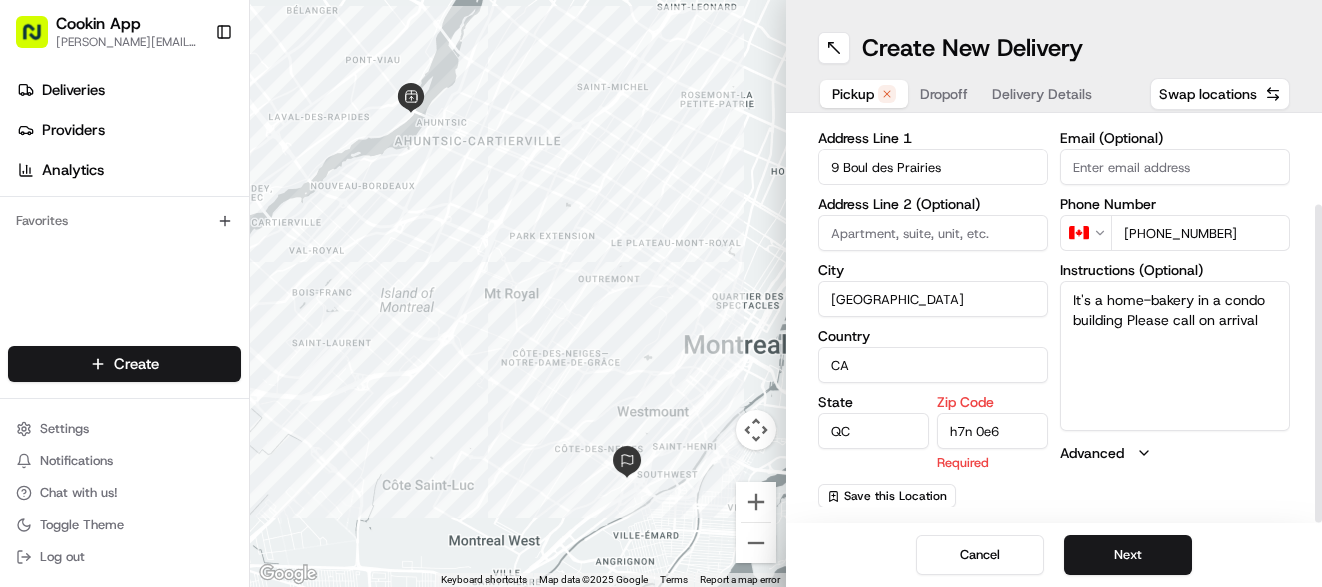 type on "h7n 0e6" 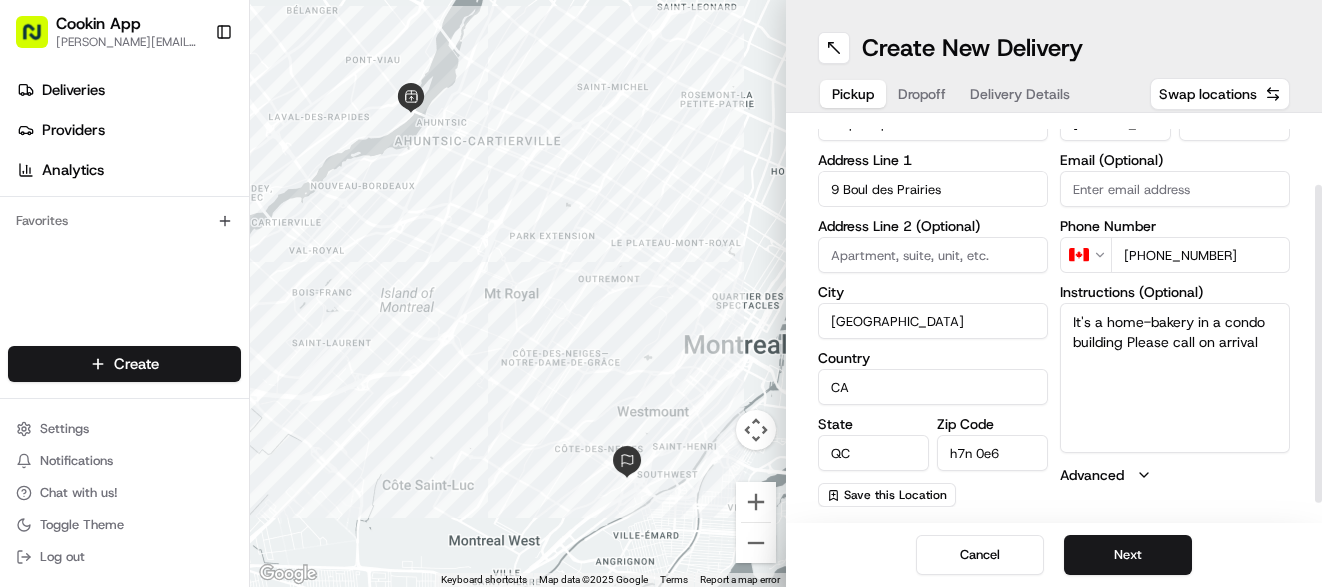 scroll, scrollTop: 85, scrollLeft: 0, axis: vertical 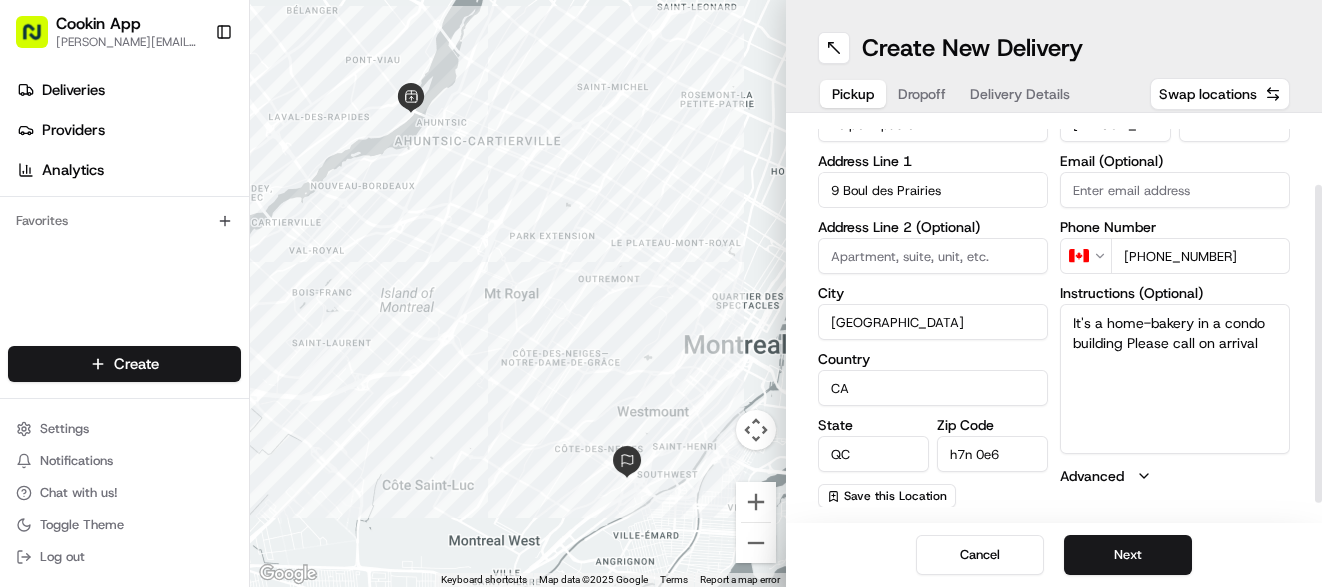 click on "First Name [PERSON_NAME] mineE Last Name El Email (Optional) Phone Number CA [PHONE_NUMBER] Instructions (Optional) It's a home-bakery in a condo building Please call on arrival Advanced" at bounding box center (1175, 298) 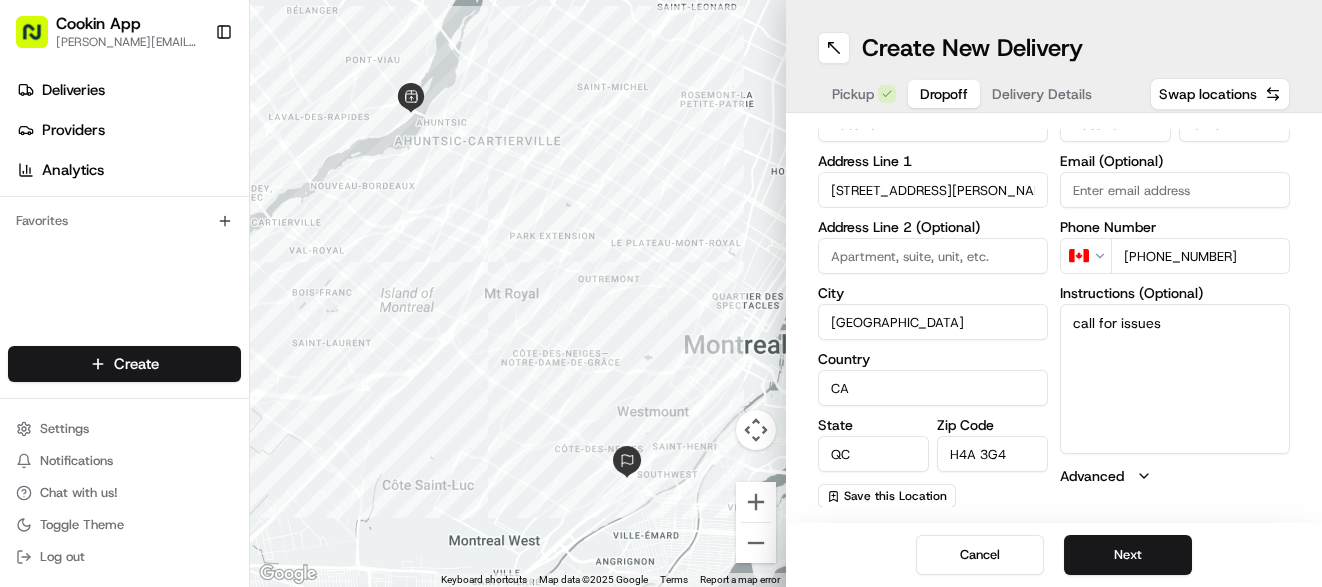 click on "Dropoff" at bounding box center (944, 94) 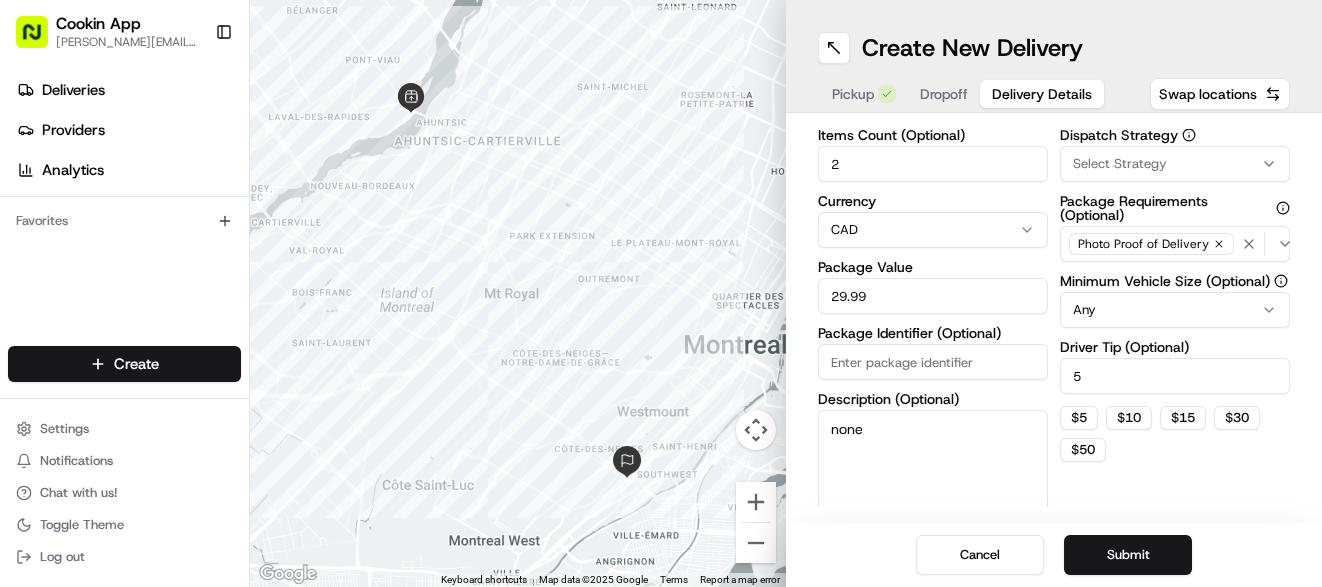 click on "Delivery Details" at bounding box center (1042, 94) 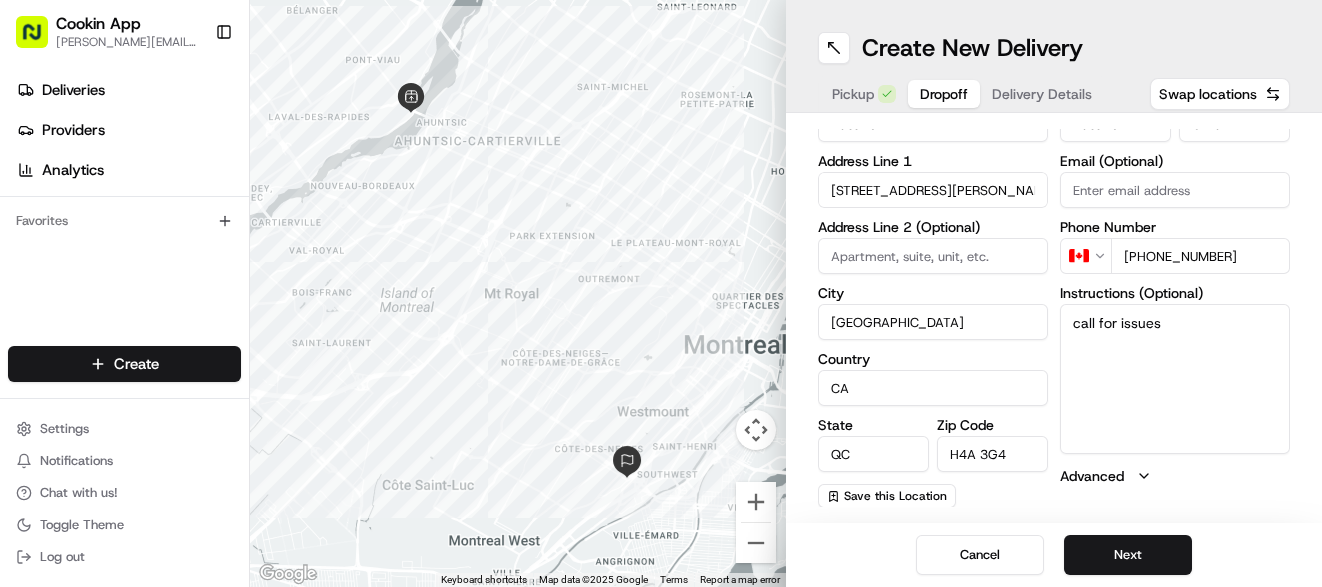 click on "Dropoff" at bounding box center [944, 94] 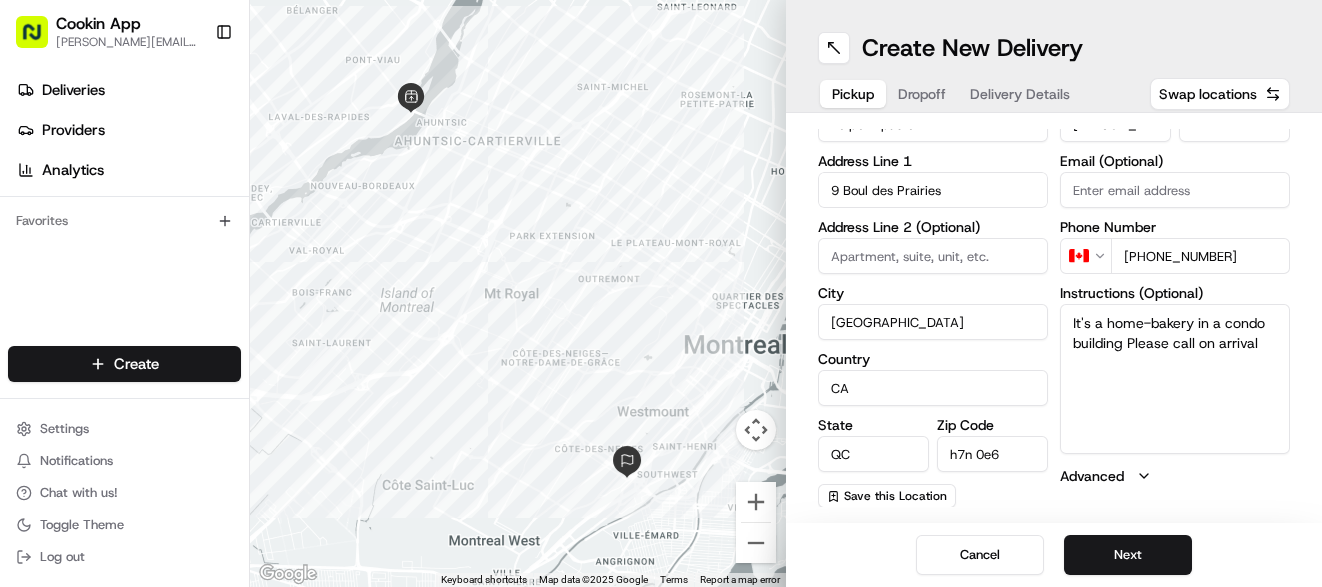 click on "Pickup" at bounding box center (853, 94) 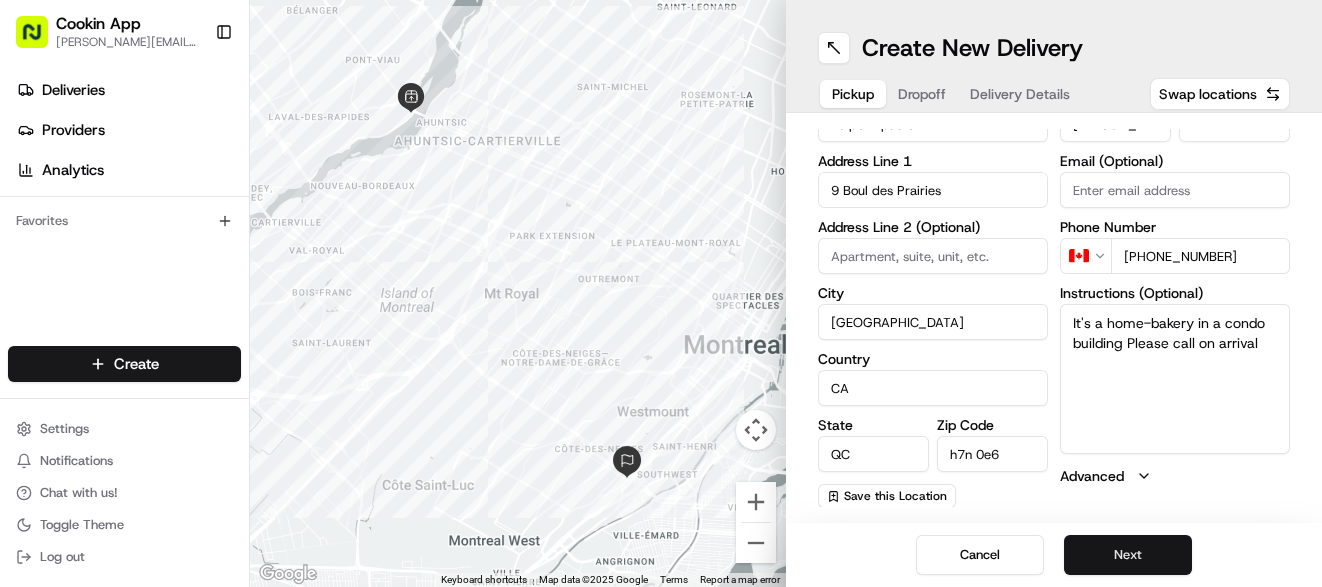 click on "Next" at bounding box center [1128, 555] 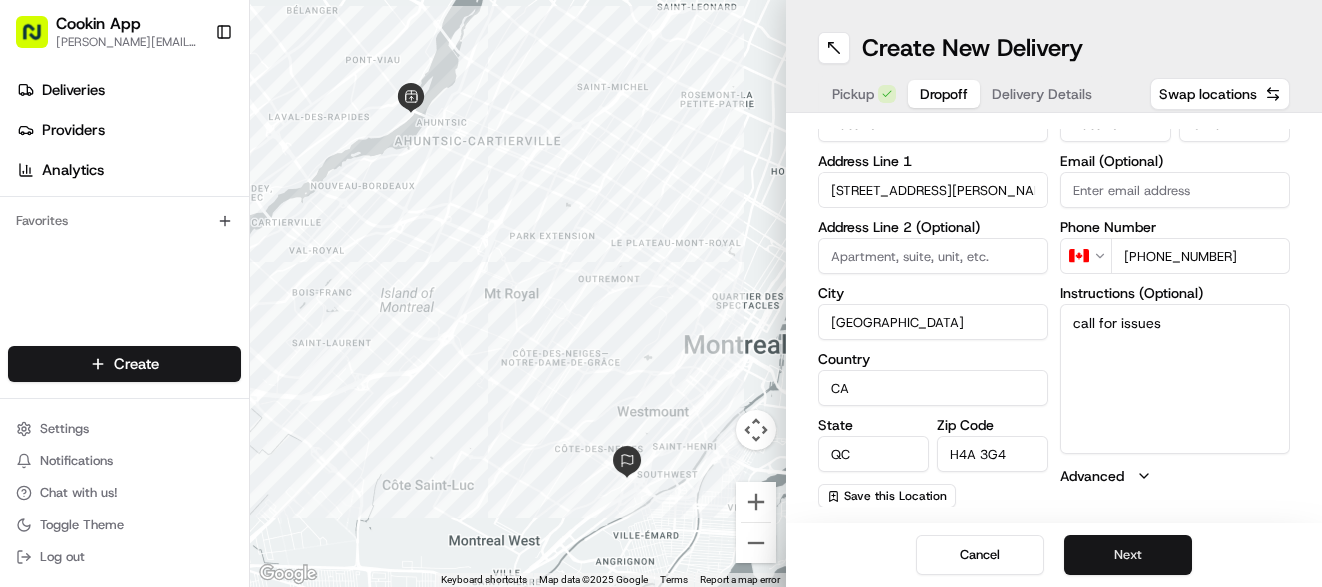 click on "Next" at bounding box center [1128, 555] 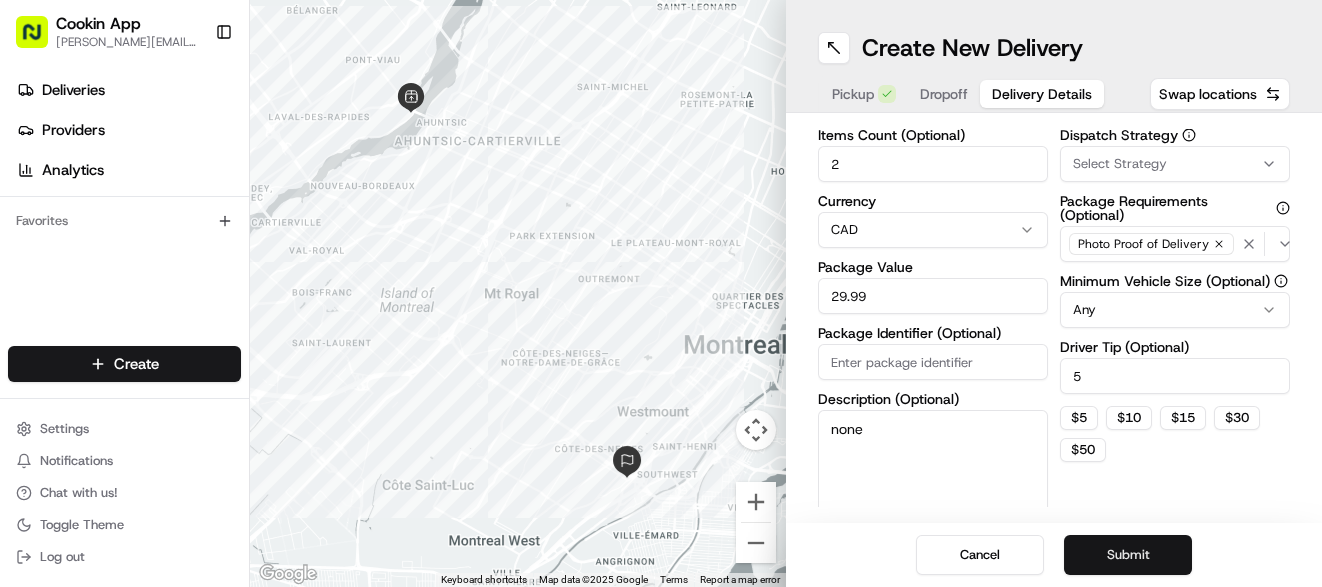 click on "Submit" at bounding box center [1128, 555] 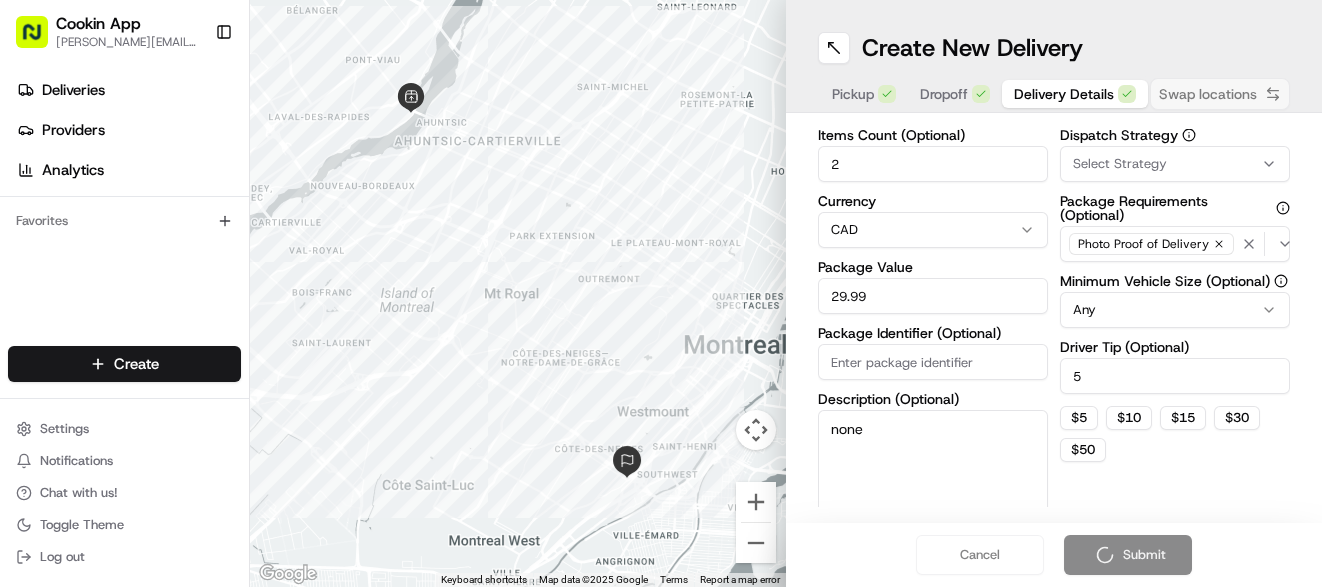 click on "Cancel Submit" at bounding box center [1054, 555] 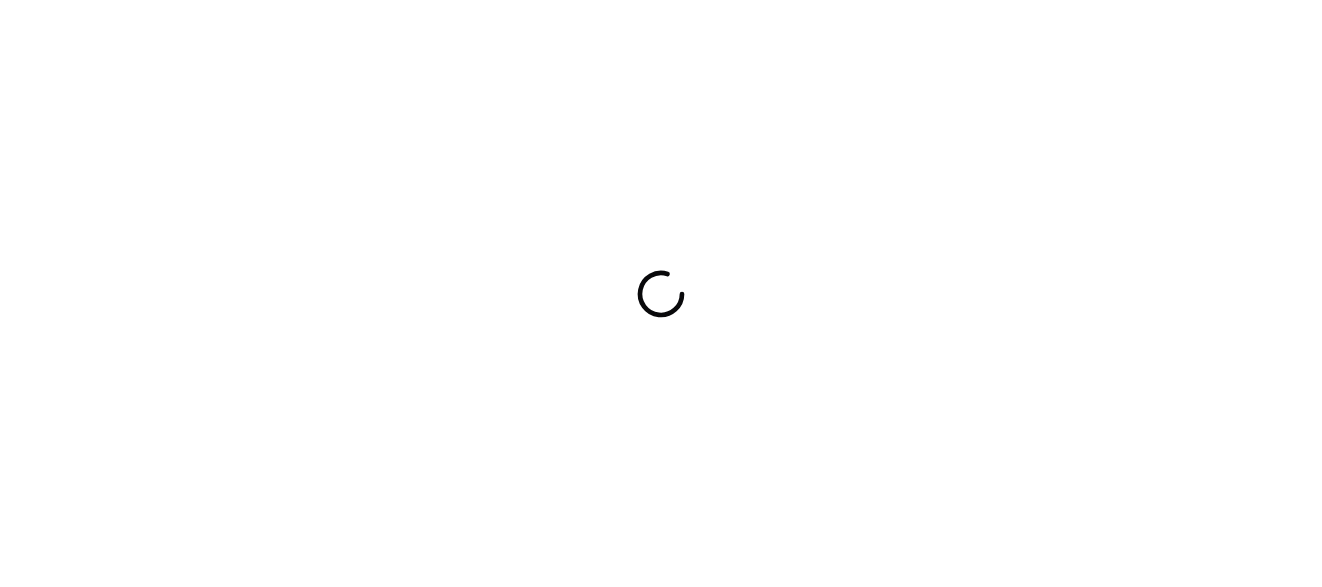 scroll, scrollTop: 0, scrollLeft: 0, axis: both 